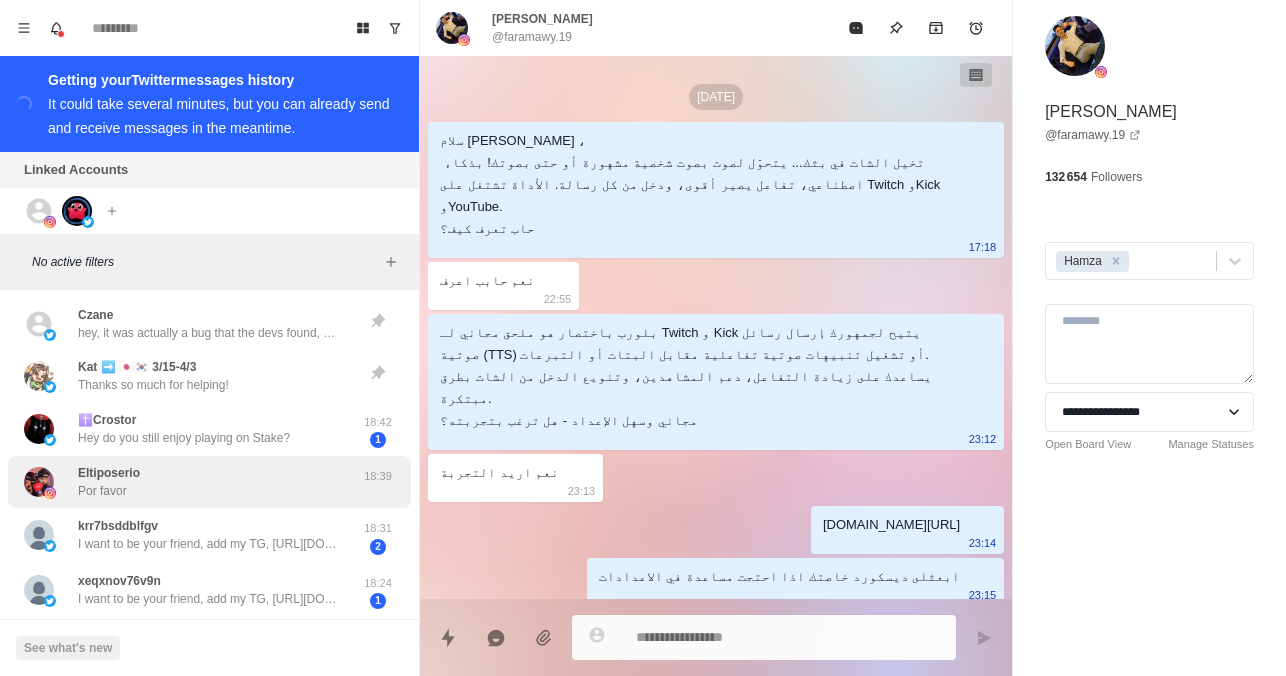 scroll, scrollTop: 0, scrollLeft: 0, axis: both 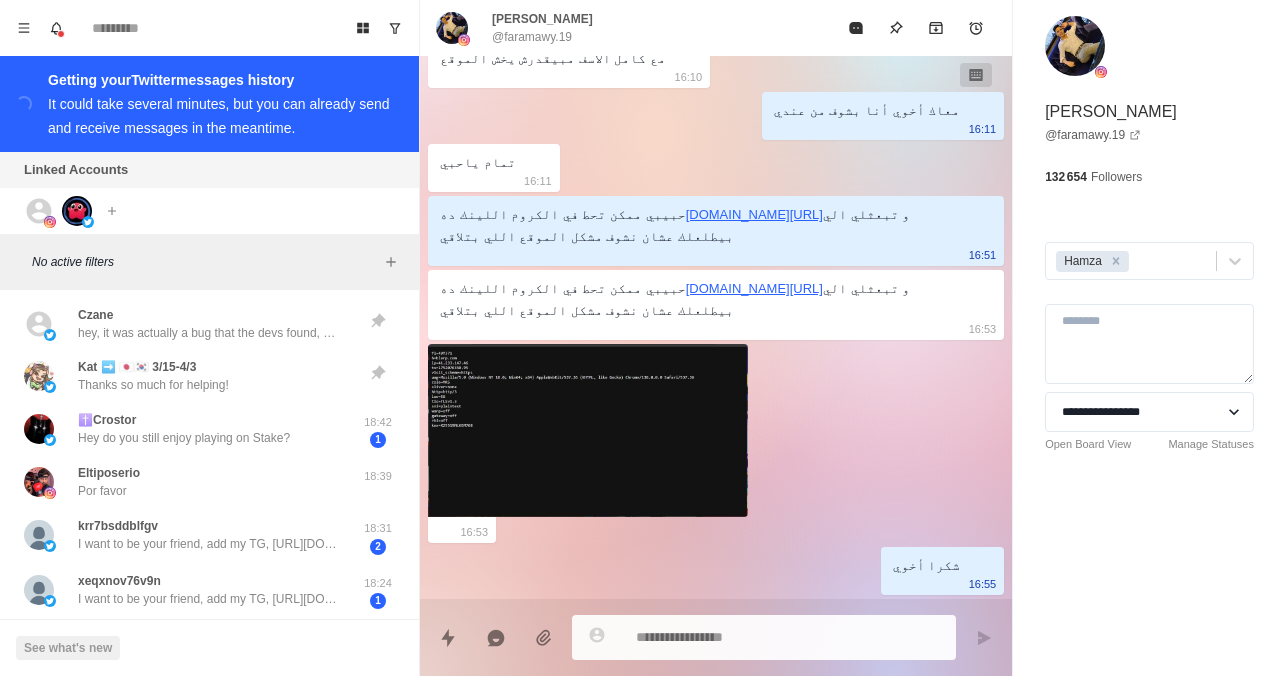 click on "[DATE] سلام [PERSON_NAME] ،
تخيل الشات في بثك... يتحوّل لصوت بصوت شخصية مشهورة أو حتى بصوتك! بذكاء اصطناعي، تفاعل يصير أقوى، ودخل من كل رسالة. الأداة تشتغل على Twitch وKick وYouTube.
حاب تعرف كيف؟ 17:18 نعم حابب اعرف 22:55 بلورب باختصار هو ملحق مجاني لـ Twitch و Kick يتيح لجمهورك إرسال رسائل صوتية (TTS) أو تشغيل تنبيهات صوتية تفاعلية مقابل البتات أو التبرعات.
يساعدك على زيادة التفاعل، دعم المشاهدين، وتنويع الدخل من الشات بطرق مبتكرة.
مجاني وسهل الإعداد - هل ترغب بتجربته؟ 23:12 نعم اريد التجربة 23:13 [DOMAIN_NAME][URL] 23:14 ابعثلى ديسكورد خاصتك اذا احتجت مساعدة في الاعدادات 23:15 حسنا سوف ارسل لك الديسكورد 23:15" at bounding box center [716, -771] 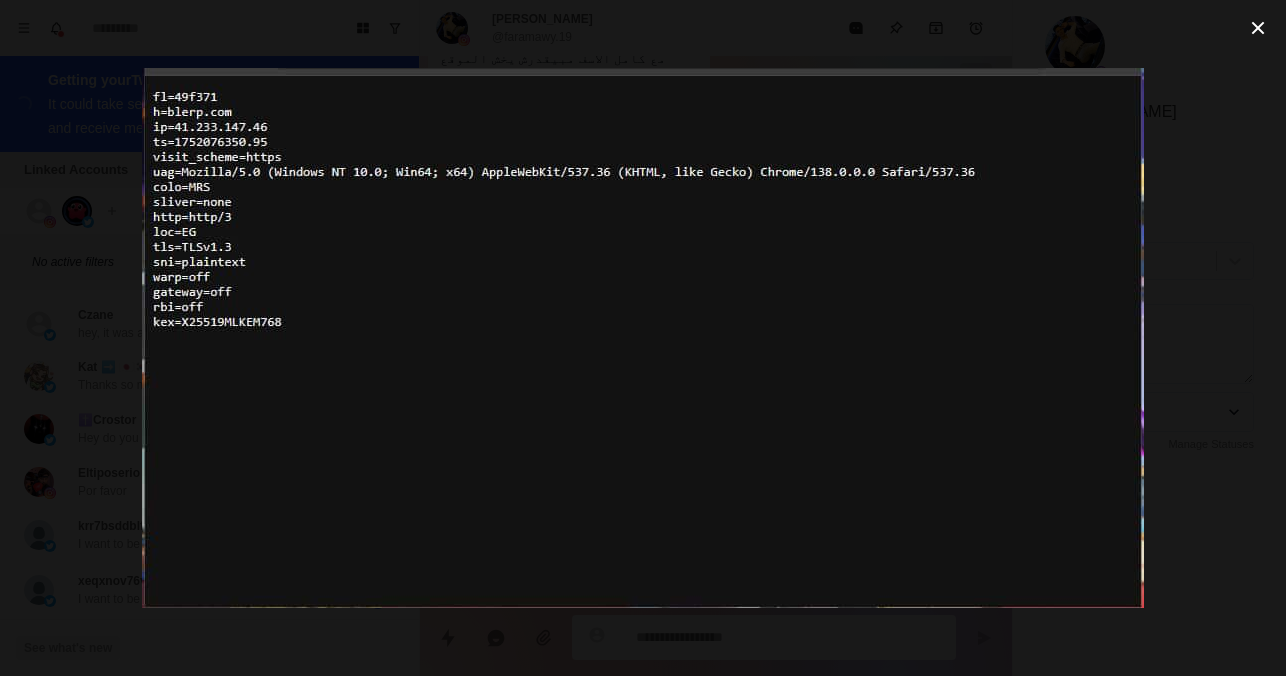 click at bounding box center (643, 338) 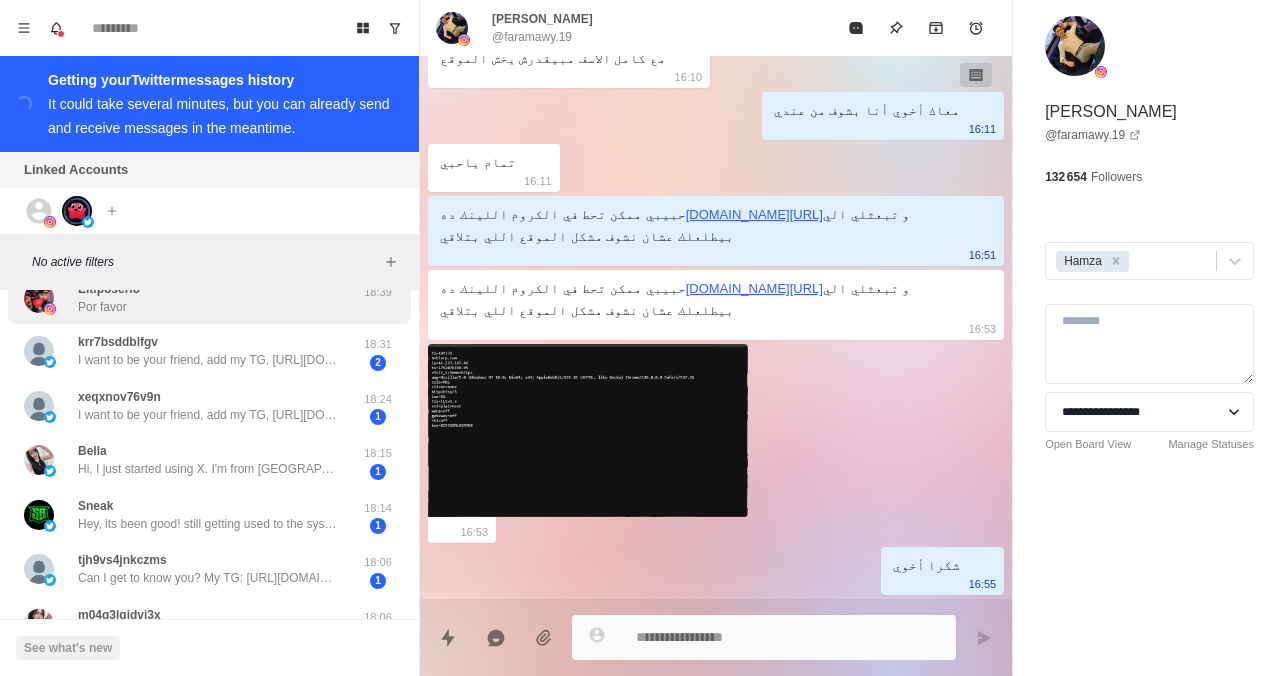 scroll, scrollTop: 0, scrollLeft: 0, axis: both 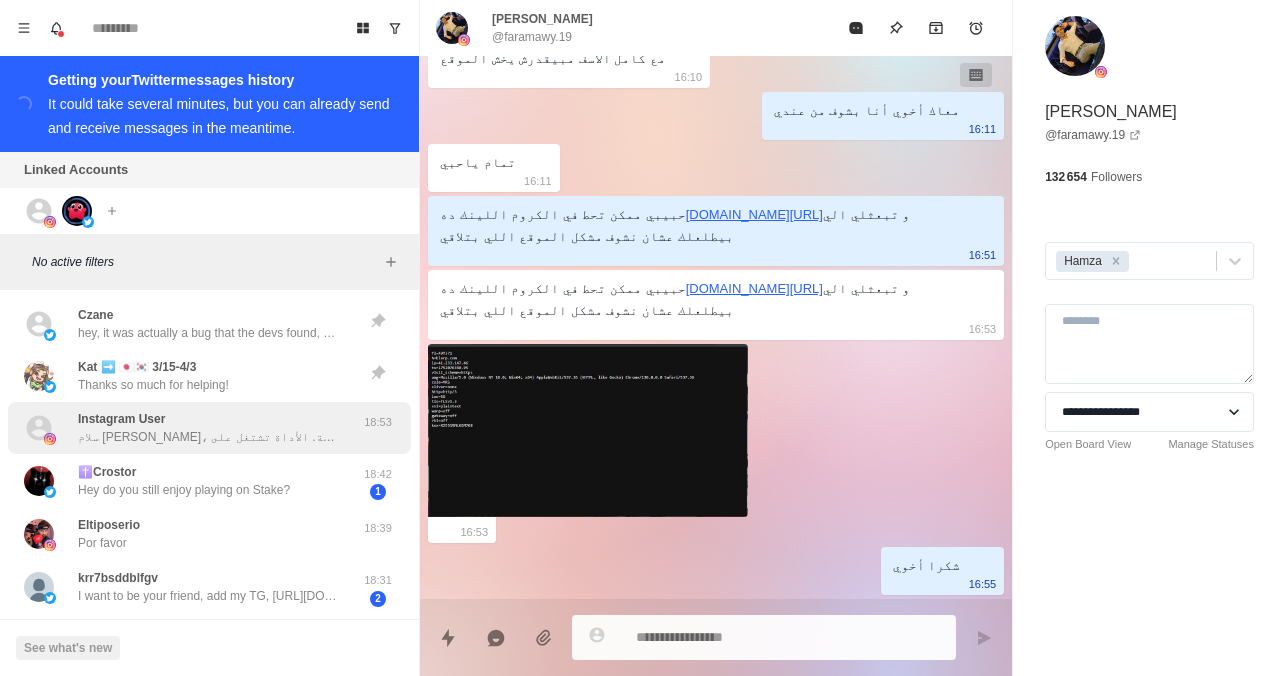 click on "Instagram User سلام [PERSON_NAME]،
تخيل الشات في بثك... يتحوّل لصوت بصوت شخصية مشهورة أو حتى بصوتك! بذكاء اصطناعي، تفاعل يصير أقوى، ودخل من كل رسالة. الأداة تشتغل على Twitch وKick وYouTube.
حاب تعرف كيف؟ 18:53" at bounding box center (209, 428) 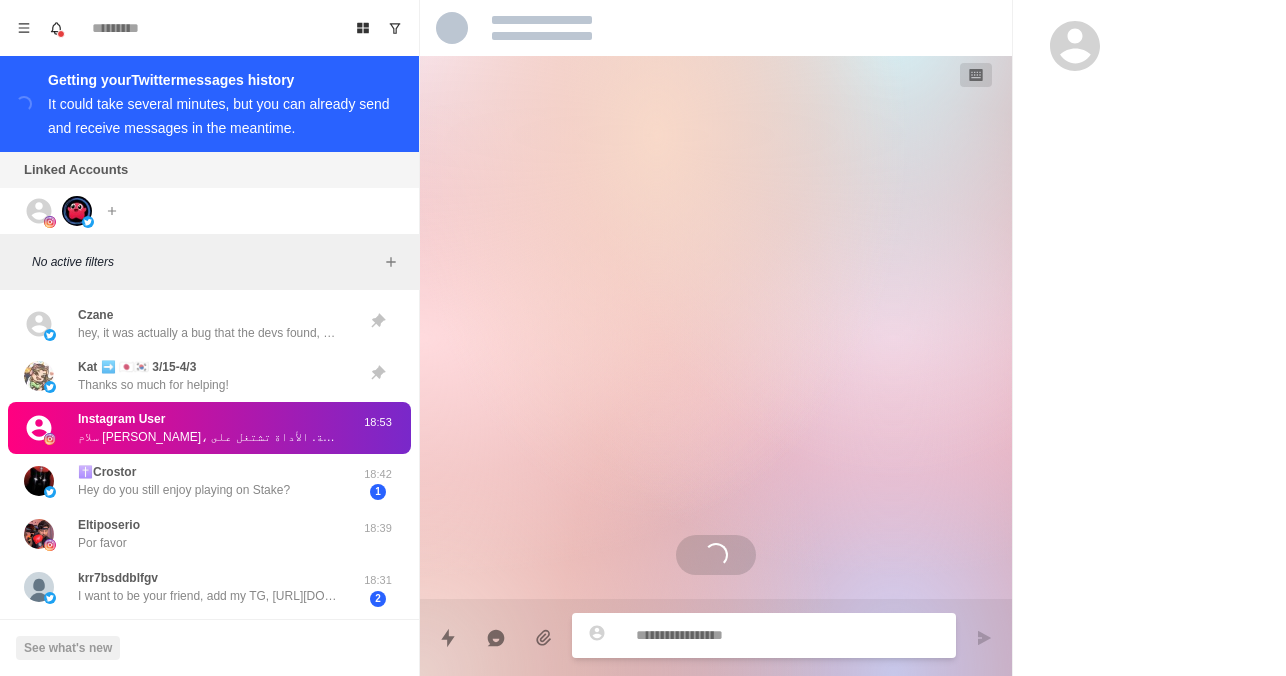 scroll, scrollTop: 0, scrollLeft: 0, axis: both 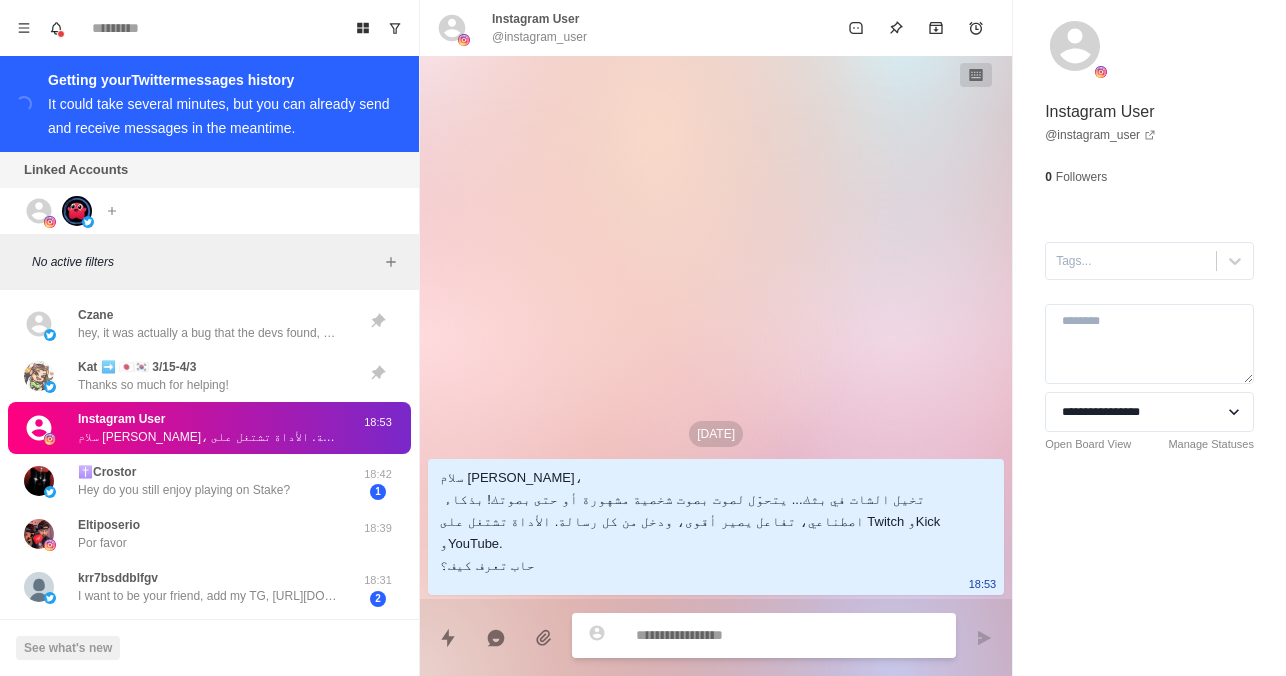 click on "**********" at bounding box center (1149, 270) 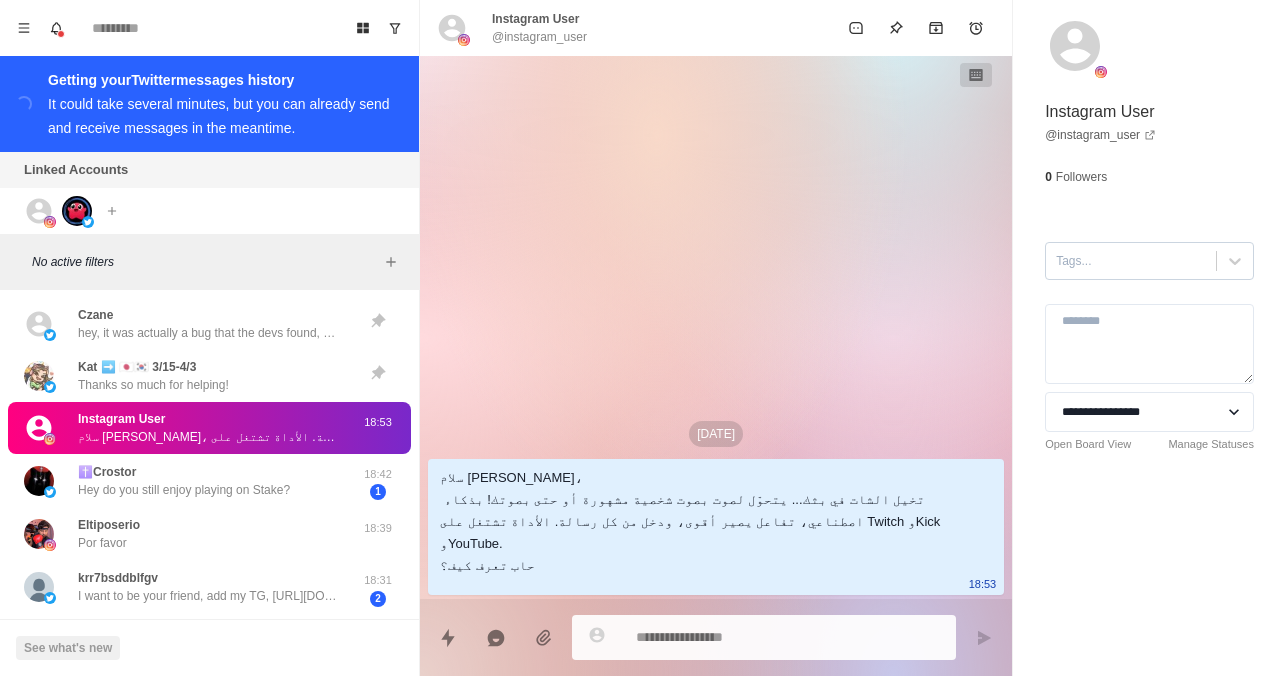 click at bounding box center [1131, 261] 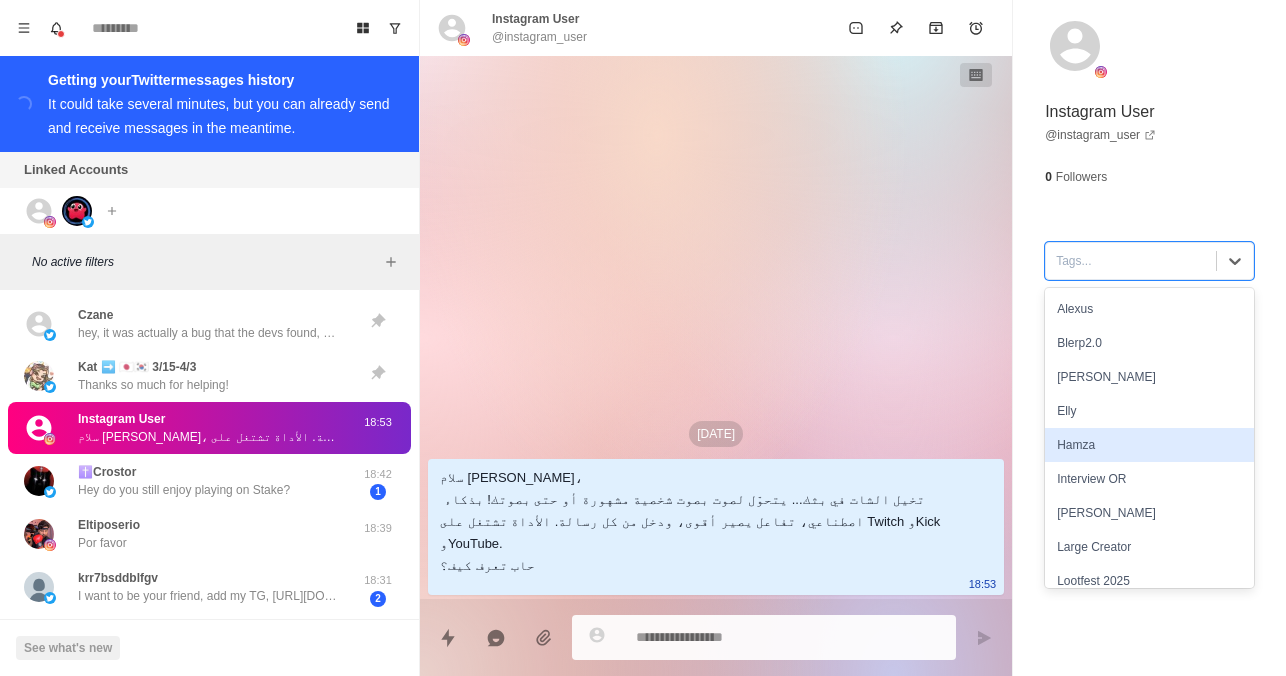 click on "Hamza" at bounding box center (1149, 445) 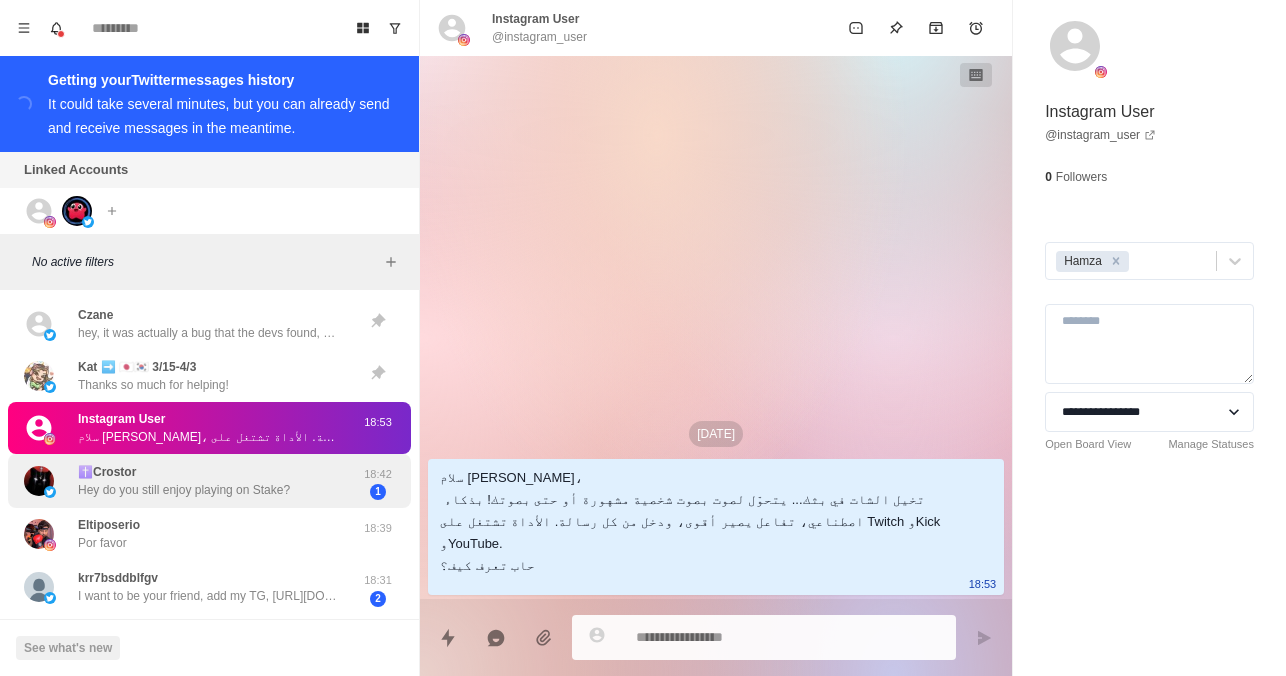 click on "Hey do you still enjoy playing on Stake?" at bounding box center (184, 490) 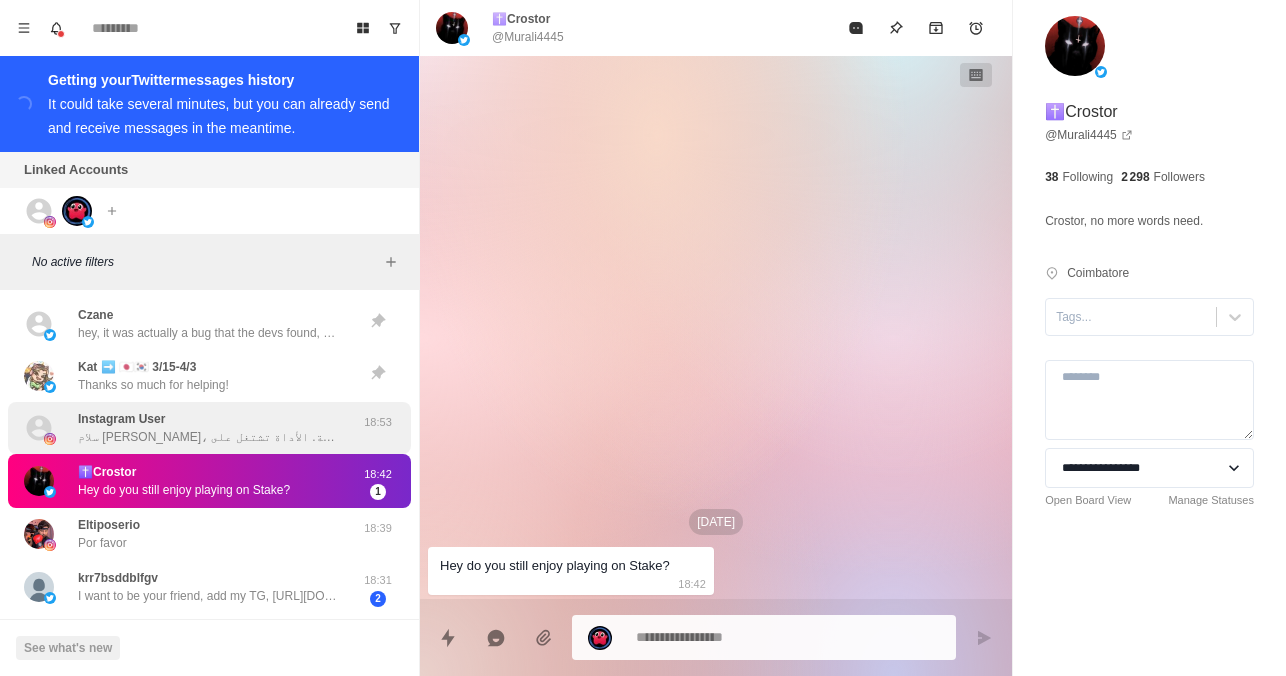 click on "Instagram User سلام [PERSON_NAME]،
تخيل الشات في بثك... يتحوّل لصوت بصوت شخصية مشهورة أو حتى بصوتك! بذكاء اصطناعي، تفاعل يصير أقوى، ودخل من كل رسالة. الأداة تشتغل على Twitch وKick وYouTube.
حاب تعرف كيف؟" at bounding box center (208, 428) 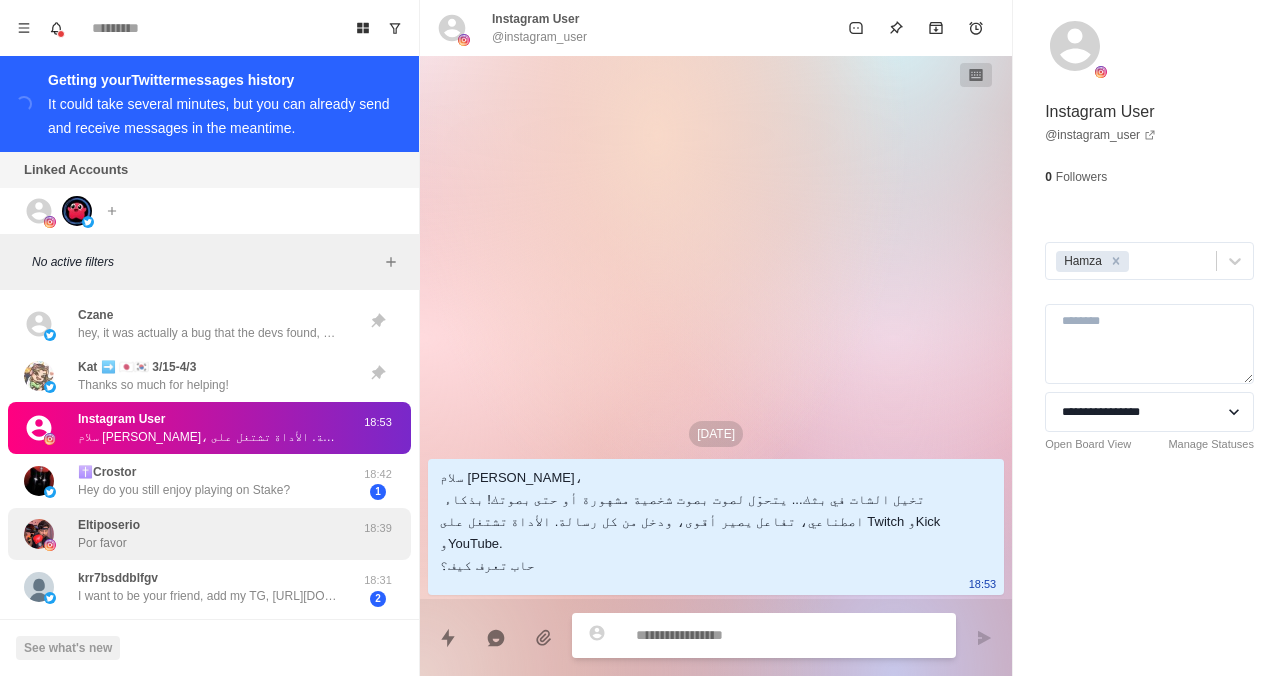 click on "Eltiposerio Por favor" at bounding box center [188, 534] 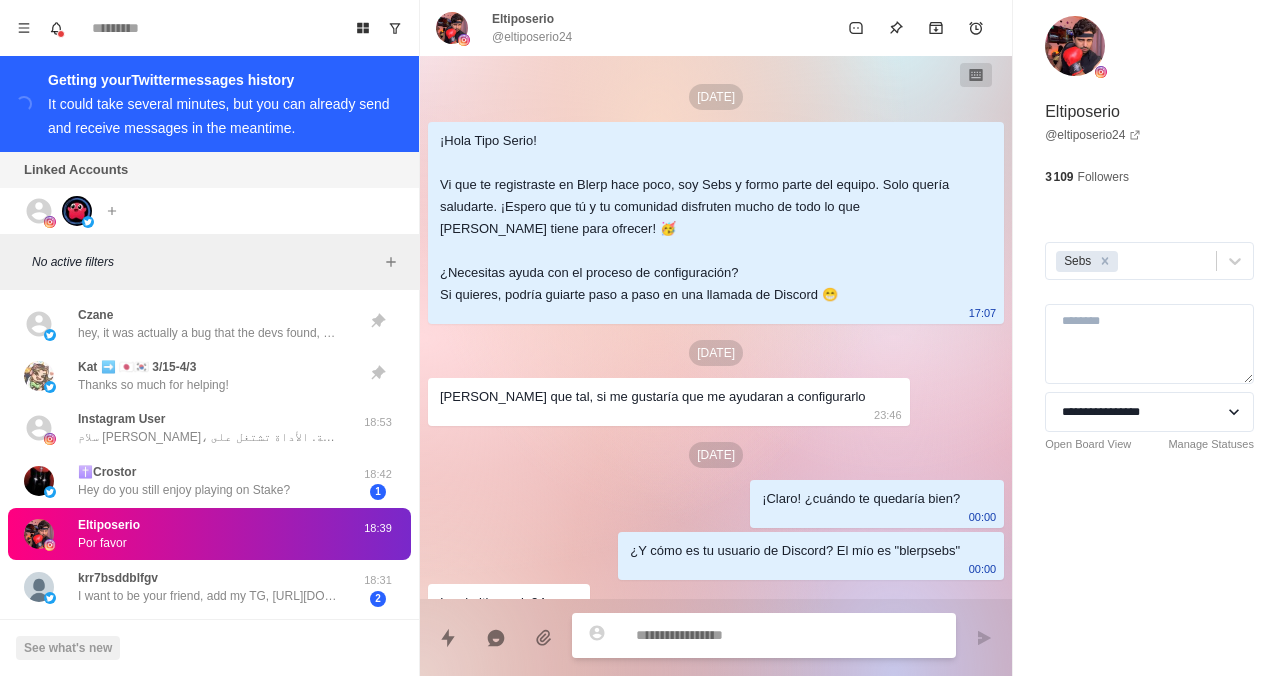 scroll, scrollTop: 314, scrollLeft: 0, axis: vertical 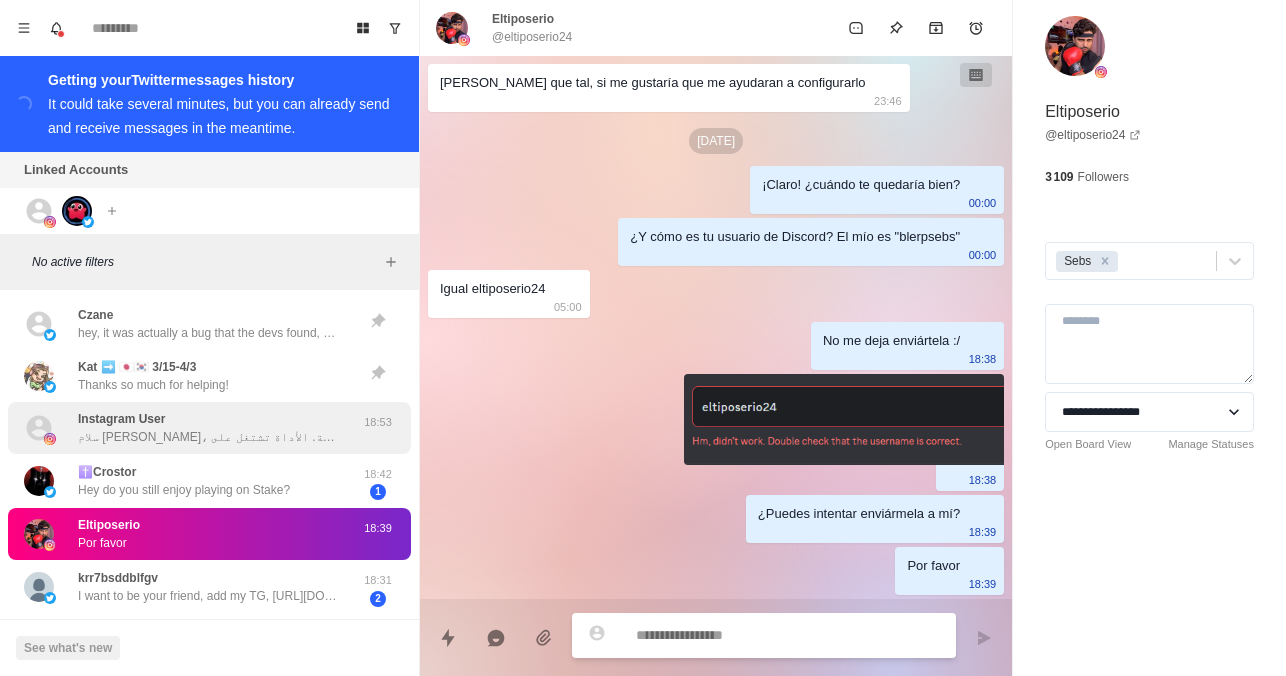 click on "سلام [PERSON_NAME]،
تخيل الشات في بثك... يتحوّل لصوت بصوت شخصية مشهورة أو حتى بصوتك! بذكاء اصطناعي، تفاعل يصير أقوى، ودخل من كل رسالة. الأداة تشتغل على Twitch وKick وYouTube.
حاب تعرف كيف؟" at bounding box center [208, 437] 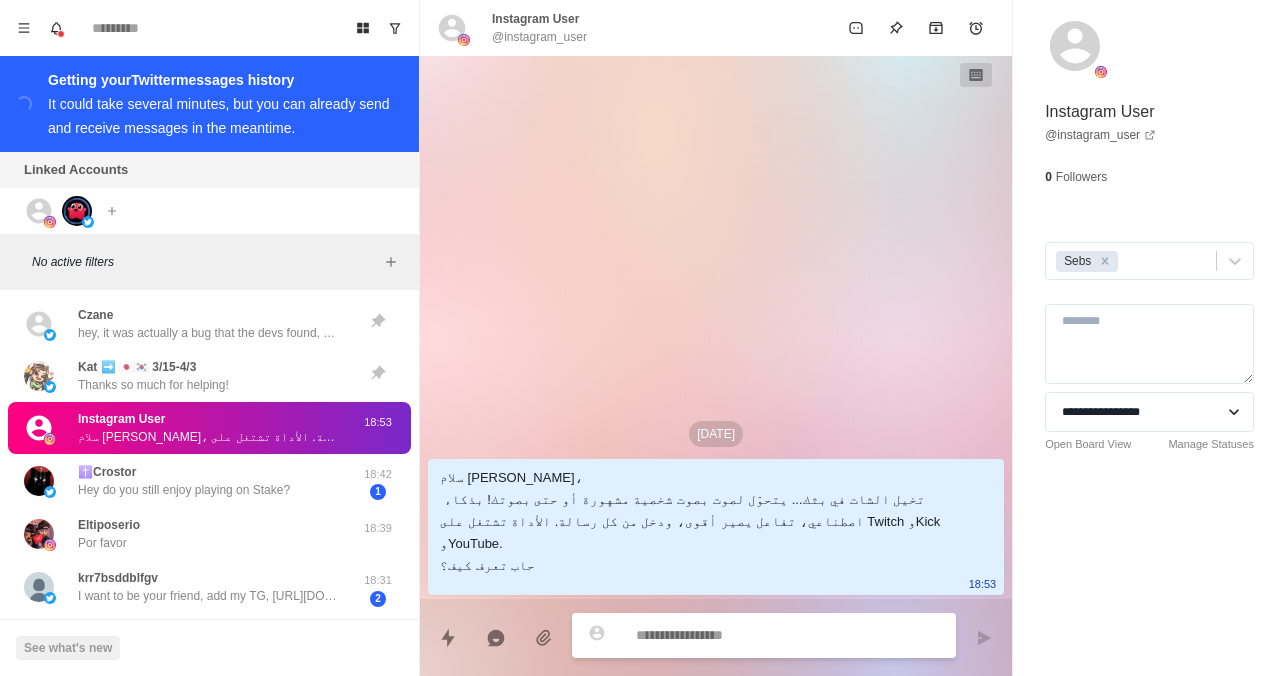 scroll, scrollTop: 0, scrollLeft: 0, axis: both 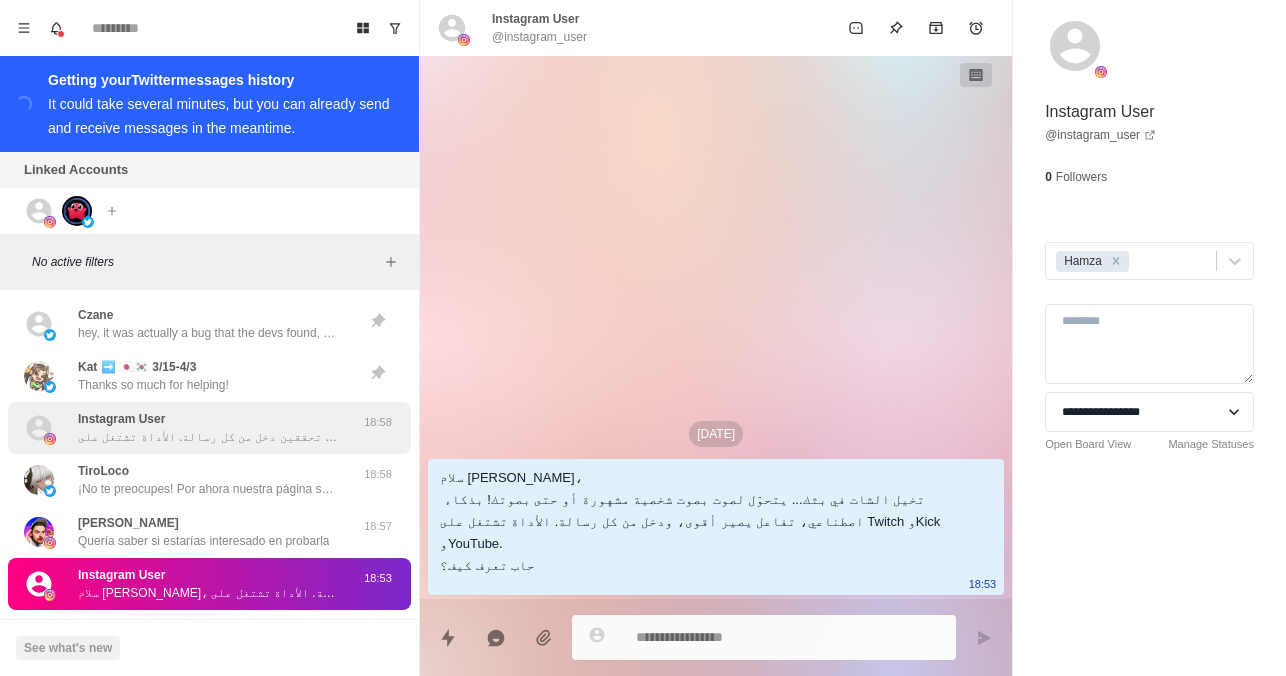 click on "سلام سباركي،
تخيلي الشات في بثك يتحوّل لصوت... بصوت شخصية مشهورة أو حتى بصوتك إنتِ!
ذكاء اصطناعي يعزز التفاعل مع المتابعين، ويعطيك فرصة تحققين دخل من كل رسالة.
الأداة تشتغل على Twitch، Kick، وYouTube.
حابّة تعرفين كيف؟ 😉" at bounding box center (208, 437) 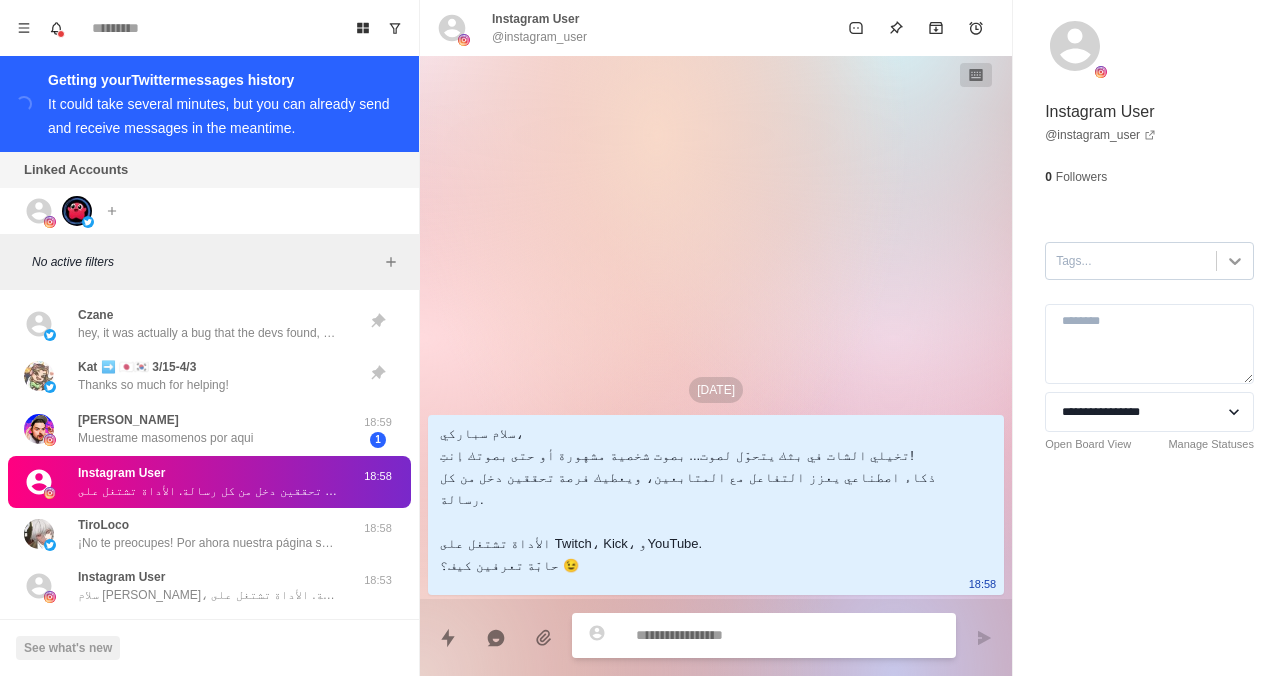 click 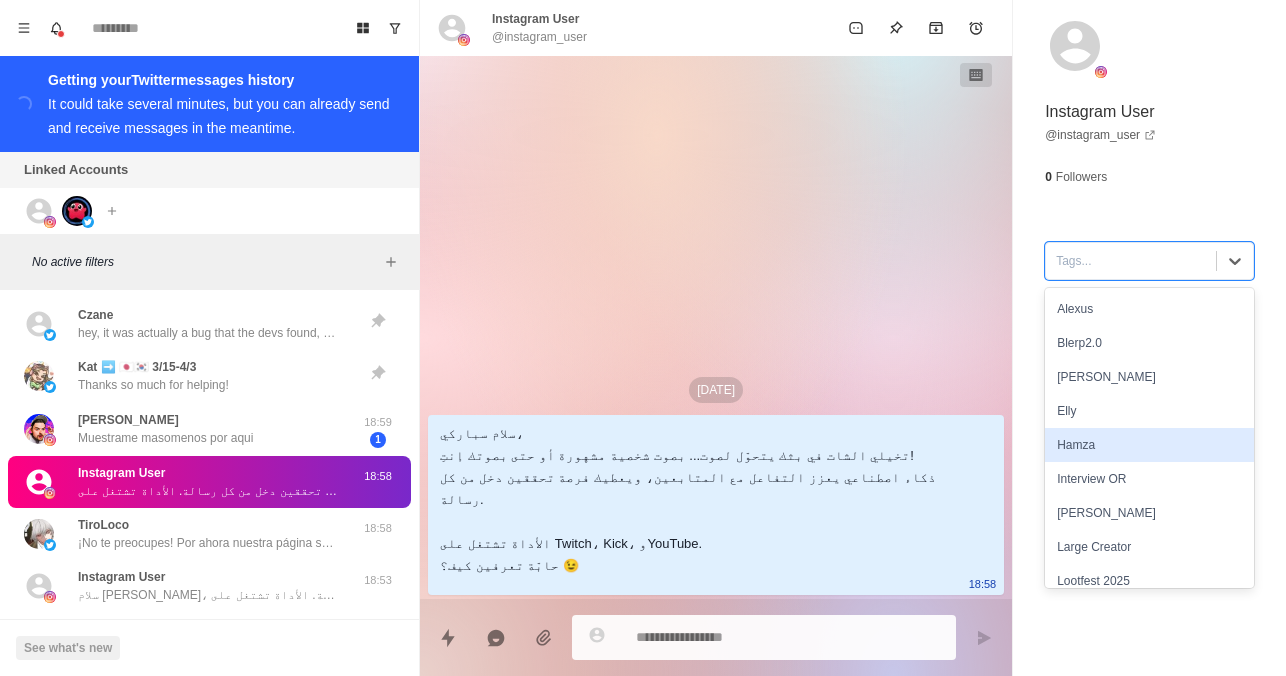 click on "Hamza" at bounding box center [1149, 445] 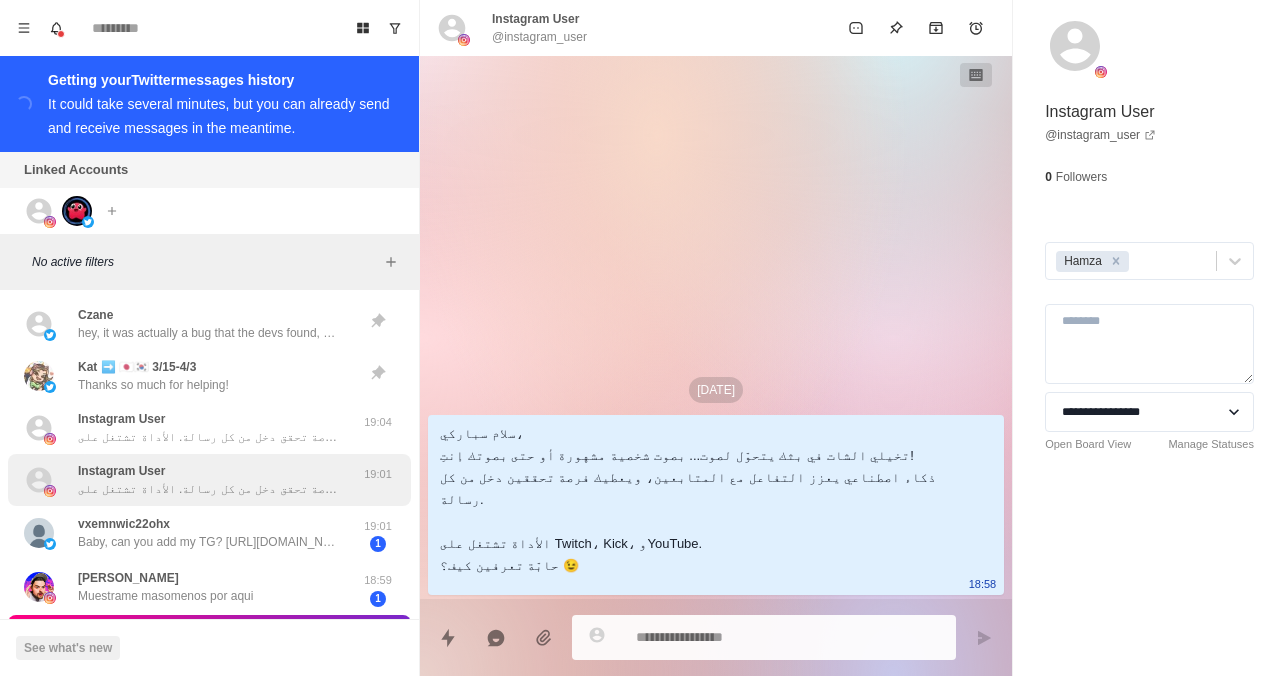 click on "سلام بدر،
تخيل الشات في بثك يتحوّل لصوت... بصوت شخصية مشهورة أو حتى بصوتك!
ذكاء اصطناعي يعطي تفاعل أقوى، وفرصة تحقق دخل من كل رسالة.
الأداة تشتغل على Twitch، Kick، وYouTube.
حاب تعرف كيف؟" at bounding box center [208, 489] 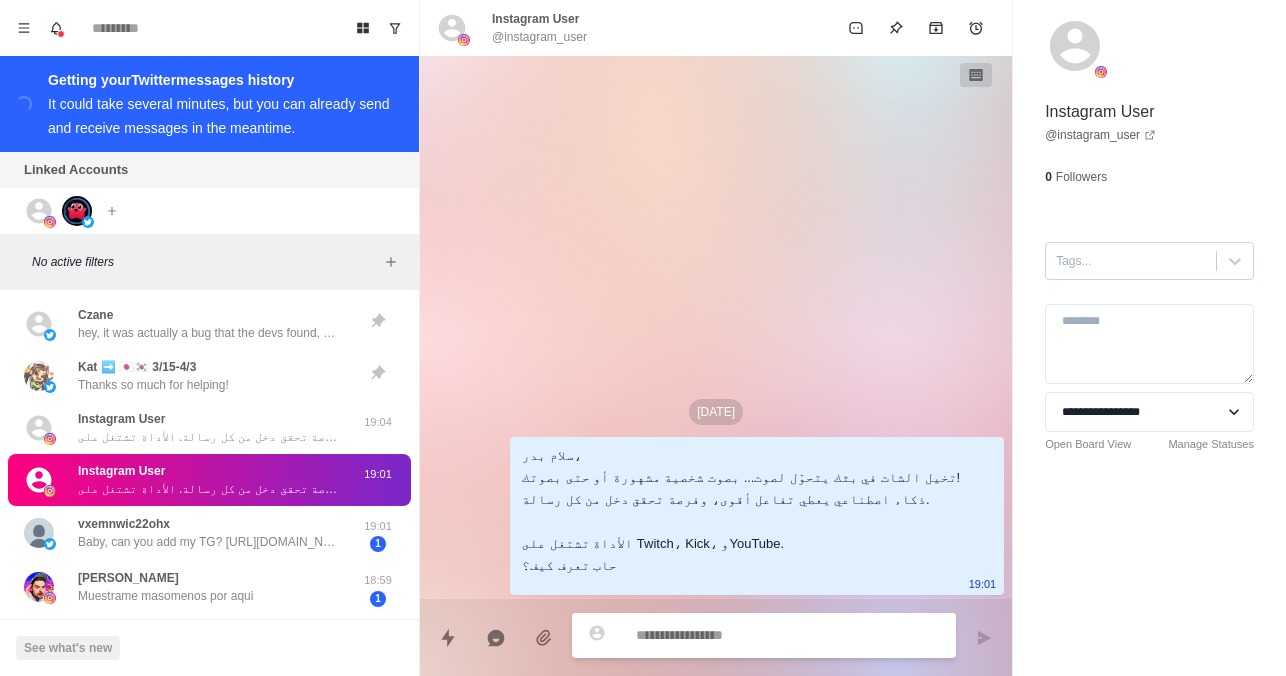 click at bounding box center (1131, 261) 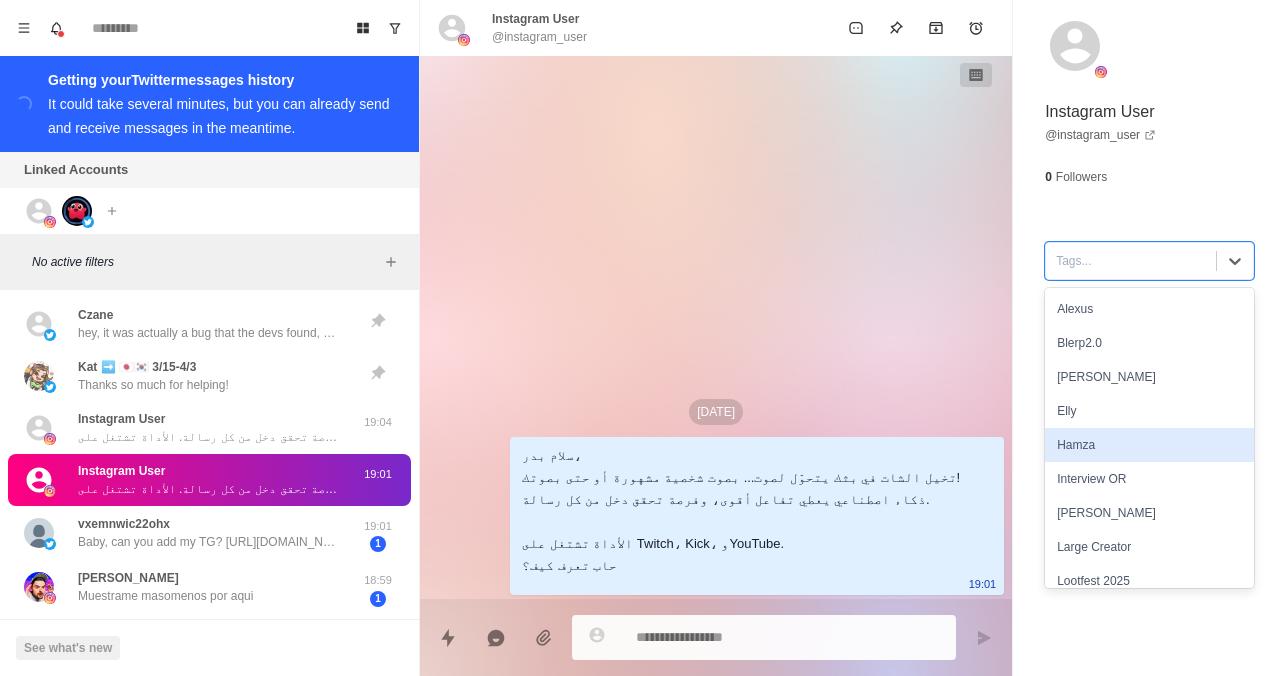 click on "Hamza" at bounding box center [1149, 445] 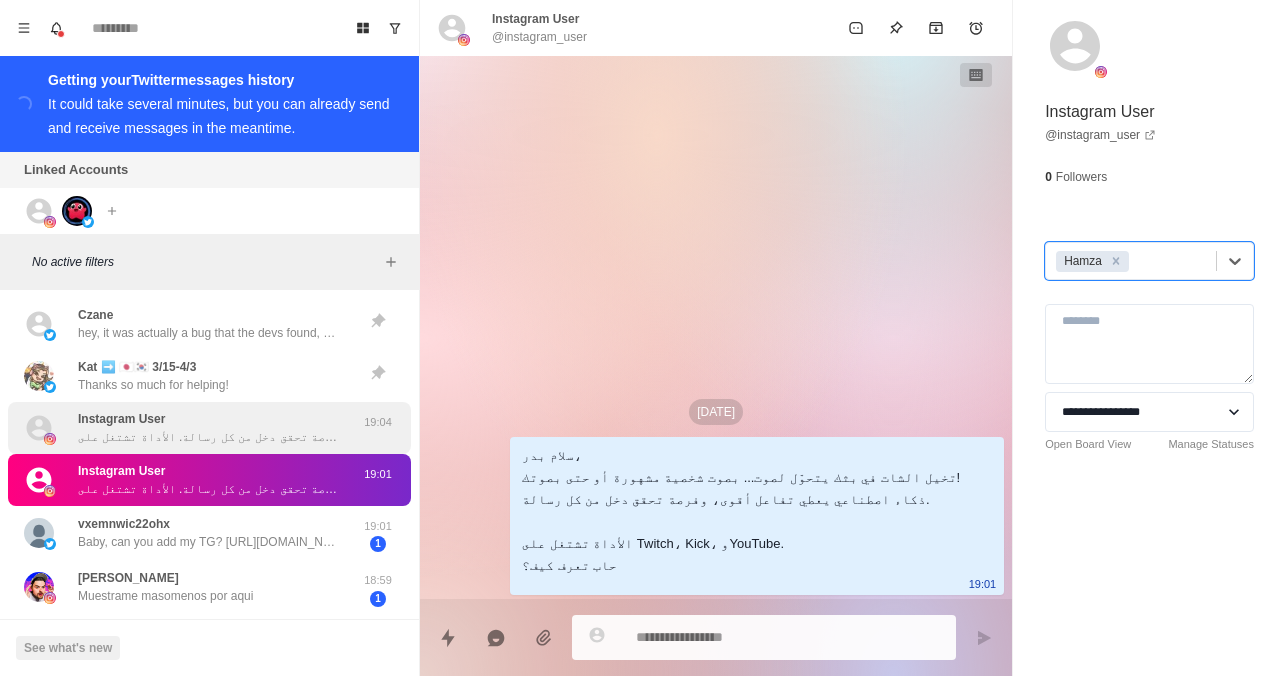 click on "Instagram User سلام مافيا،
تخيل الشات في بثك يتحوّل لصوت... بصوت شخصية مشهورة أو حتى بصوتك!
ذكاء اصطناعي يعطي تفاعل أقوى، وفرصة تحقق دخل من كل رسالة.
الأداة تشتغل على Twitch، Kick، وYouTube.
حاب تعرف كيف؟ 19:04" at bounding box center (209, 428) 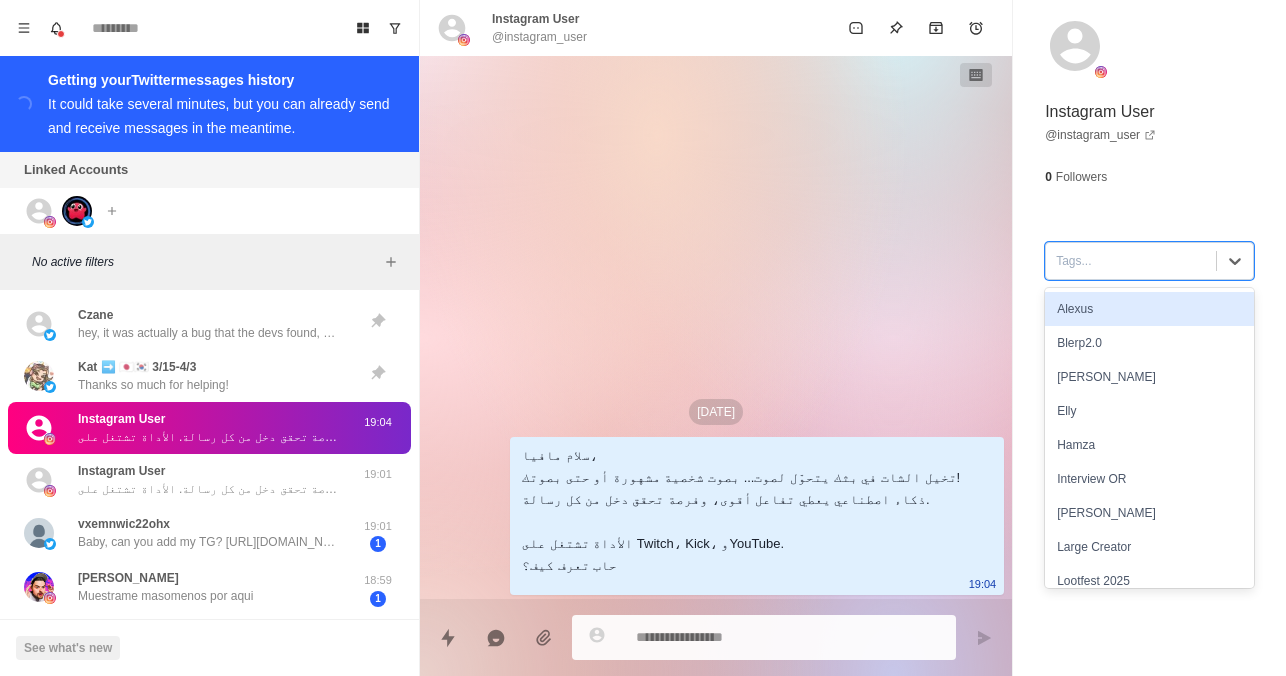 click at bounding box center (1131, 261) 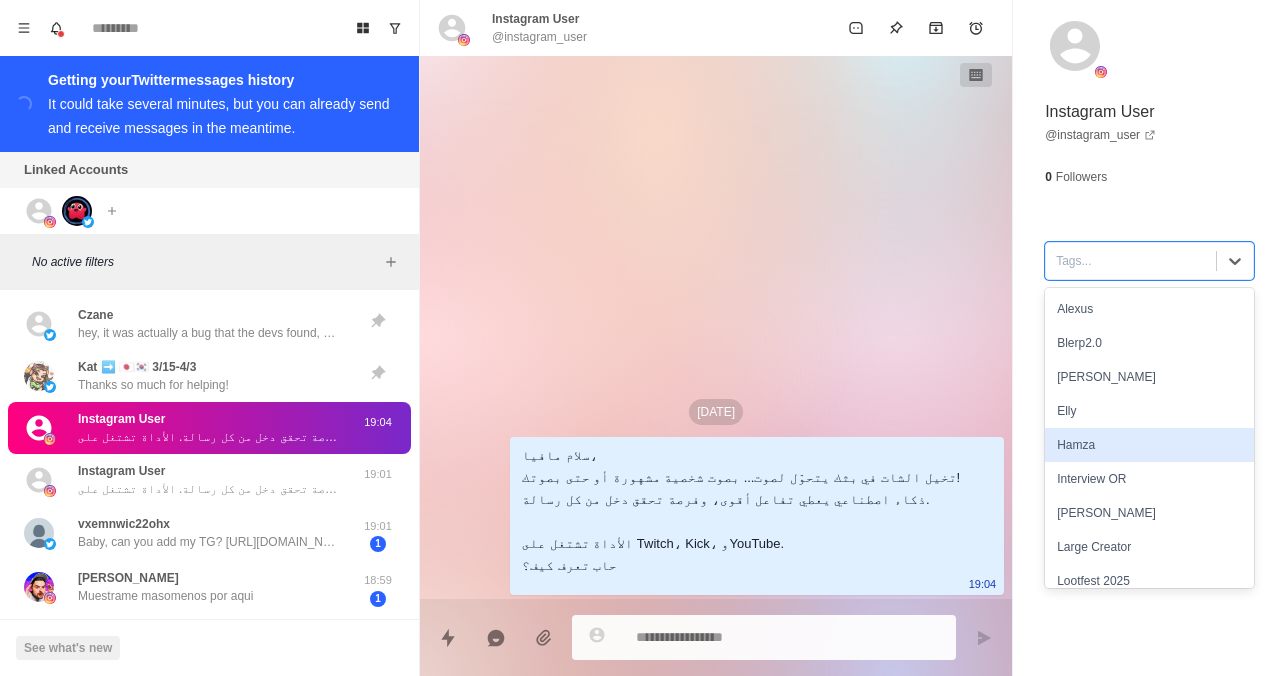 click on "Hamza" at bounding box center (1149, 445) 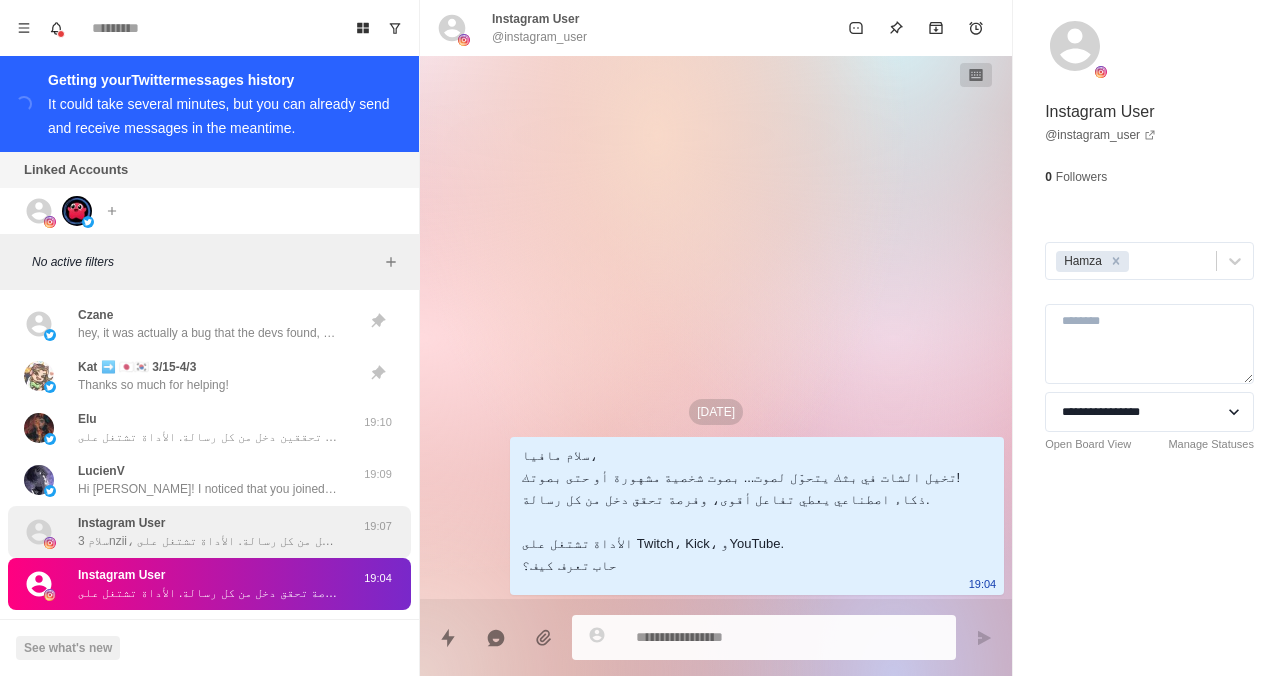 click on "Instagram User سلام 3nzii،
تخيل الشات في بثك يتحوّل لصوت... بصوت شخصية مشهورة أو حتى بصوتك!
بالذكاء اصطناعي تخلي التفاعل أقوى، وفرصة تحقق دخل من كل رسالة.
الأداة تشتغل على Twitch، Kick، وYouTube.
حاب تعرف كيف؟" at bounding box center (208, 532) 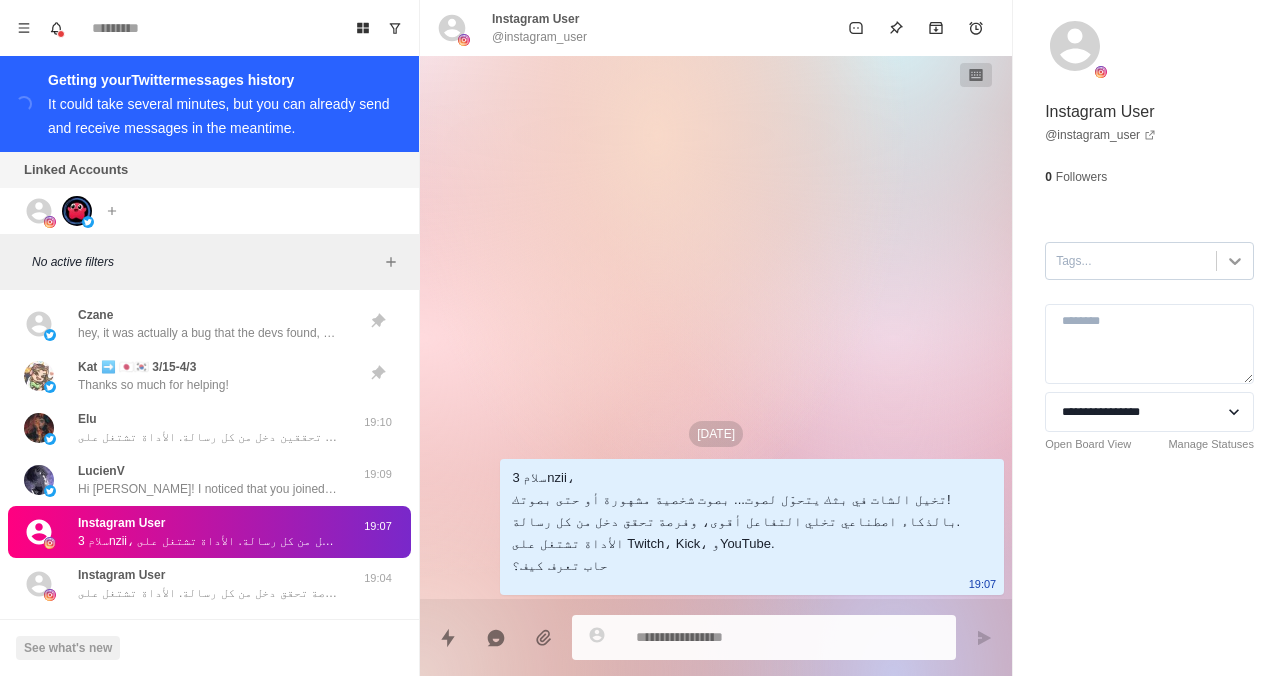 click on "**********" at bounding box center [1149, 270] 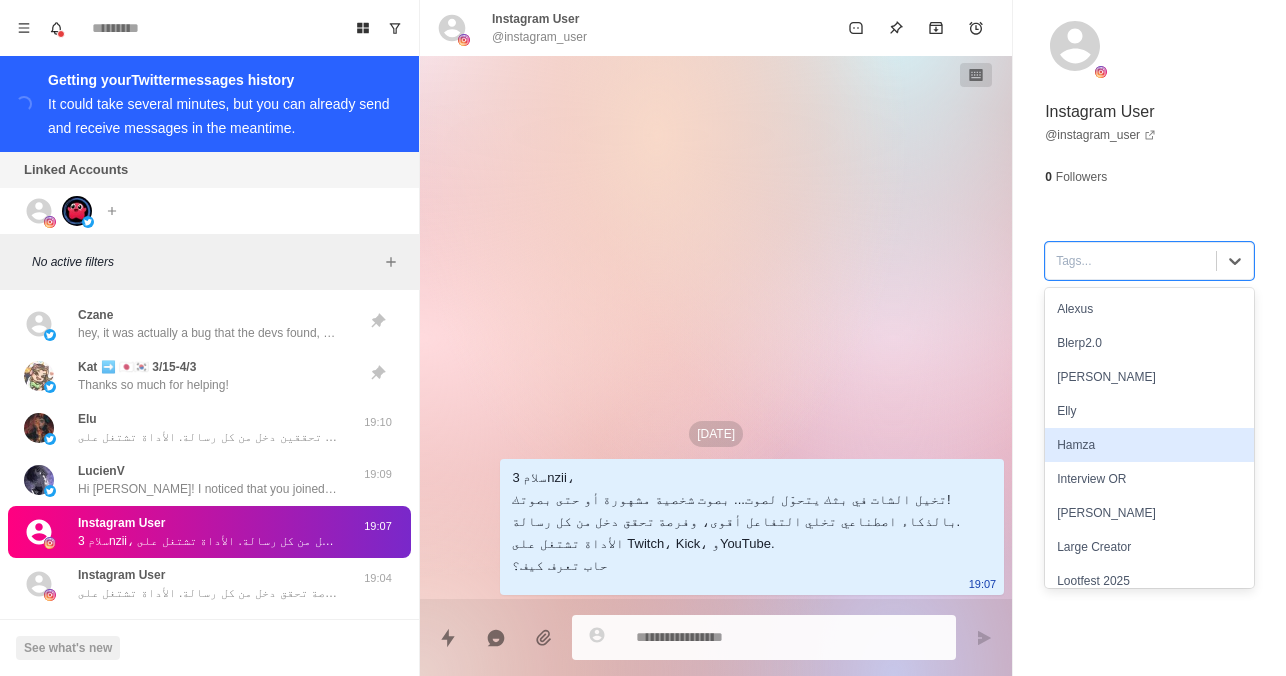 click on "Hamza" at bounding box center [1149, 445] 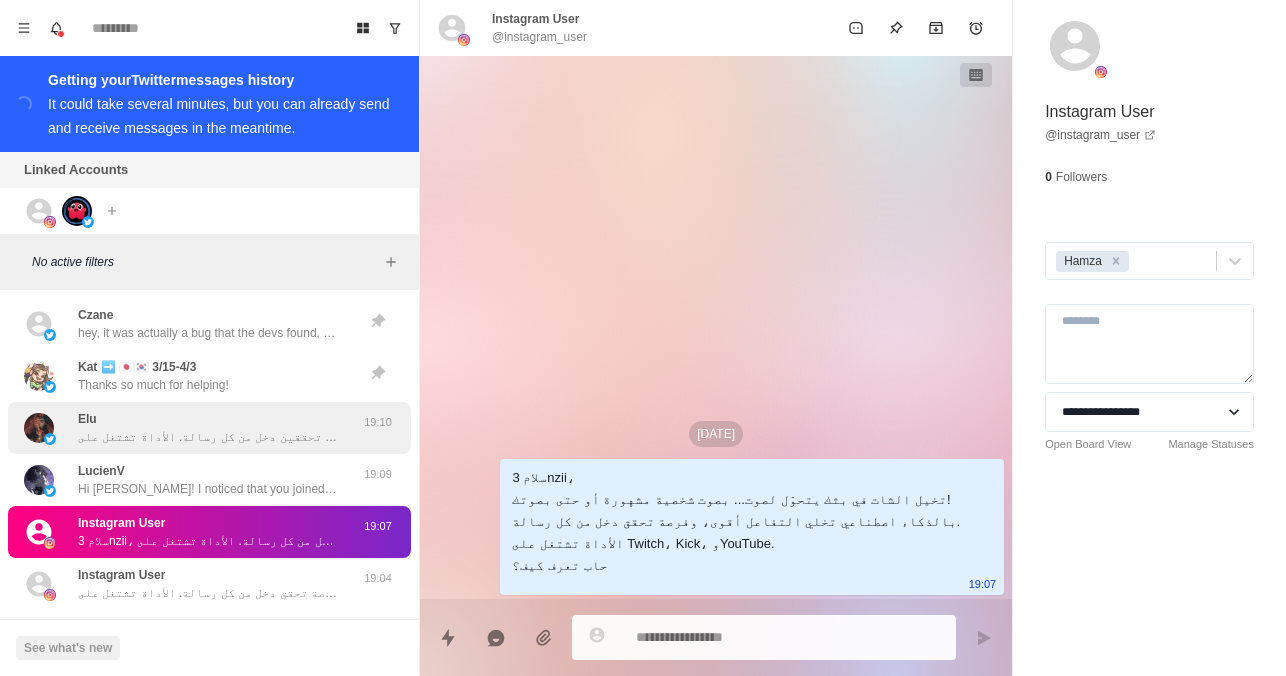click on "سلام خلود،
تخيلي الشات في بثك يتحوّل لصوت... بصوت شخصية مشهورة أو حتى بصوتك إنتِ!
ذكاء اصطناعي يعزز التفاعل مع المتابعين، ويعطيك فرصة تحققين دخل من كل رسالة.
الأداة تشتغل على Twitch، Kick، وYouTube.
حابّة تعرفين كيف؟" at bounding box center [208, 437] 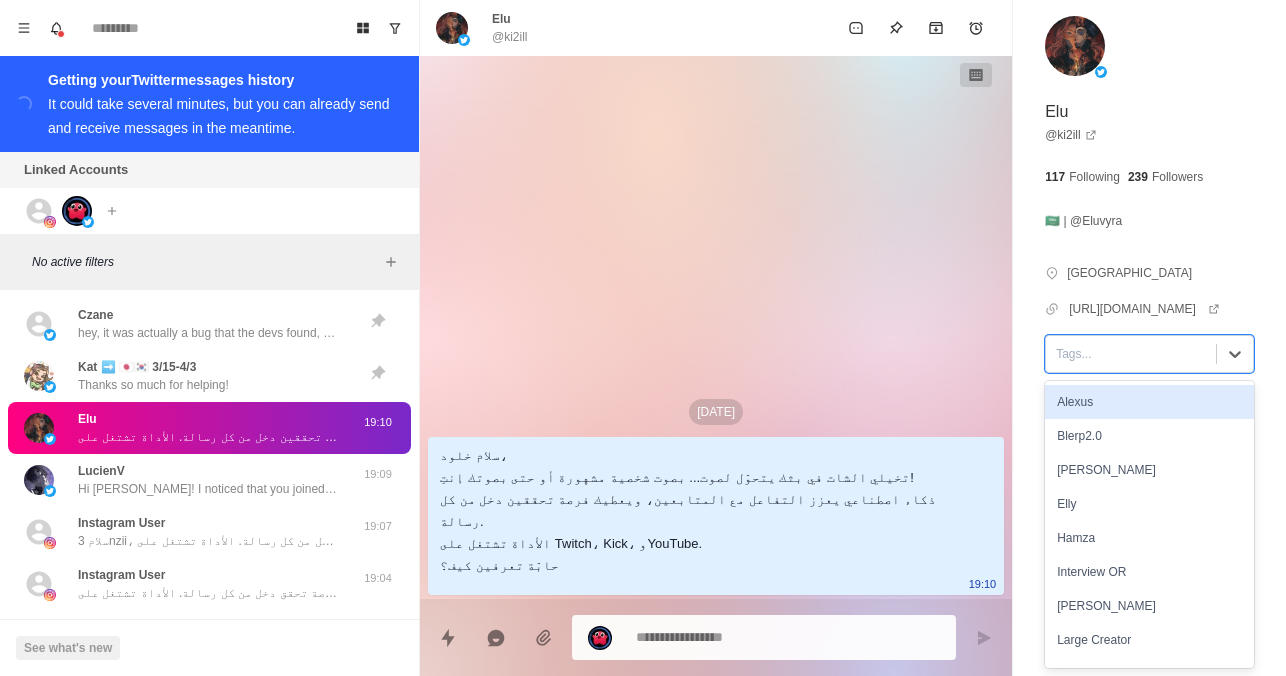 click at bounding box center [1131, 354] 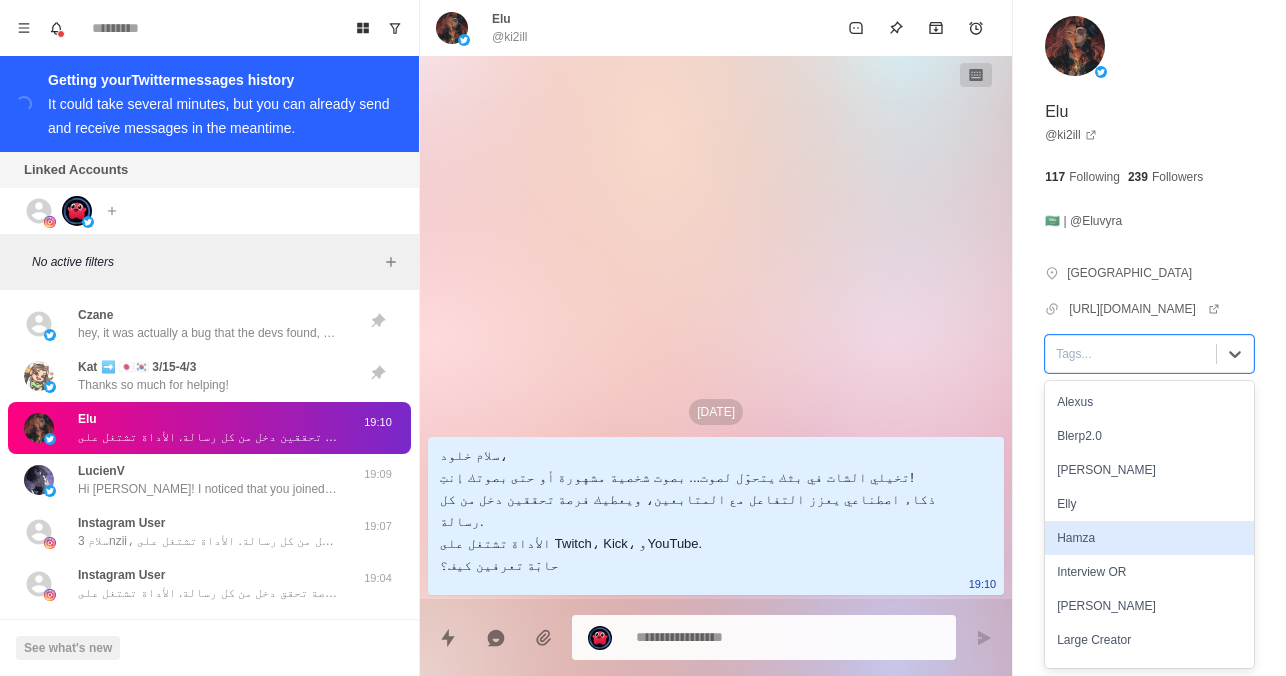 click on "Hamza" at bounding box center (1149, 538) 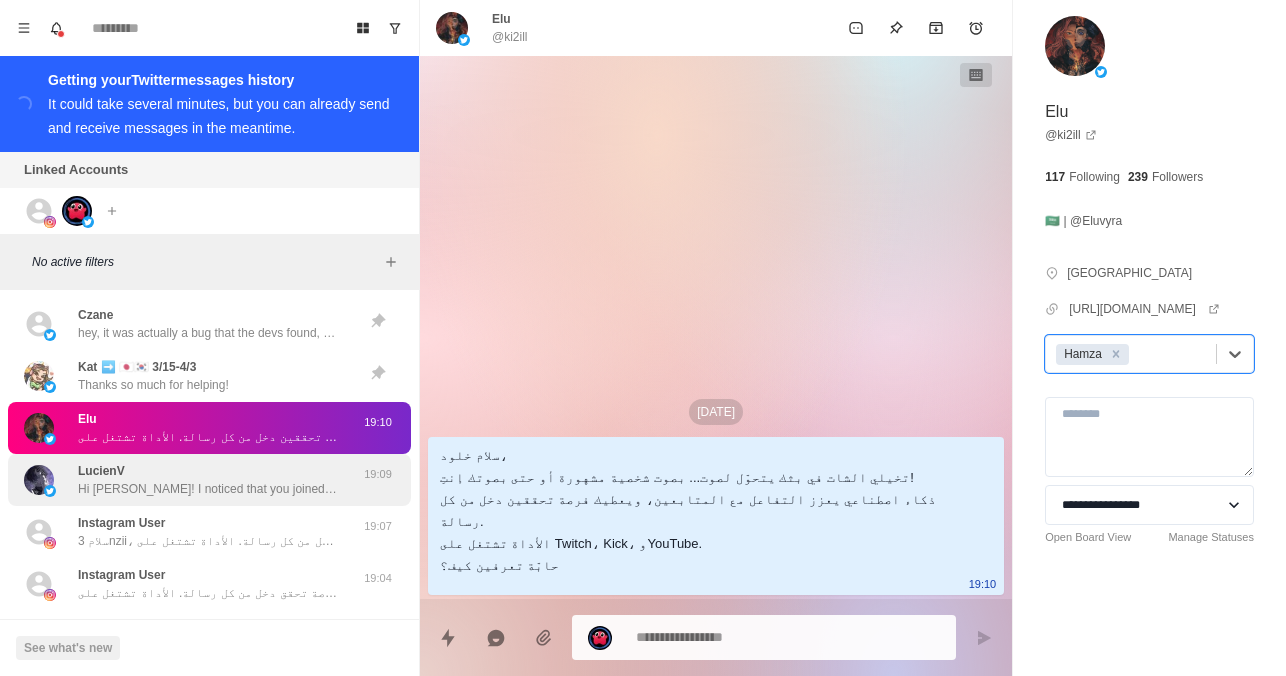 click on "LucienV Hi [PERSON_NAME]!
I noticed that you joined Blerp very recently, I'm Sebs and I'm part of the team. I just wanted to say hi. I hope you and your community really enjoy all that Blerp has to offer! 🥳
Would you like some help with the setup process?
If you want, I could guide you step by step in a quick Discord call 😺" at bounding box center [208, 480] 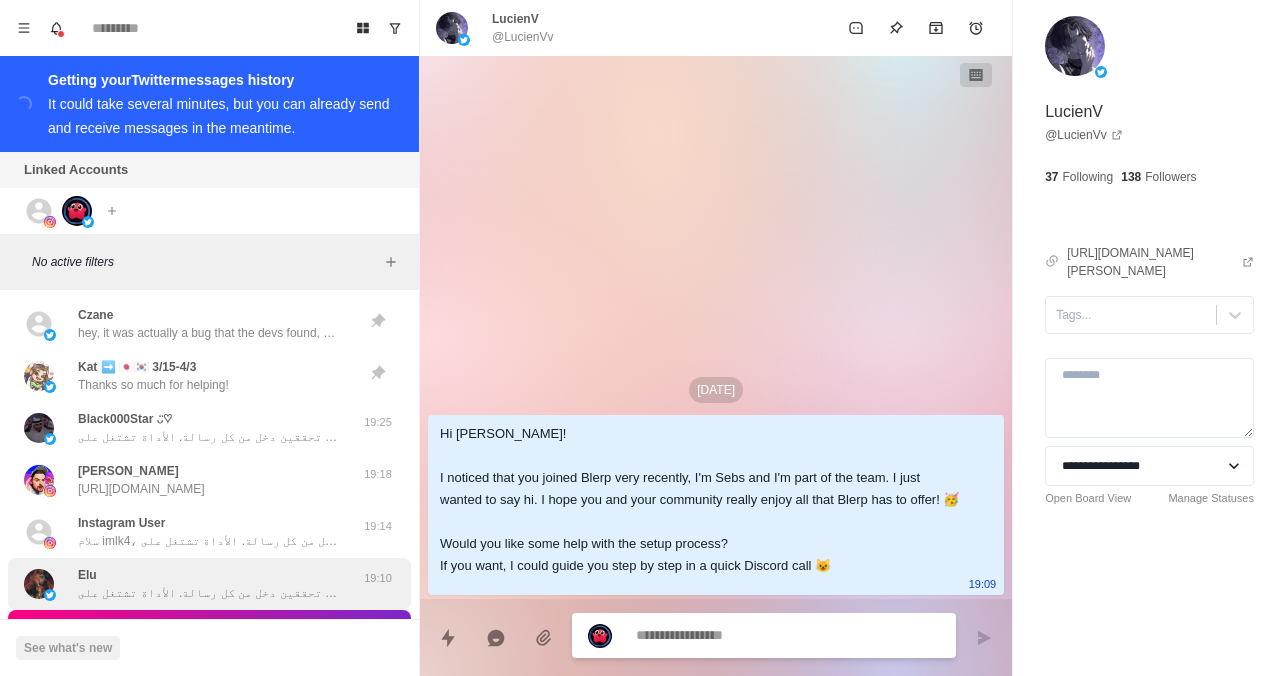 click on "سلام خلود،
تخيلي الشات في بثك يتحوّل لصوت... بصوت شخصية مشهورة أو حتى بصوتك إنتِ!
ذكاء اصطناعي يعزز التفاعل مع المتابعين، ويعطيك فرصة تحققين دخل من كل رسالة.
الأداة تشتغل على Twitch، Kick، وYouTube.
حابّة تعرفين كيف؟" at bounding box center [208, 593] 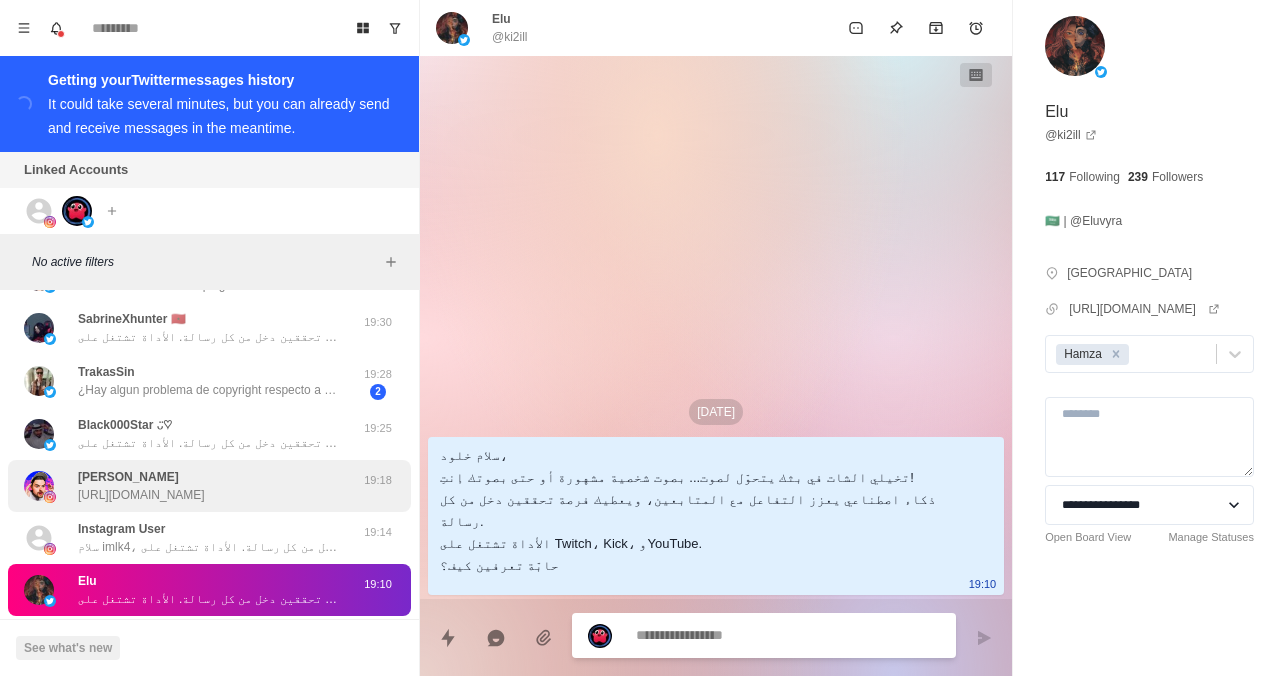 scroll, scrollTop: 101, scrollLeft: 0, axis: vertical 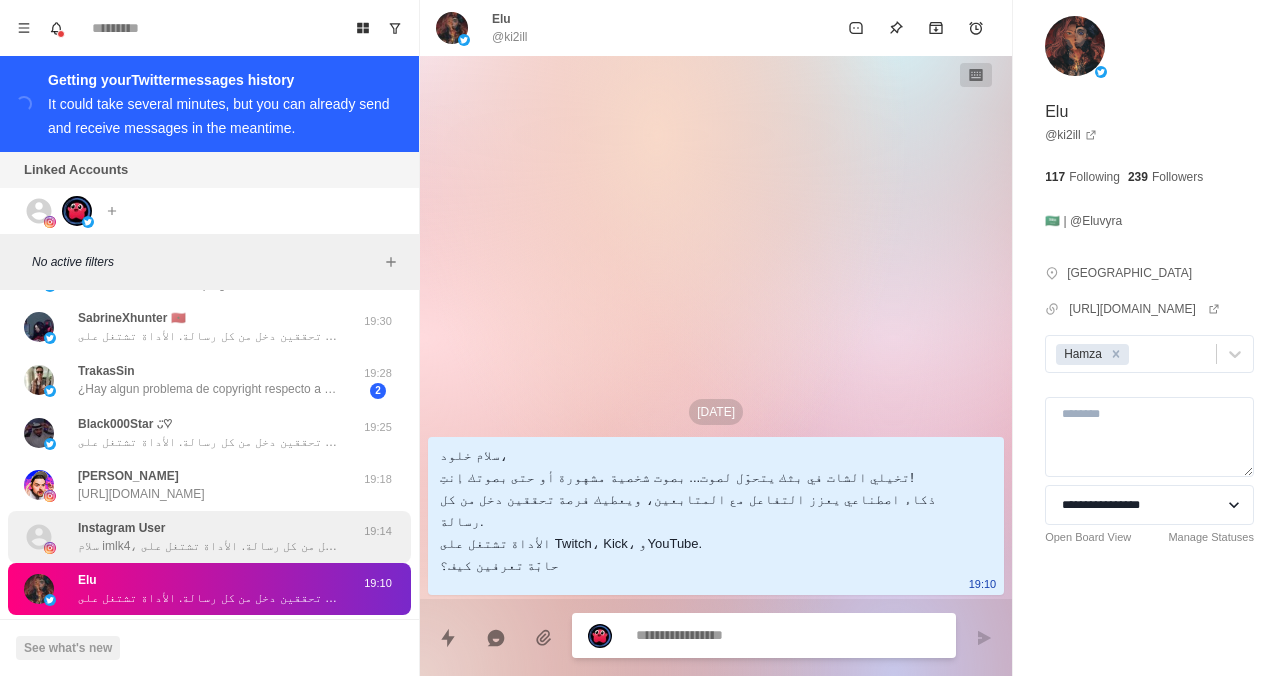 click on "سلام imlk4،
تخيل الشات في بثك يتحوّل لصوت... بصوت شخصية مشهورة أو حتى بصوتك!
ذكاء اصطناعي يعطي تفاعل أقوى، وفرصة تحقق دخل من كل رسالة.
الأداة تشتغل على Twitch، Kick، وYouTube.
حاب تعرف كيف؟" at bounding box center [208, 546] 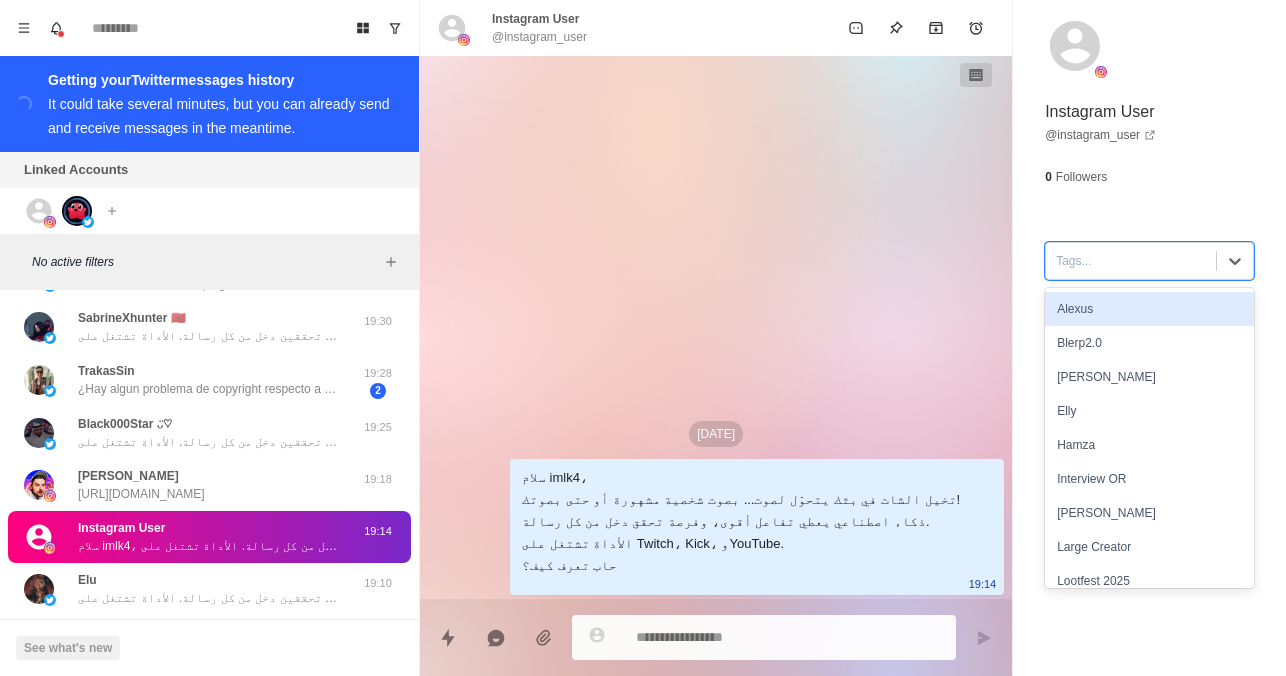 click at bounding box center (1131, 261) 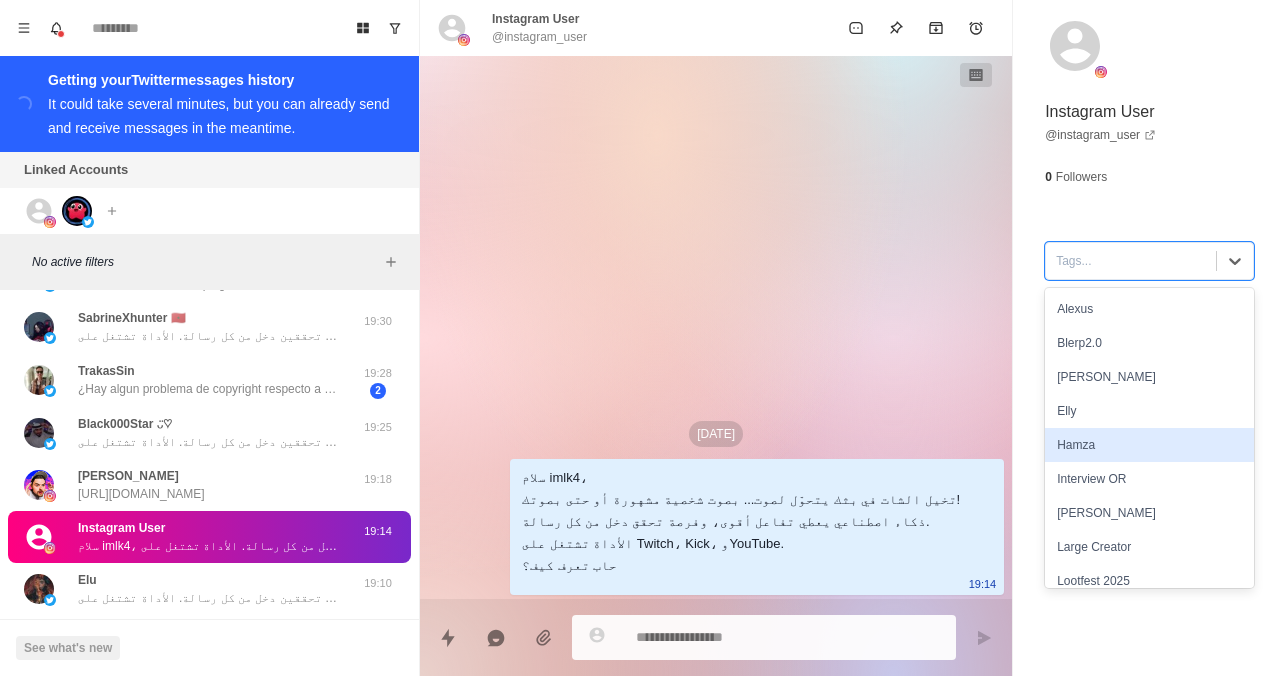 click on "Hamza" at bounding box center [1149, 445] 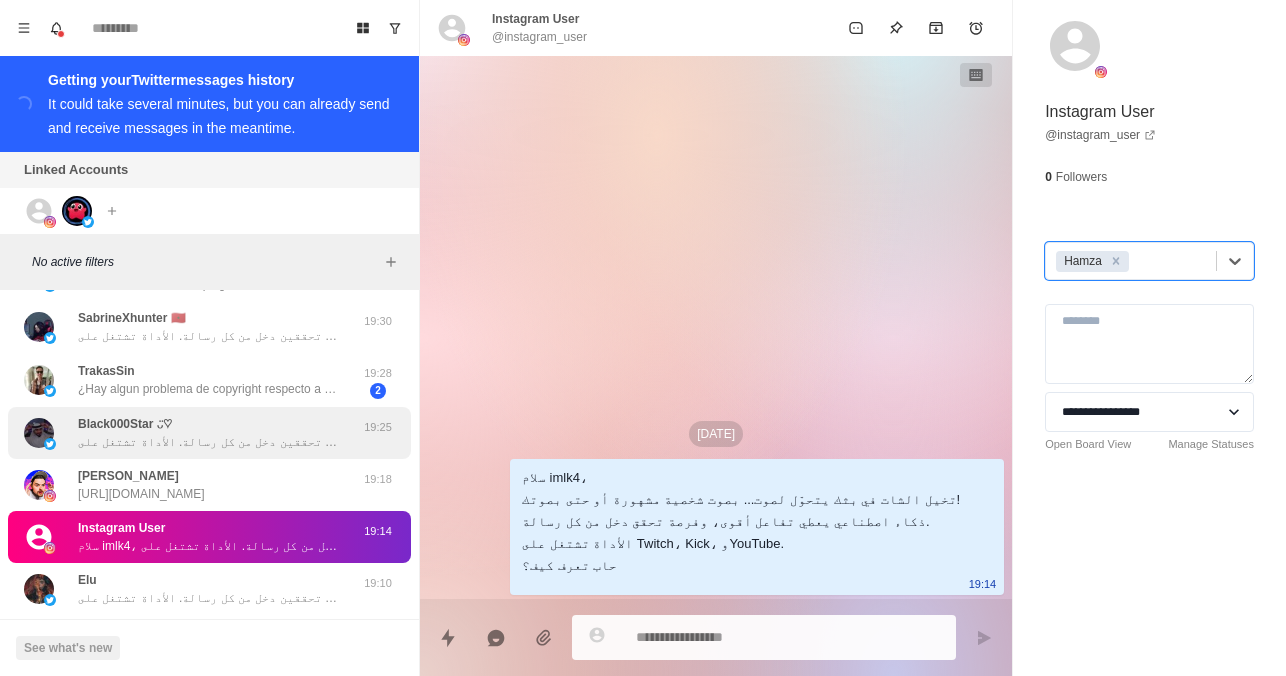 click on "سلام بلاك،
تخيلي الشات في بثك يتحوّل لصوت... بصوت شخصية مشهورة أو حتى بصوتك إنتِ!
الذكاء اصطناعي يعزز التفاعل مع المتابعين، ويعطيك فرصة تحققين دخل من كل رسالة.
الأداة تشتغل على Twitch، Kick، وYouTube.
حابّة تعرفين كيف؟" at bounding box center [208, 442] 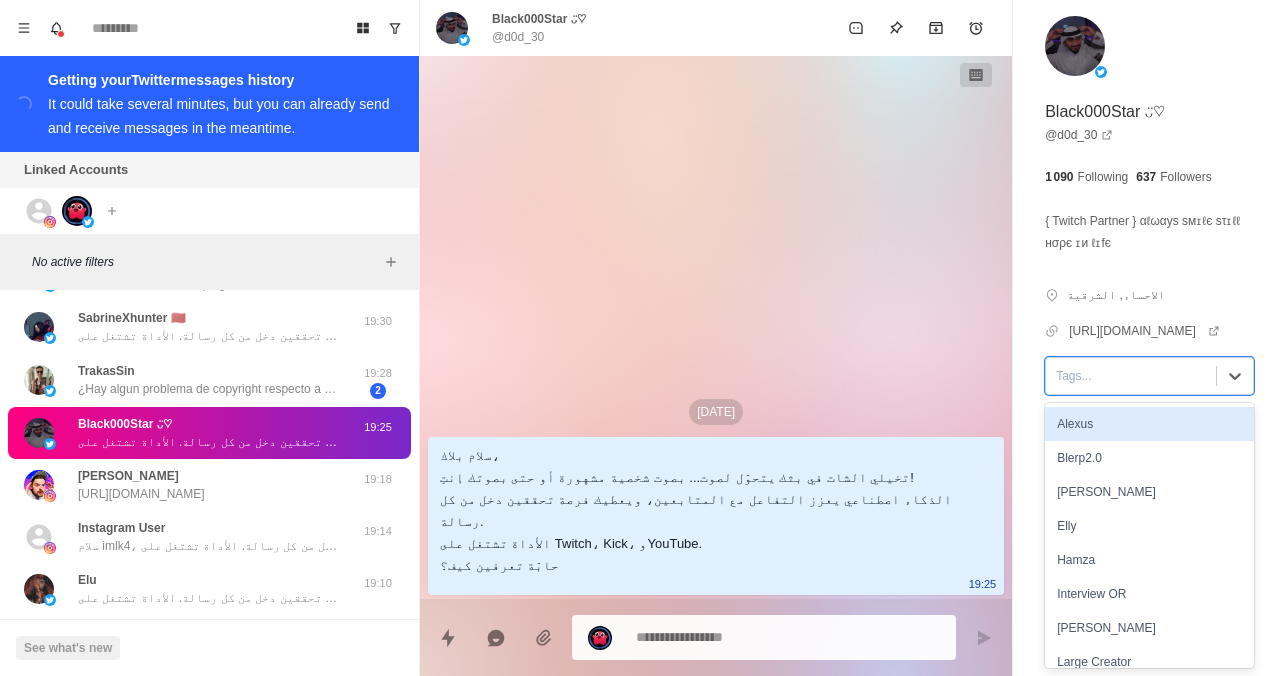 click at bounding box center [1131, 376] 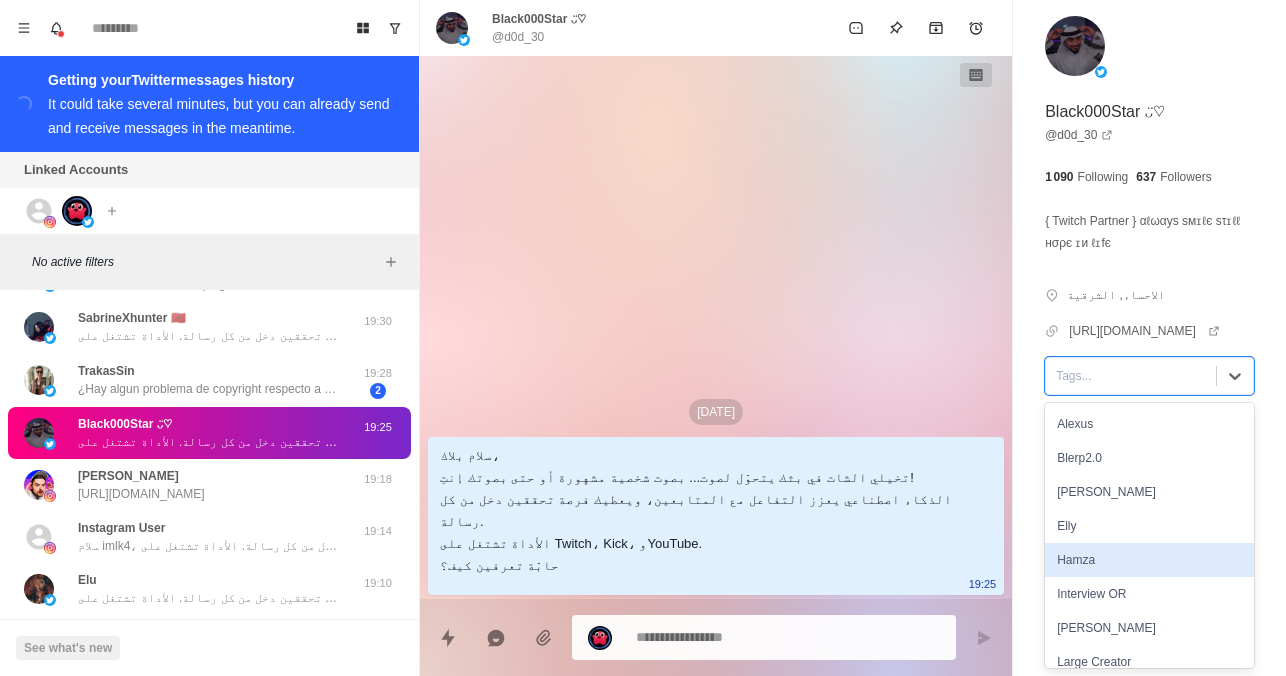 click on "Hamza" at bounding box center (1149, 560) 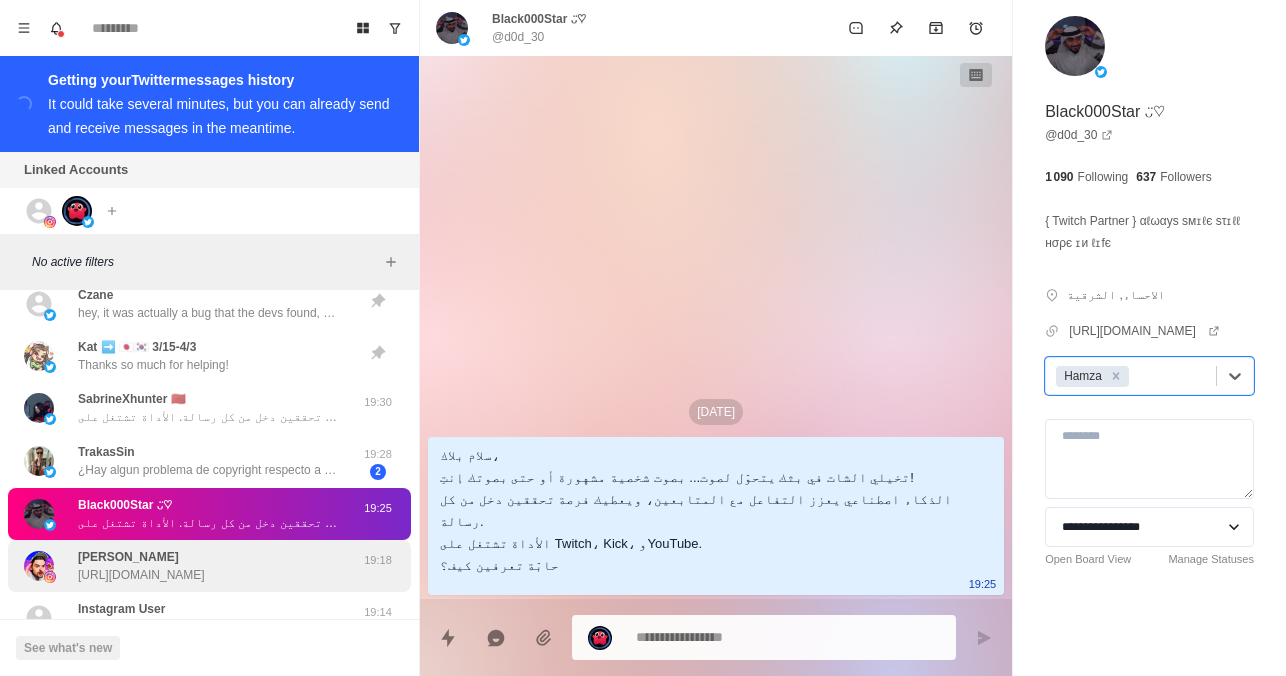 scroll, scrollTop: 19, scrollLeft: 0, axis: vertical 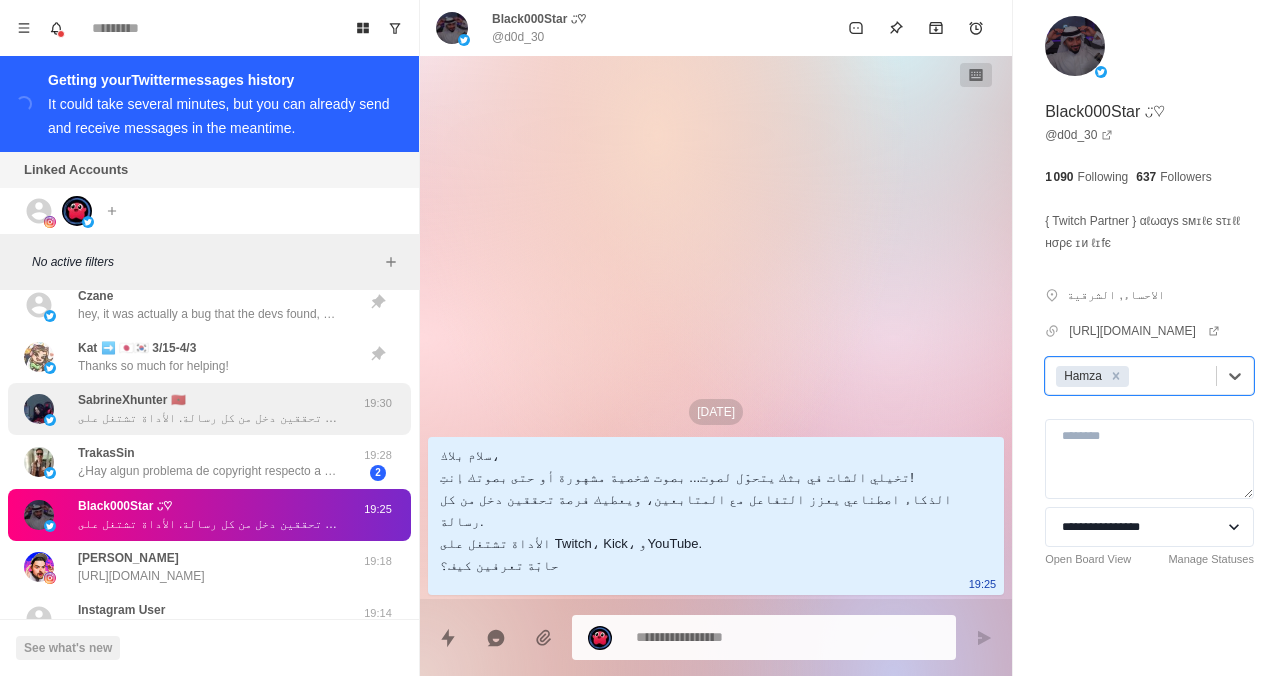 click on "سلام صبرينا فيفا ماروك ههه،
تخيلي الشات في بثك يتحوّل لصوت... بصوت شخصية مشهورة أو حتى بصوتك إنتِ!
ذكاء اصطناعي يعزز التفاعل مع المتابعين، ويعطيك فرصة تحققين دخل من كل رسالة.
الأداة تشتغل على Twitch، Kick، وYouTube.
حابّة تعرفين كيف؟" at bounding box center (208, 418) 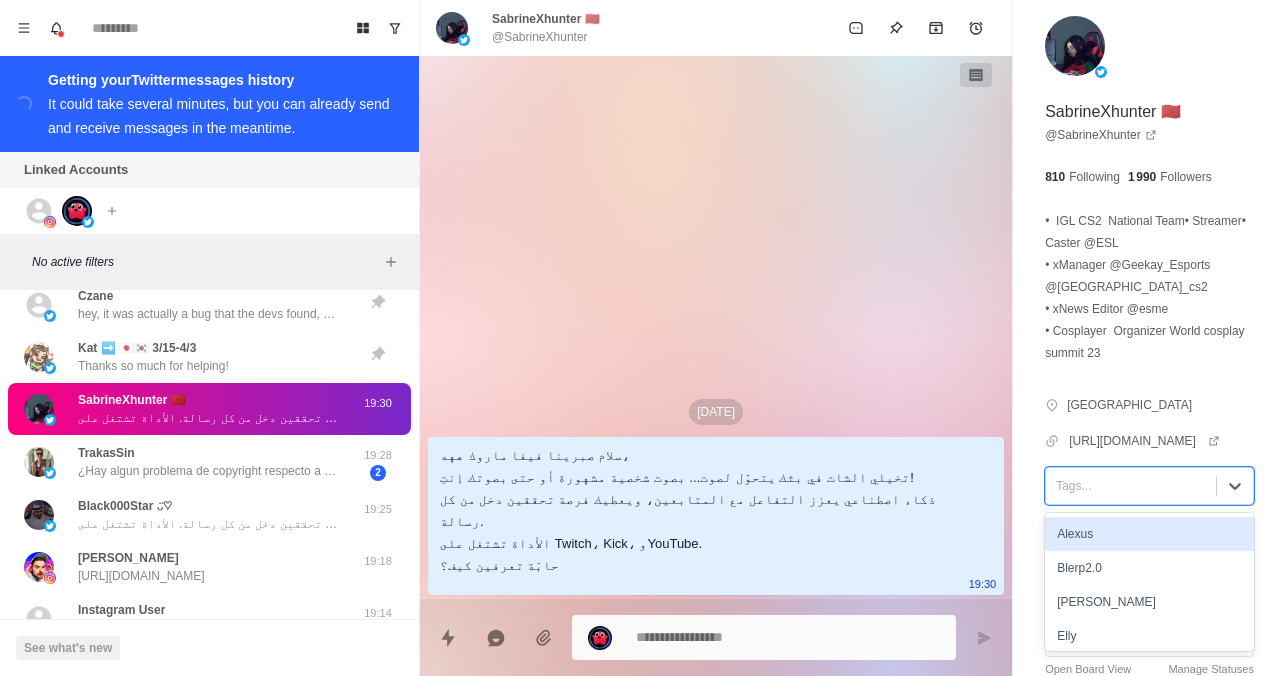 click at bounding box center [1131, 486] 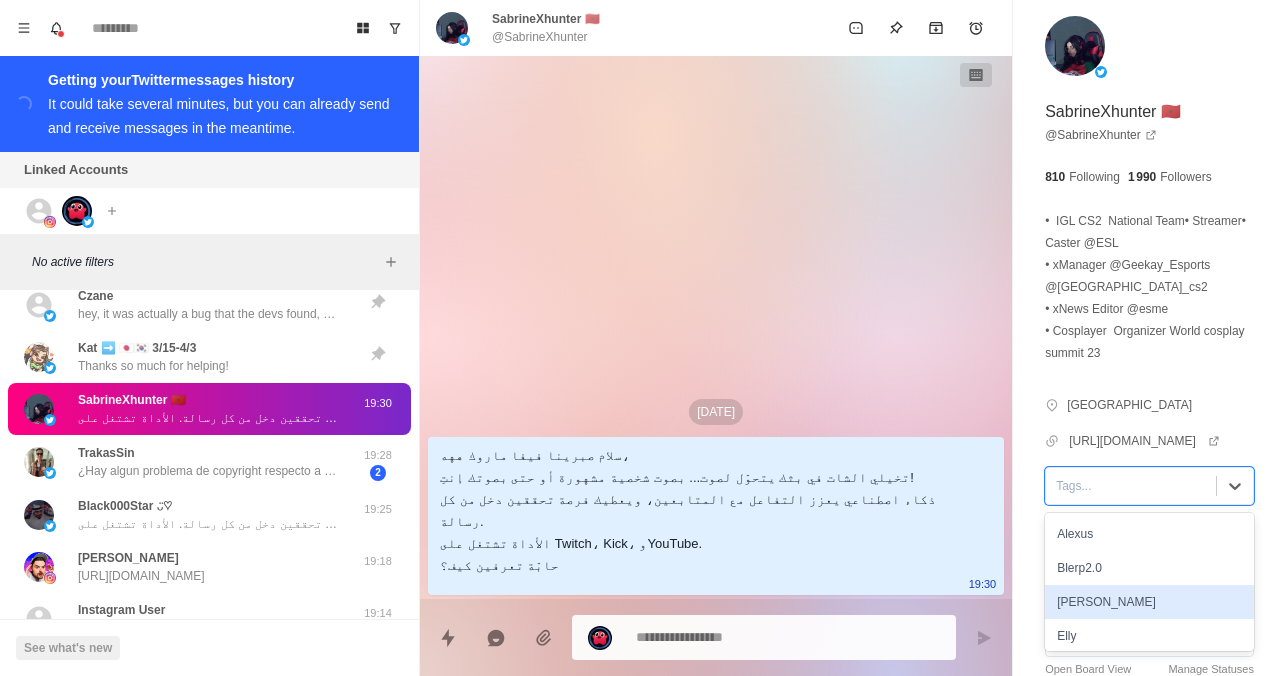 scroll, scrollTop: 69, scrollLeft: 0, axis: vertical 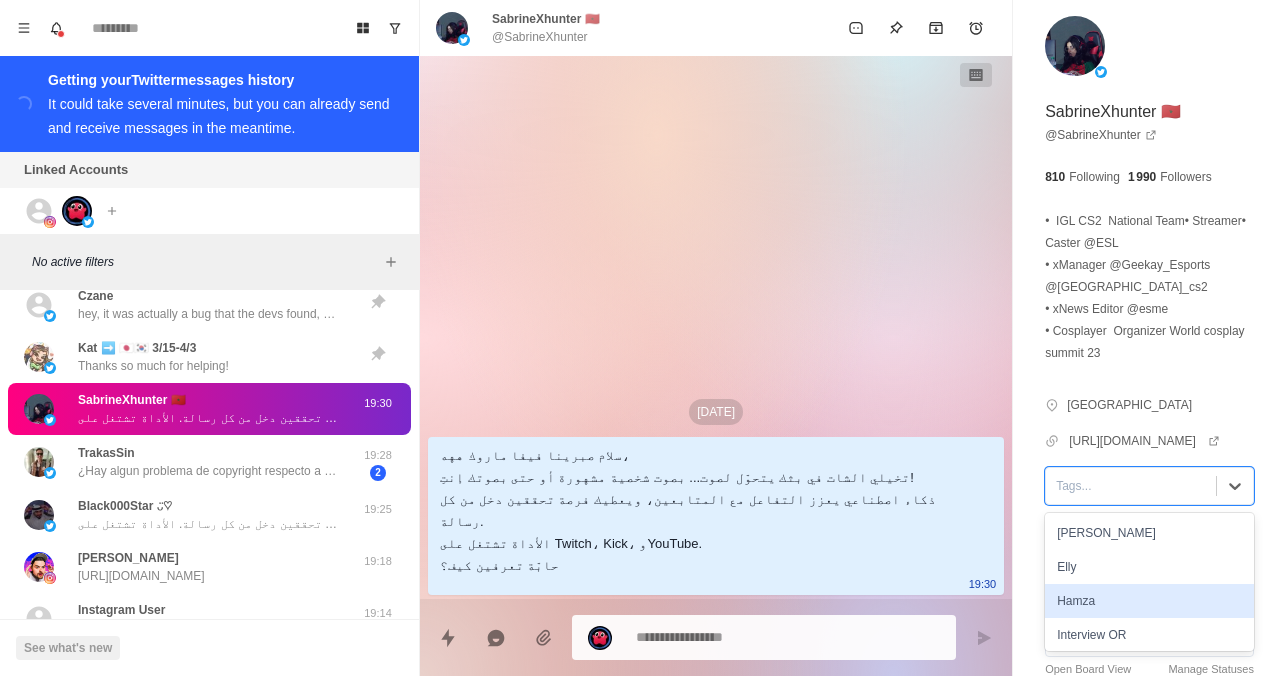 click on "Hamza" at bounding box center (1149, 601) 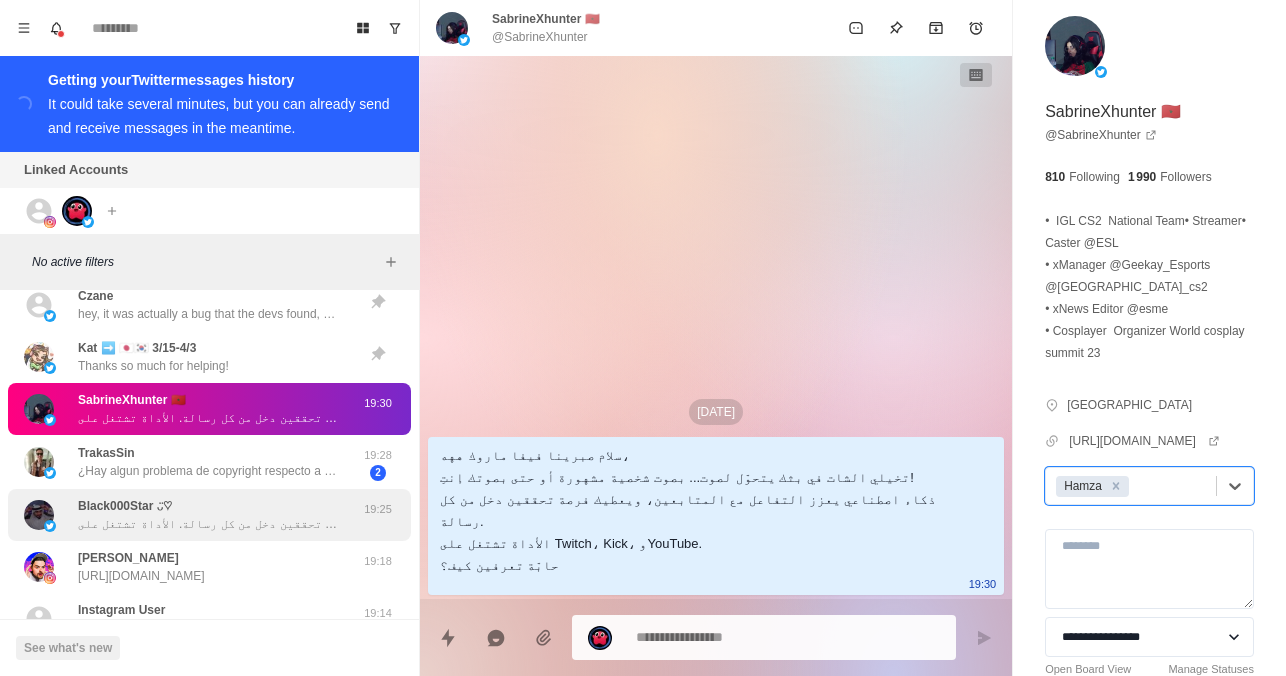 scroll, scrollTop: 0, scrollLeft: 0, axis: both 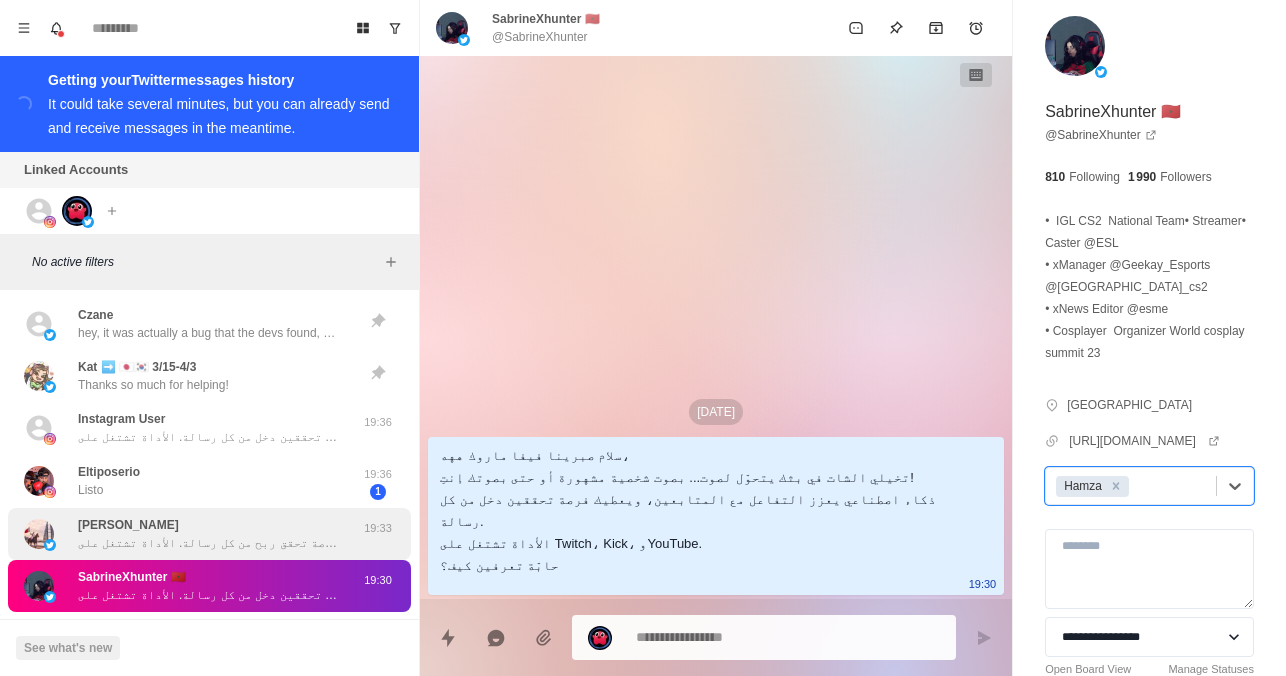 click on "سلام رعد،
تحب الشات في بثك يتحوّل لصوت... بصوت شخصية مشهورة أو حتى بصوتك!
الذكاء اصطناعي يعطي تفاعل أقوى، وفرصة تحقق ربح من كل رسالة.
الأداة تشتغل على Twitch و منصات أخرى
حاب تعرف كيف؟" at bounding box center (208, 543) 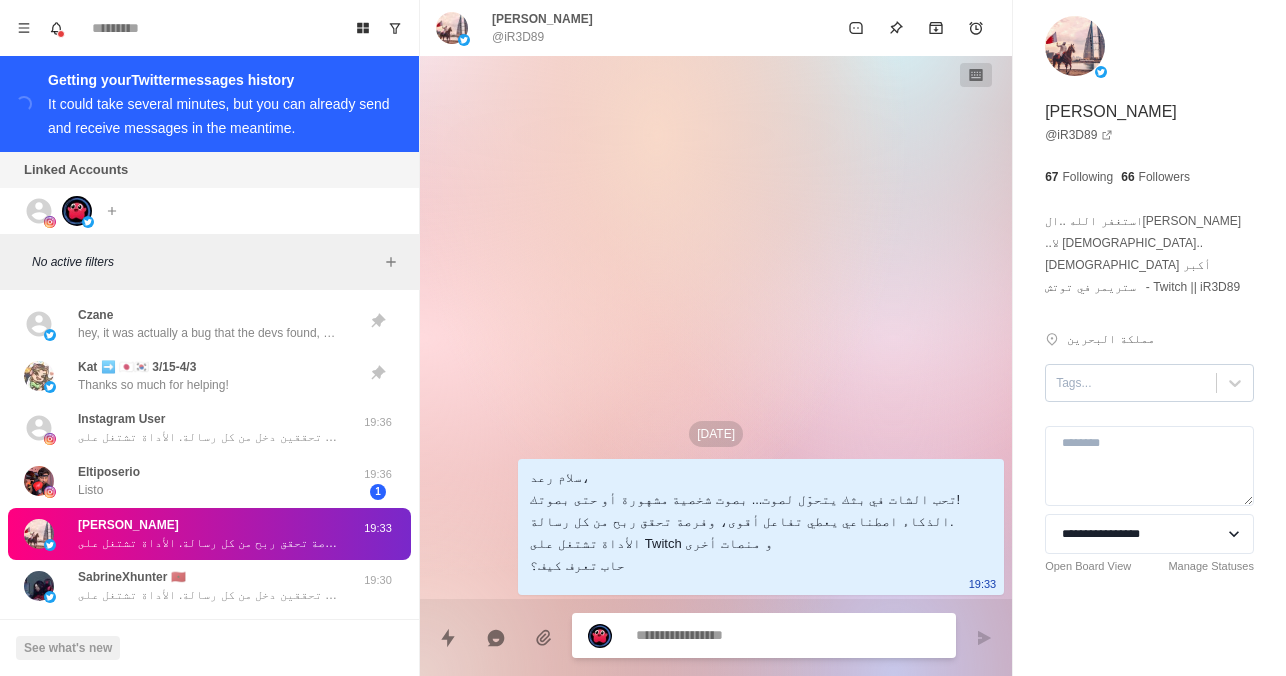 click at bounding box center (1131, 383) 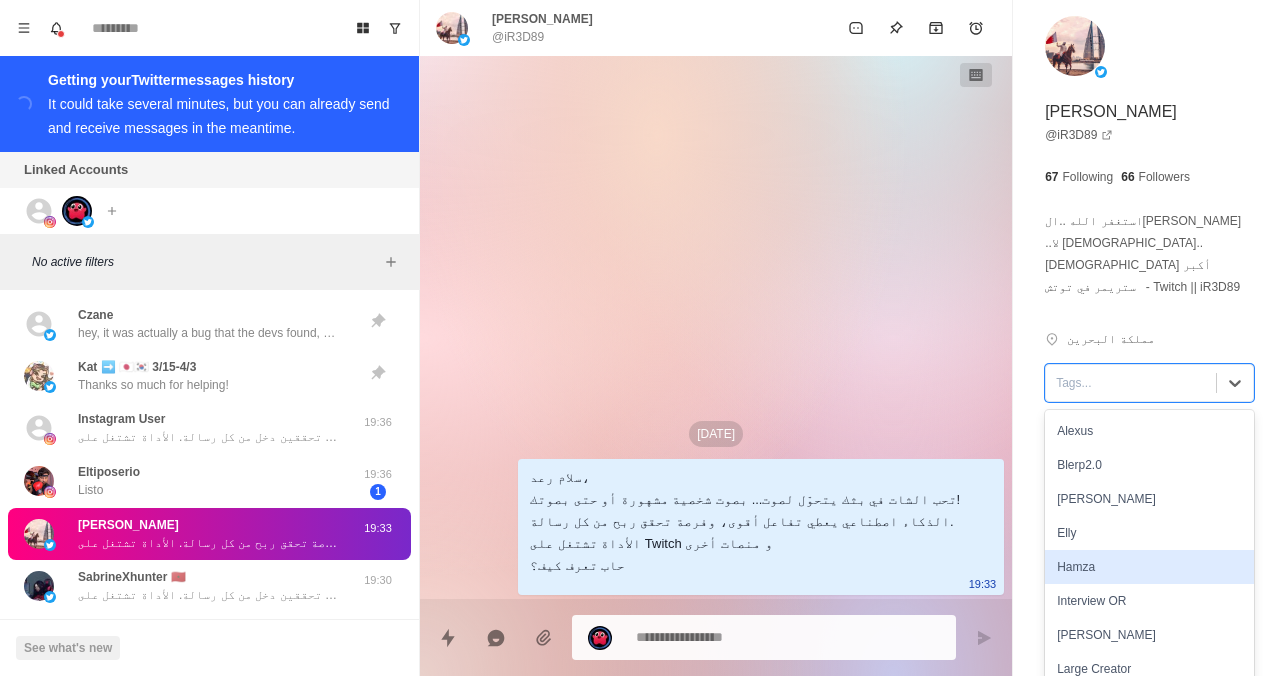 click on "Hamza" at bounding box center [1149, 567] 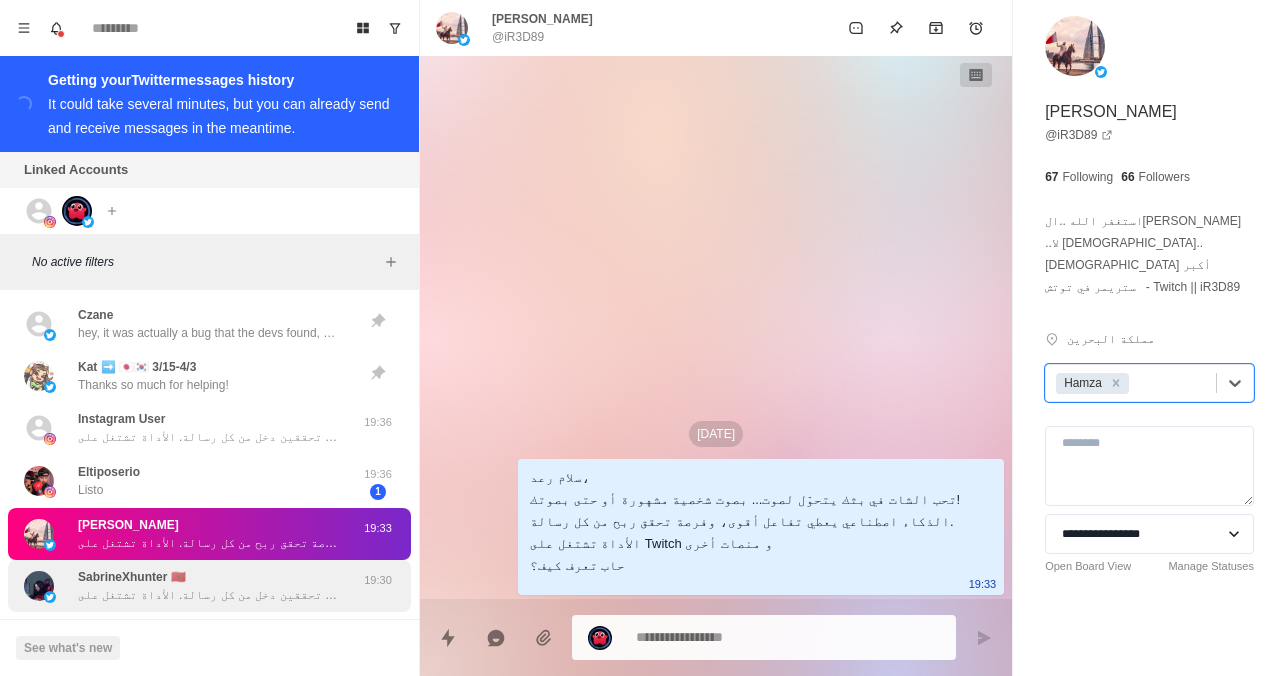 click on "SabrineXhunter 🇲🇦" at bounding box center (132, 577) 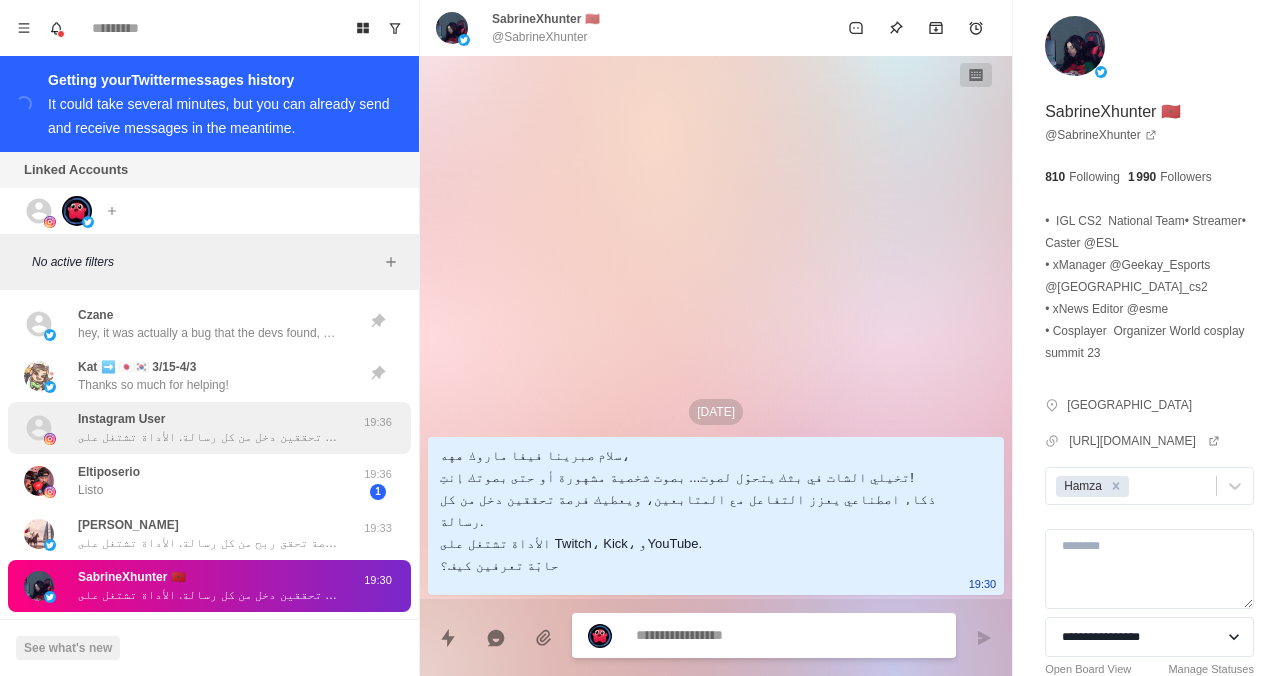 click on "سلام هايا،
تخيلي الشات في بثك يتحوّل لصوت... بصوت شخصية مشهورة أو حتى بصوتك إنتِ!
ذكاء اصطناعي يعزز التفاعل مع المتابعين، ويعطيك فرصة تحققين دخل من كل رسالة.
الأداة تشتغل على Twitch، Kick، وYouTube.
حابّة تعرفين كيف؟" at bounding box center (208, 437) 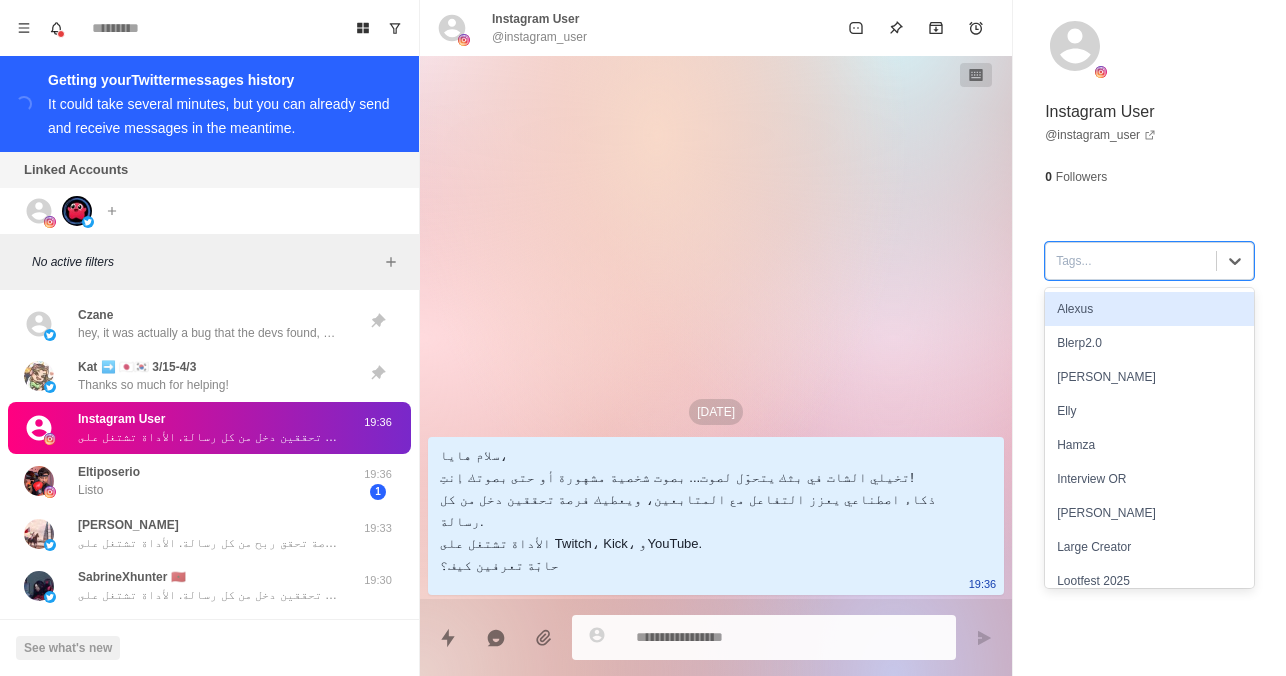 click at bounding box center (1131, 261) 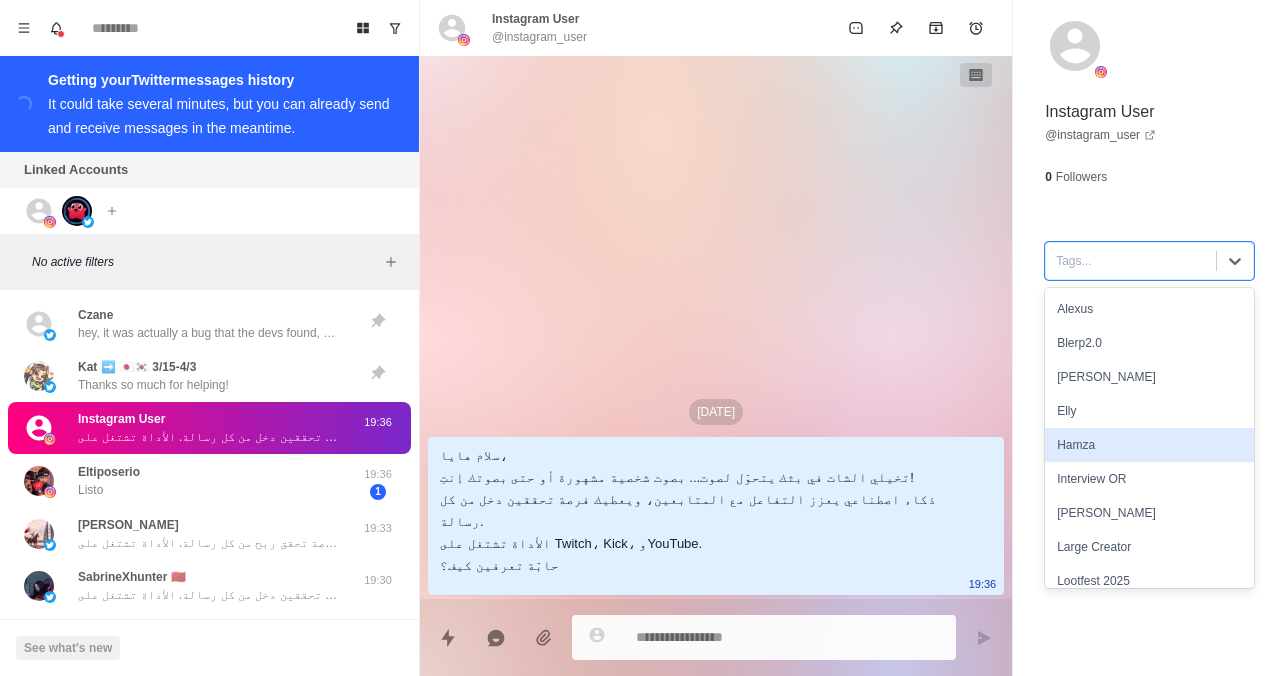 click on "Hamza" at bounding box center [1149, 445] 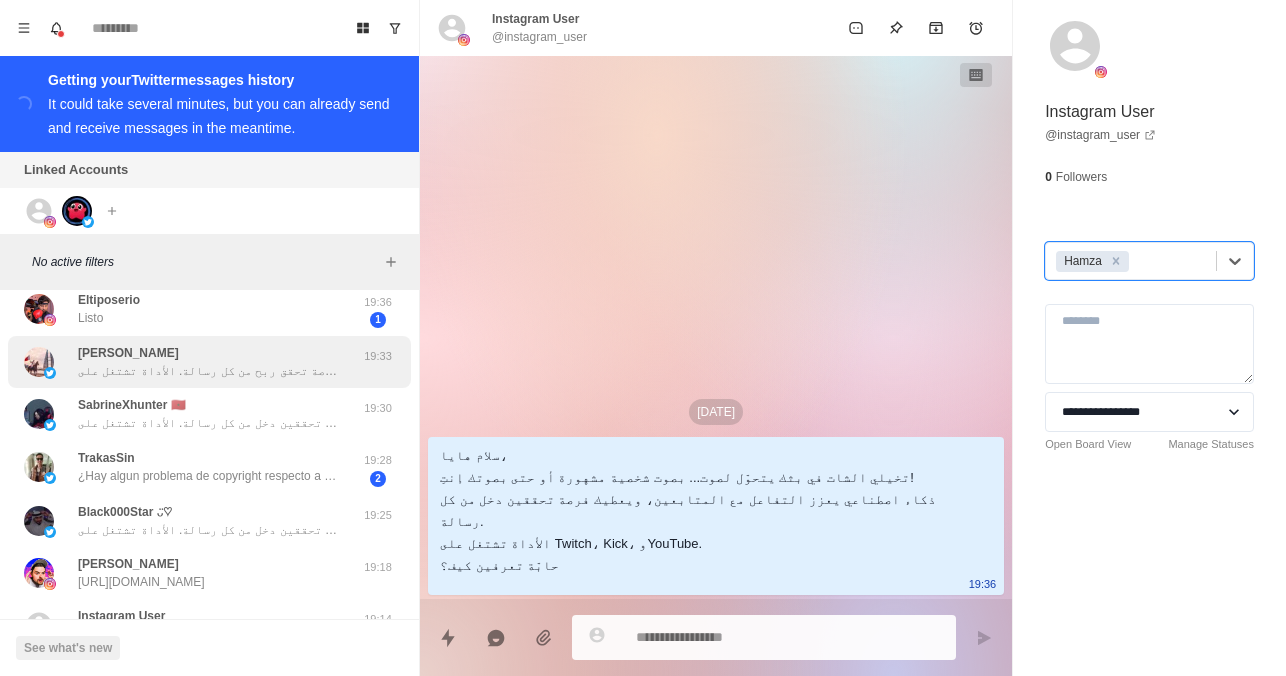scroll, scrollTop: 225, scrollLeft: 0, axis: vertical 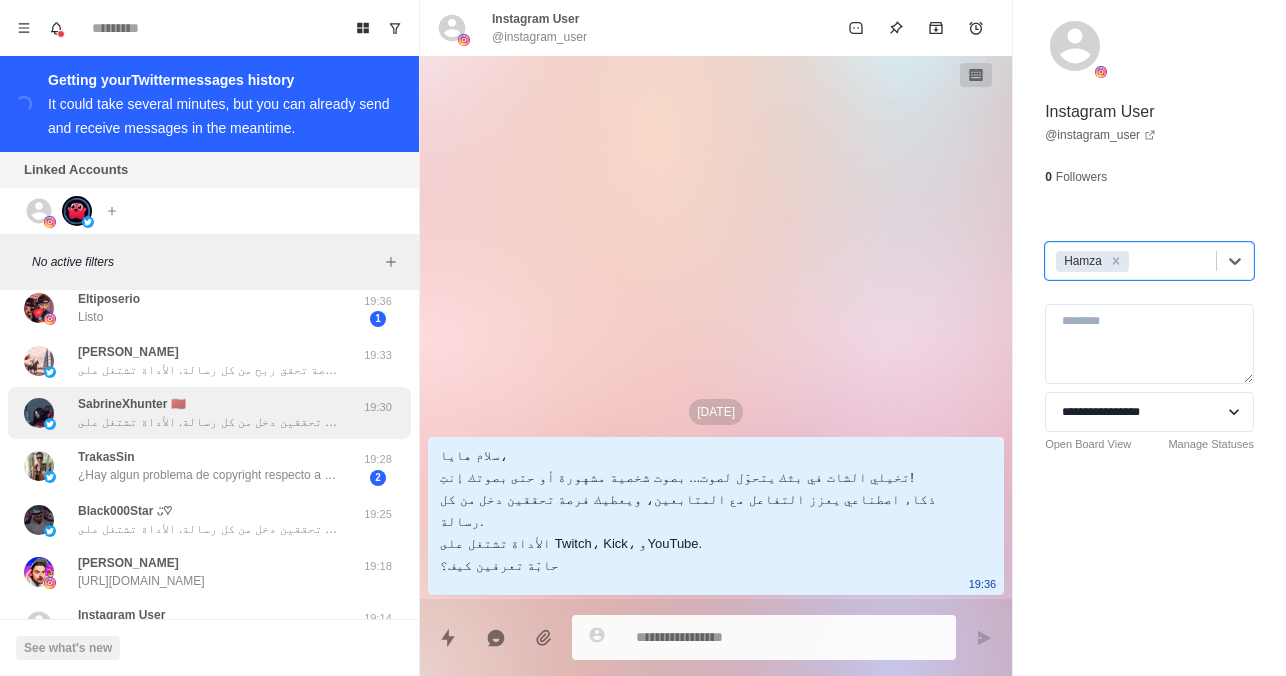 click on "سلام صبرينا فيفا ماروك ههه،
تخيلي الشات في بثك يتحوّل لصوت... بصوت شخصية مشهورة أو حتى بصوتك إنتِ!
ذكاء اصطناعي يعزز التفاعل مع المتابعين، ويعطيك فرصة تحققين دخل من كل رسالة.
الأداة تشتغل على Twitch، Kick، وYouTube.
حابّة تعرفين كيف؟" at bounding box center (208, 422) 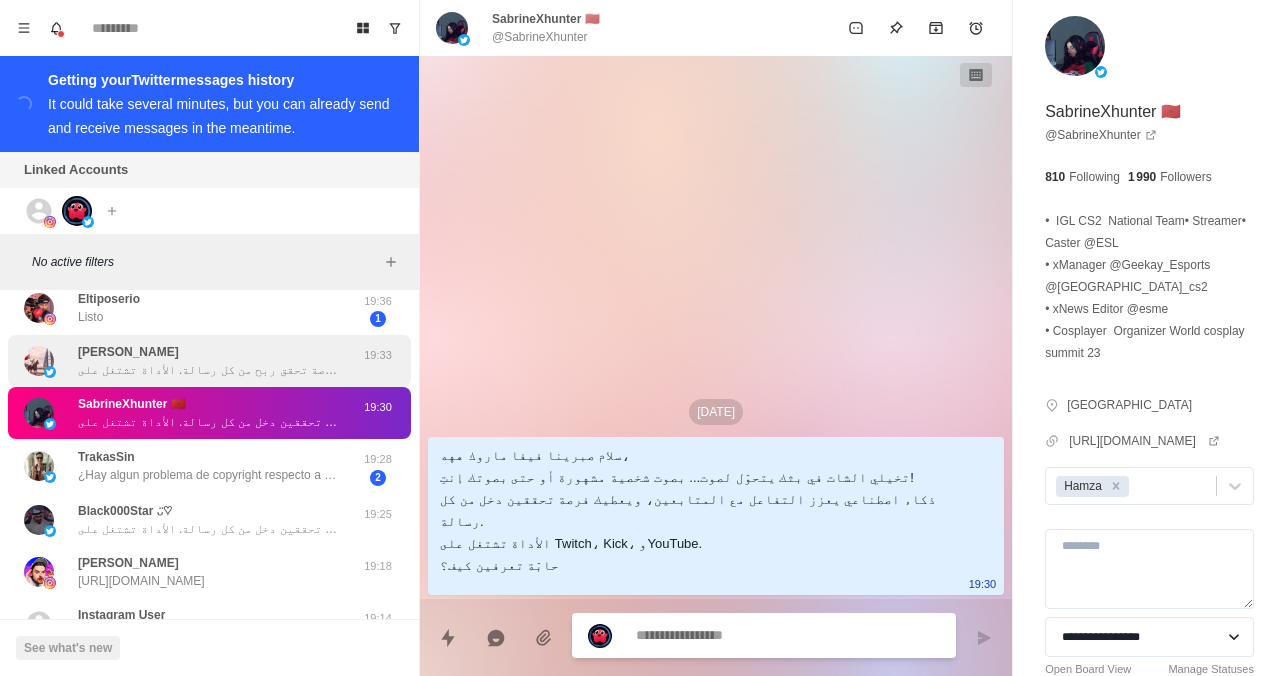 click on "سلام رعد،
تحب الشات في بثك يتحوّل لصوت... بصوت شخصية مشهورة أو حتى بصوتك!
الذكاء اصطناعي يعطي تفاعل أقوى، وفرصة تحقق ربح من كل رسالة.
الأداة تشتغل على Twitch و منصات أخرى
حاب تعرف كيف؟" at bounding box center [208, 370] 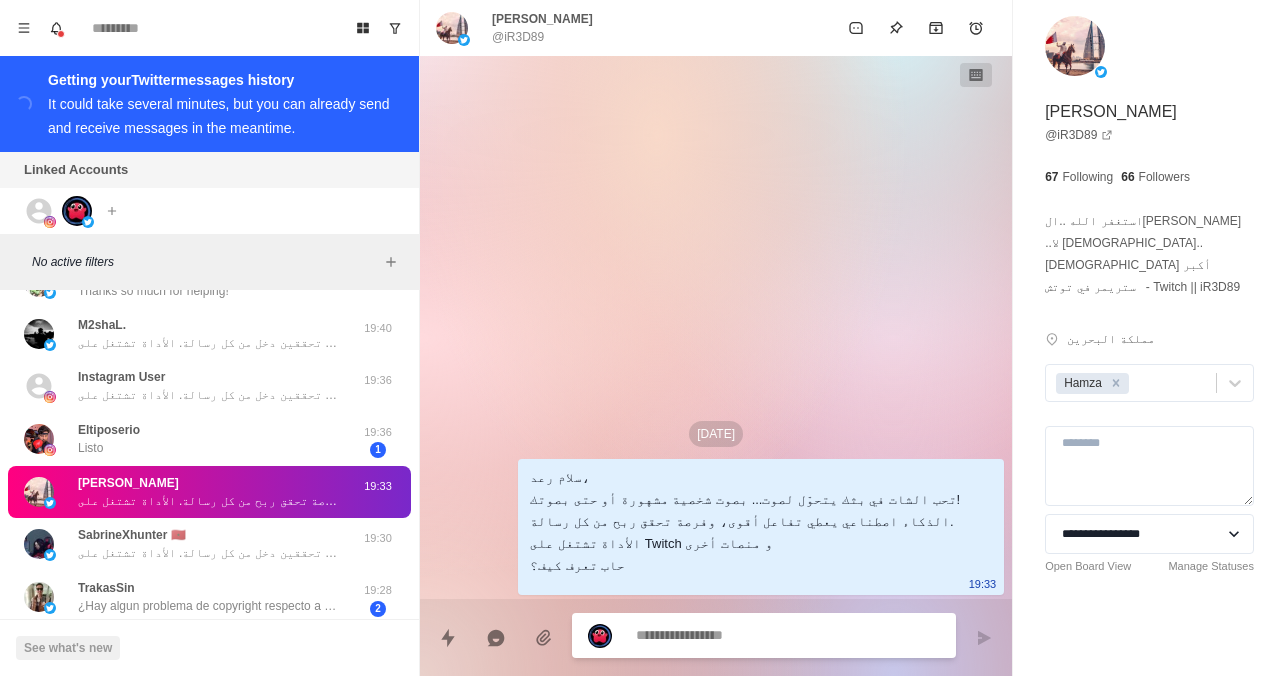 scroll, scrollTop: 90, scrollLeft: 0, axis: vertical 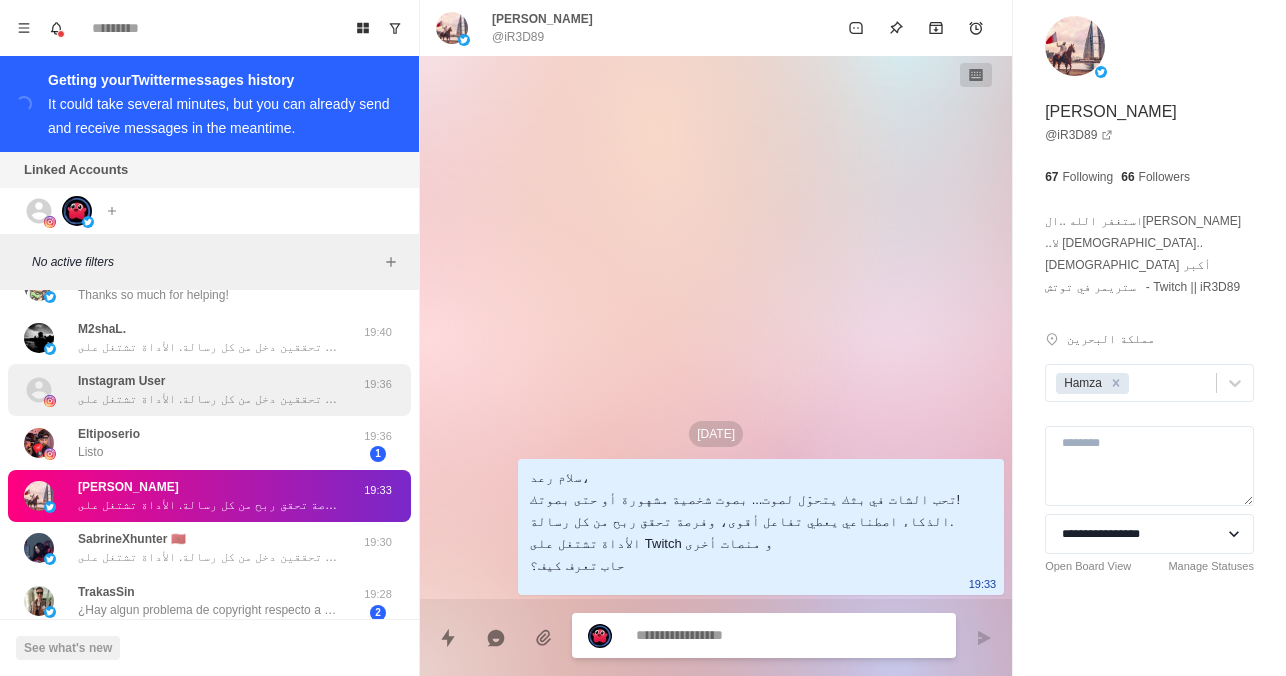 click on "Instagram User سلام هايا،
تخيلي الشات في بثك يتحوّل لصوت... بصوت شخصية مشهورة أو حتى بصوتك إنتِ!
ذكاء اصطناعي يعزز التفاعل مع المتابعين، ويعطيك فرصة تحققين دخل من كل رسالة.
الأداة تشتغل على Twitch، Kick، وYouTube.
حابّة تعرفين كيف؟" at bounding box center (208, 390) 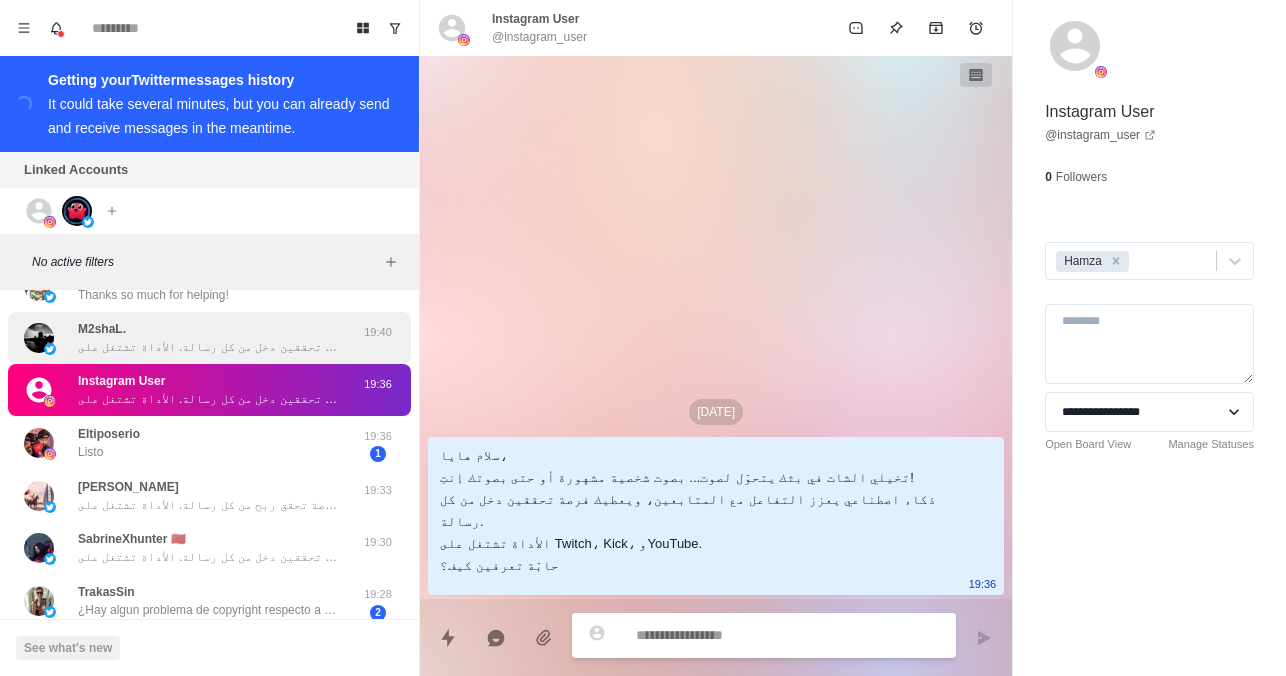 click on "M2shaL. تخيلي الشات في بثك يتحوّل لصوت... بصوت شخصية مشهورة أو حتى بصوتك إنتِ!
الذكاء اصطناعي يعزز التفاعل مع المتابعين، ويعطيك فرصة تحققين دخل من كل رسالة.
الأداة تشتغل على Twitch، Kick، وYouTube.
حابّة تعرفين كيف؟ 19:40" at bounding box center (209, 338) 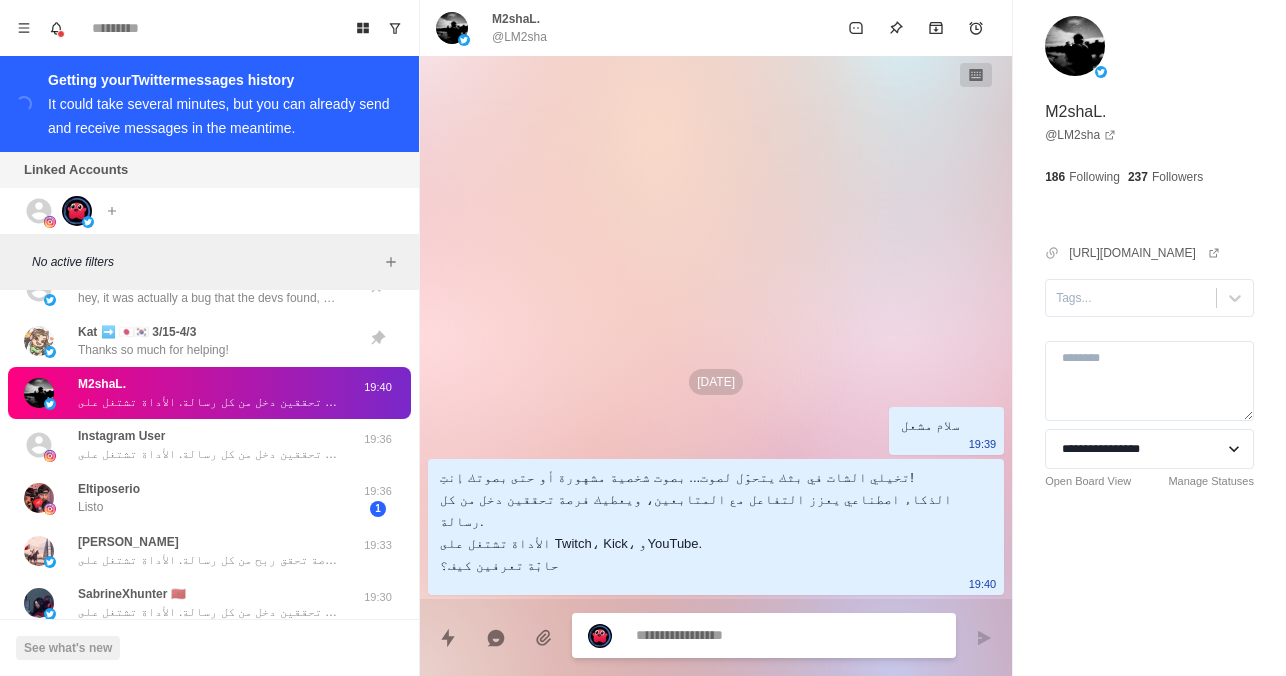 scroll, scrollTop: 33, scrollLeft: 0, axis: vertical 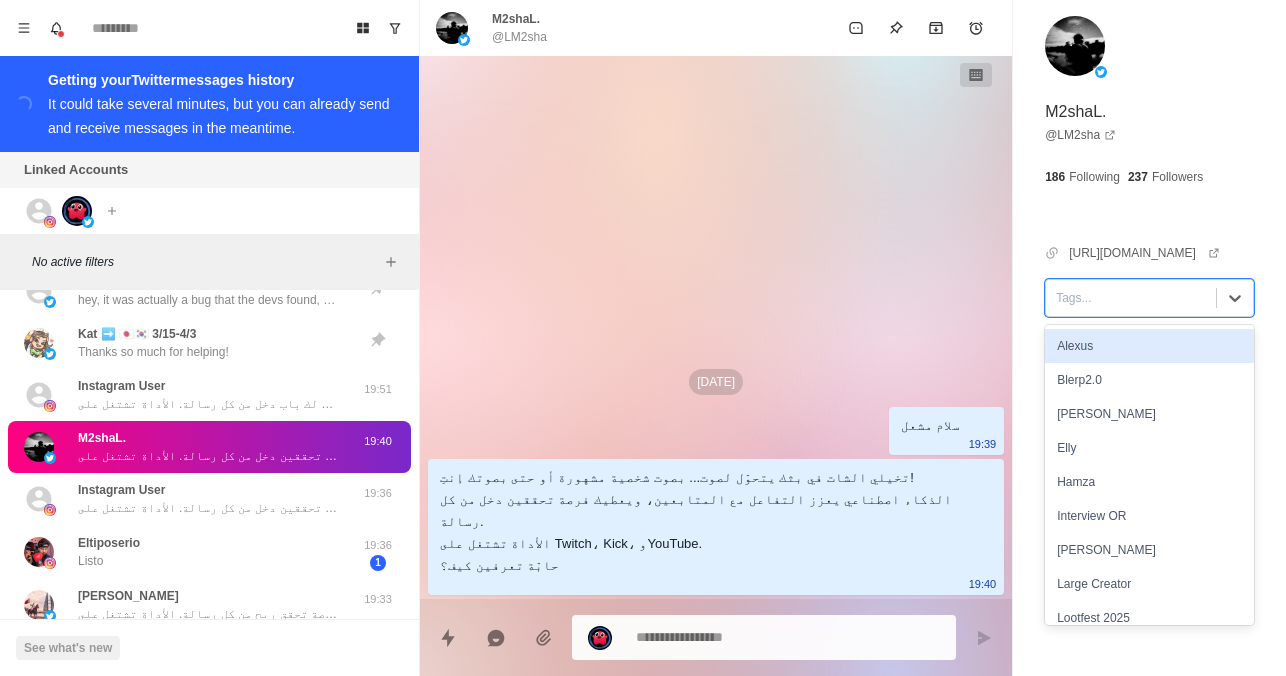 click at bounding box center (1131, 298) 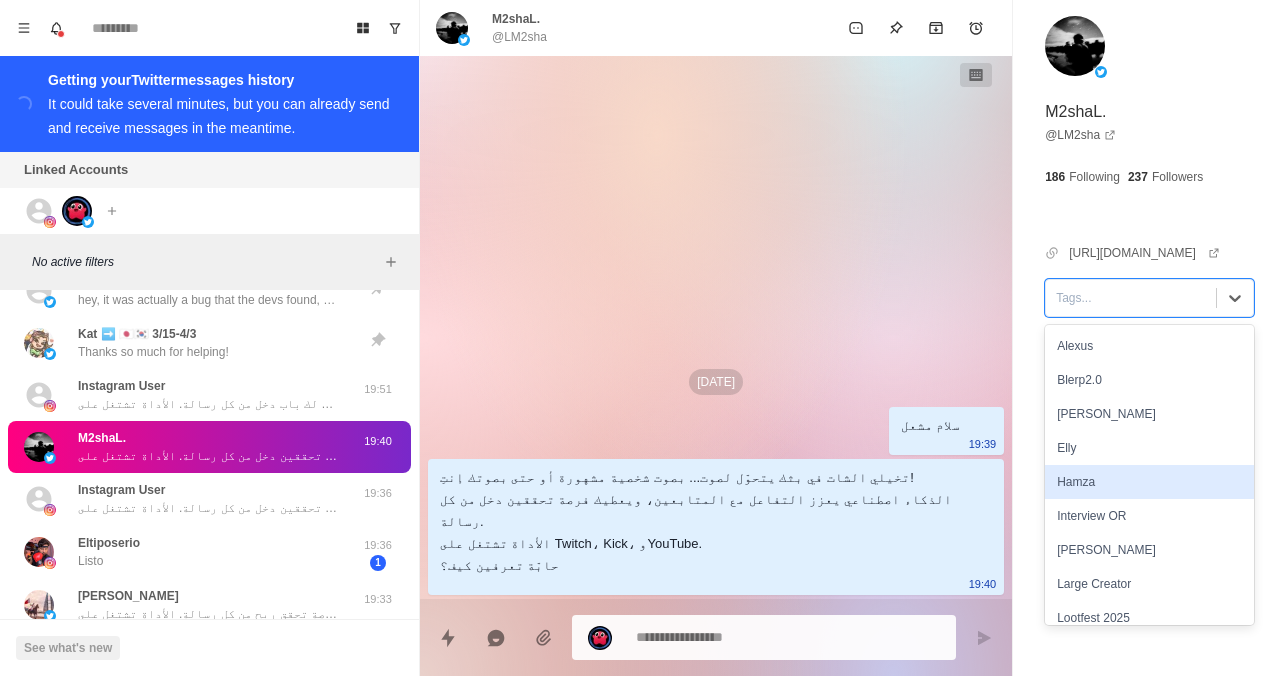 click on "Hamza" at bounding box center (1149, 482) 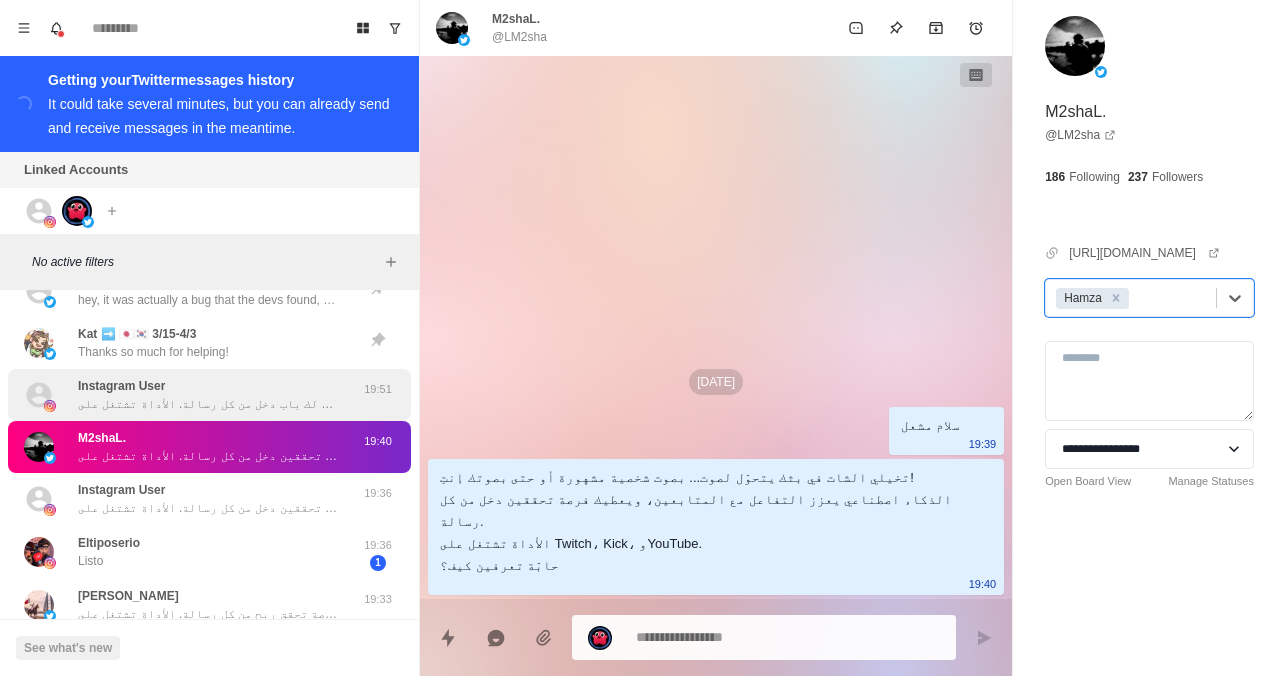click on "Instagram User سلام،
تخيل الشات في بثك يتحوّل لصوت… بصوت شخصية مشهورة، أو حتى بصوتك!
الذكاء اصطناعي يزيد التفاعل، ويفتح لك باب دخل من كل رسالة.
الأداة تشتغل على Twitch، Kick، وYouTube.
حاب تعرف كيف؟" at bounding box center [208, 395] 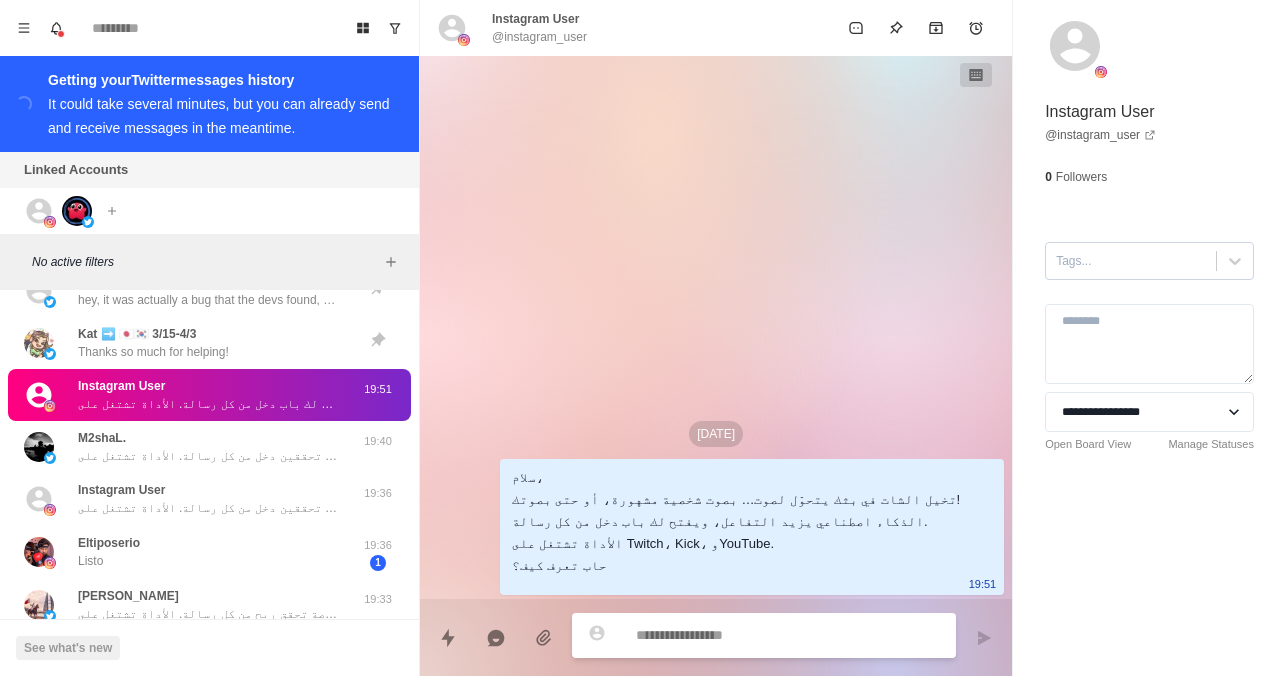 click at bounding box center (1131, 261) 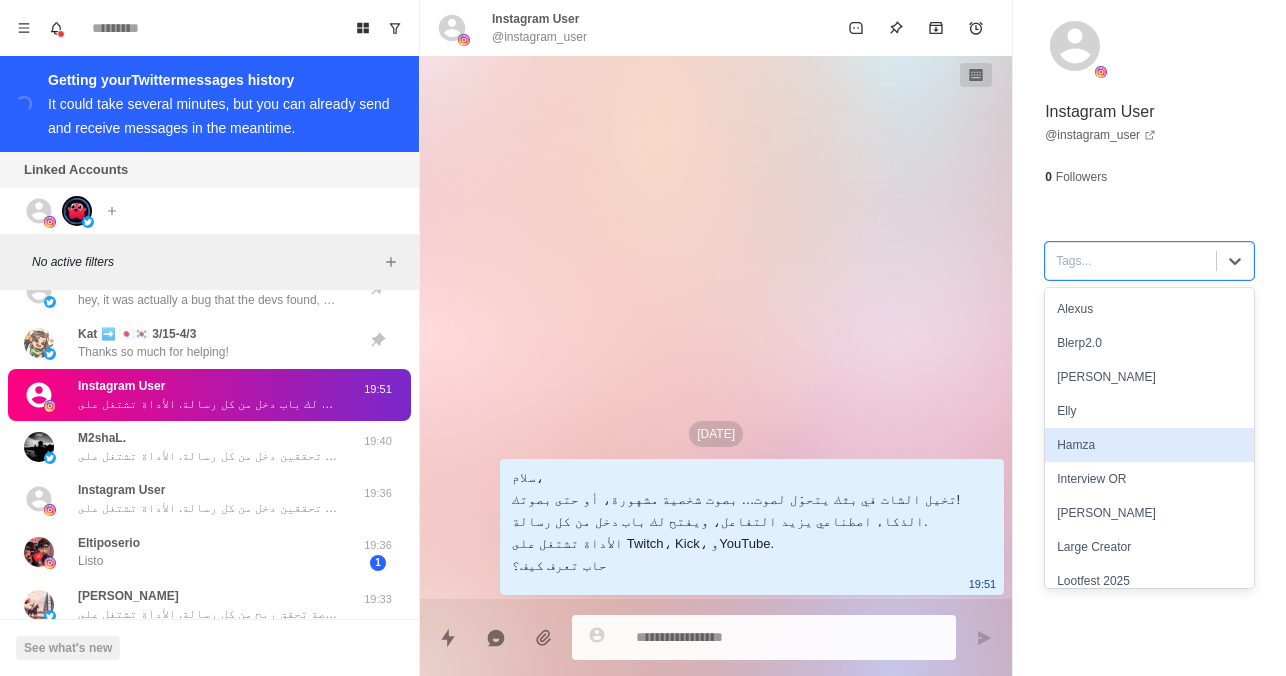 click on "Hamza" at bounding box center [1149, 445] 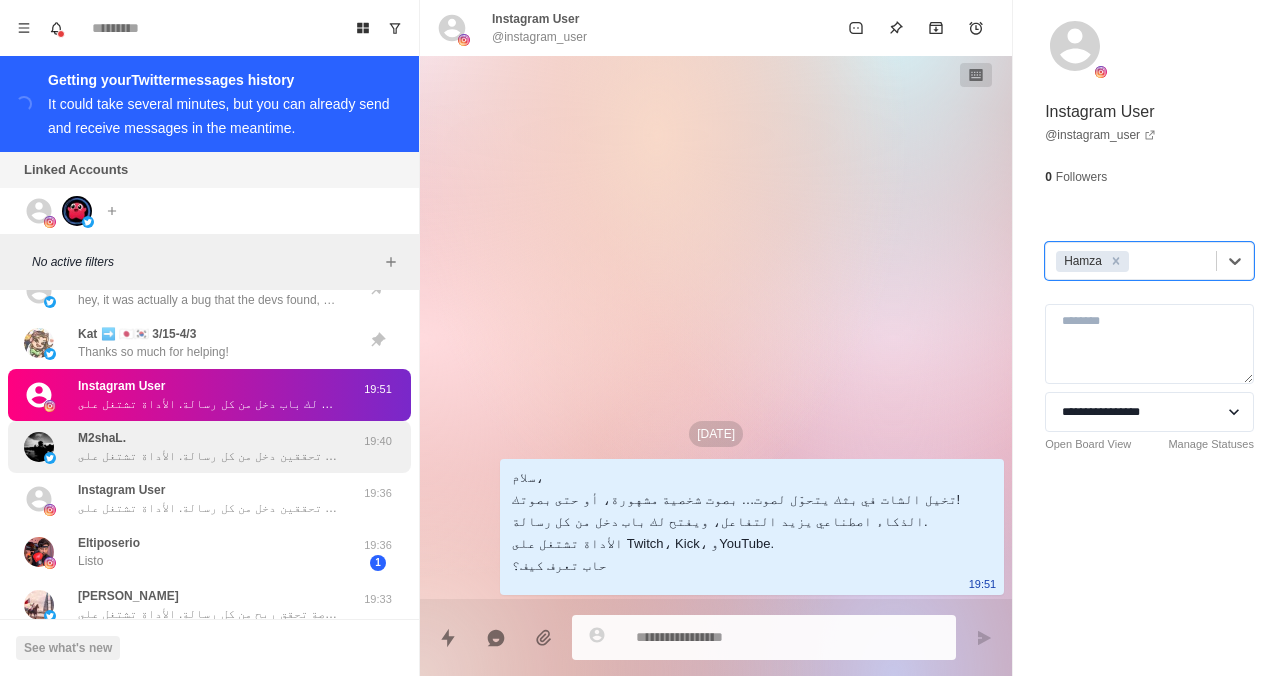 scroll, scrollTop: 0, scrollLeft: 0, axis: both 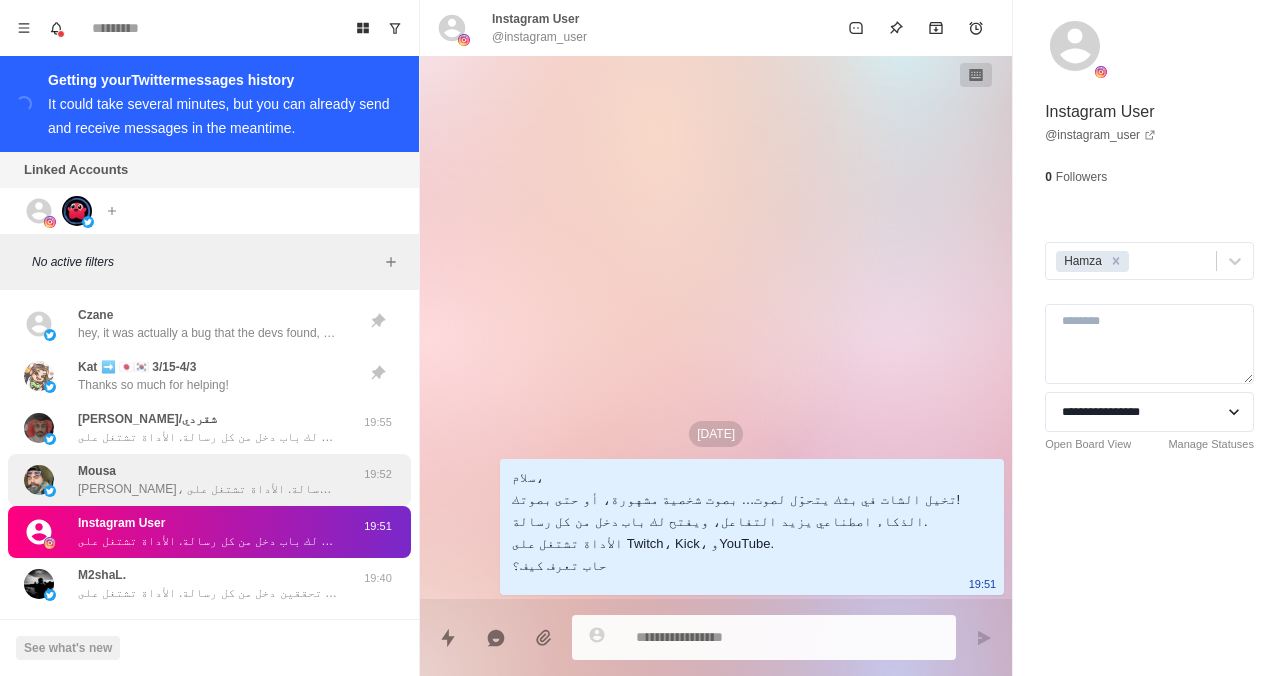 click on "[PERSON_NAME]،
تخيل الشات في بثك يتحوّل لصوت… بصوت شخصية مشهورة، أو حتى بصوتك!
الذكاء اصطناعي يزيد التفاعل، ويفتح لك باب دخل من كل رسالة.
الأداة تشتغل على Twitch، Kick، وYouTube.
حاب تعرف كيف؟" at bounding box center (208, 489) 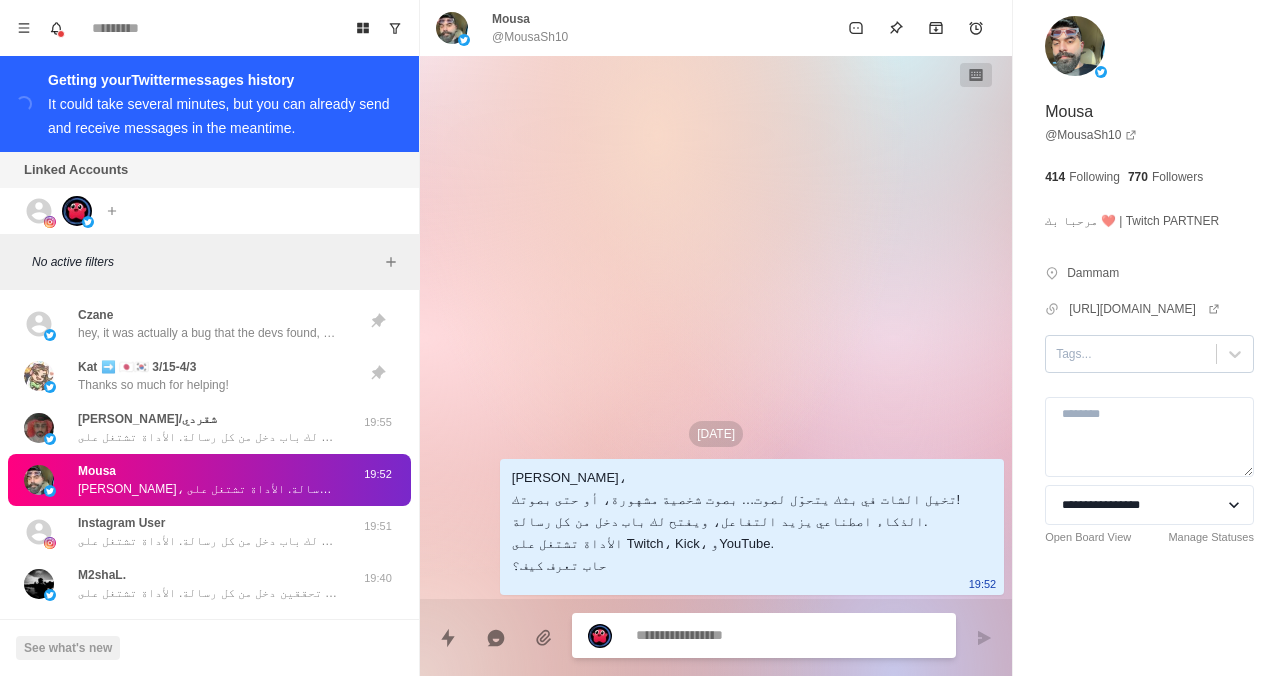 click at bounding box center (1131, 354) 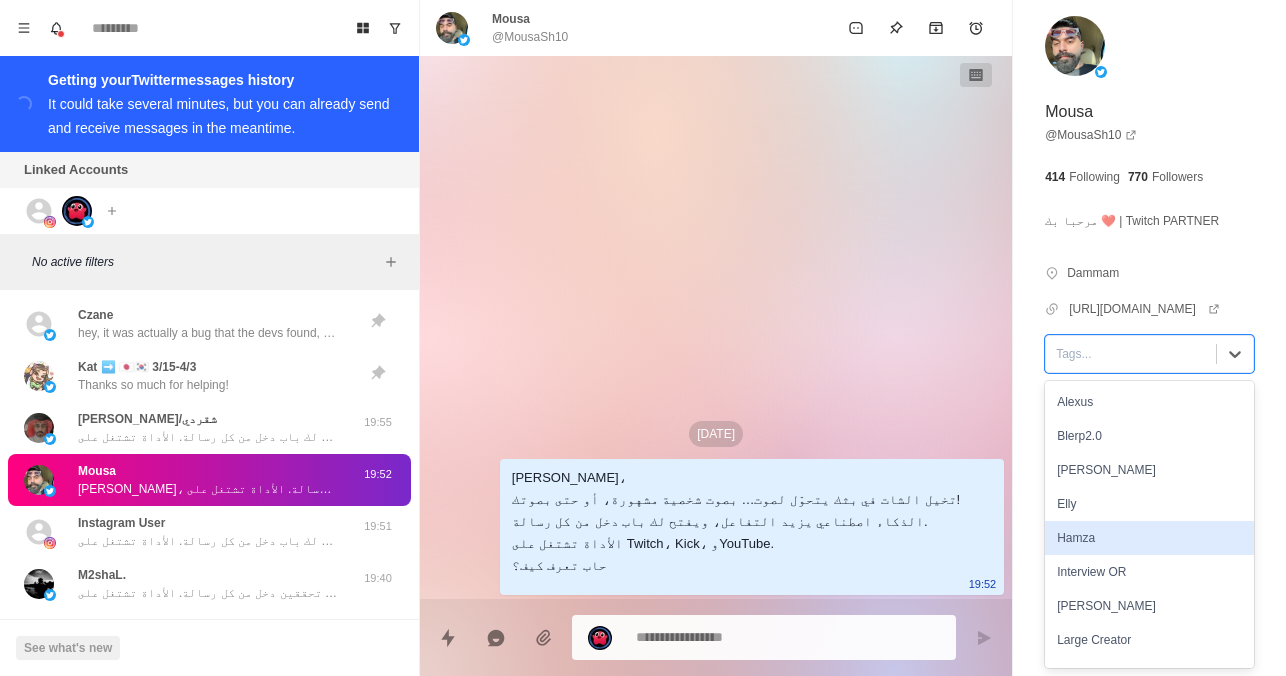 click on "Hamza" at bounding box center (1149, 538) 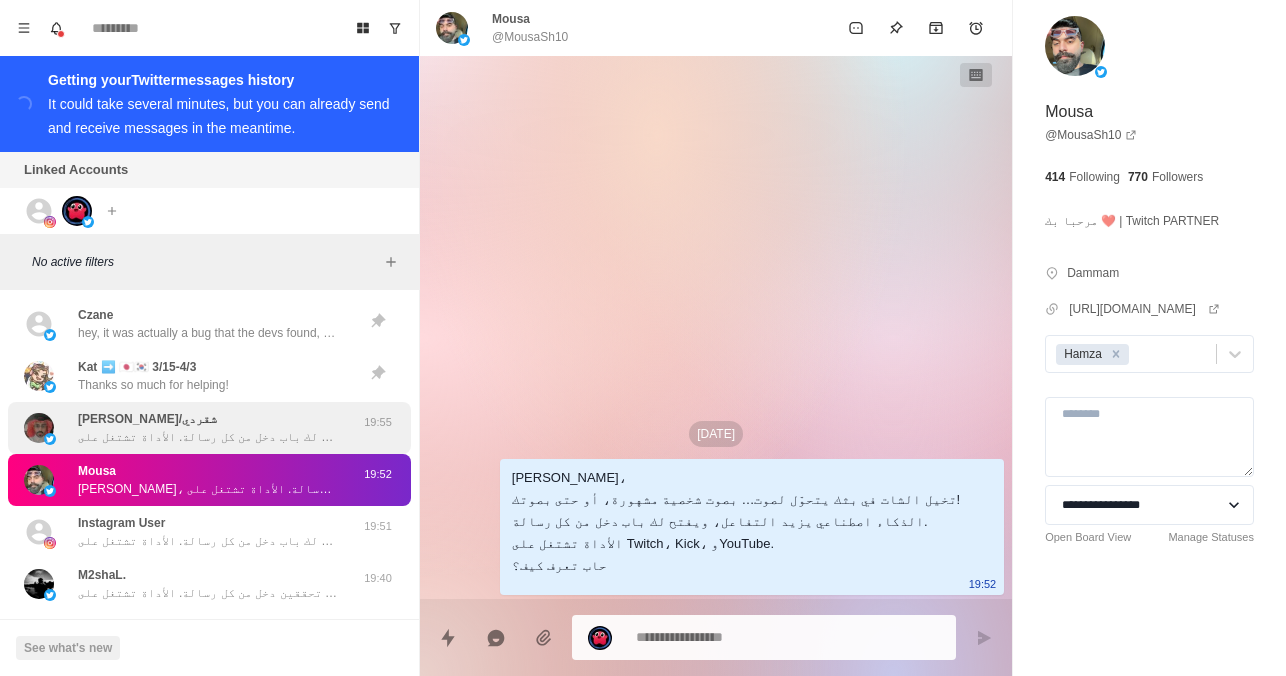click on "[PERSON_NAME]/شقردي تخيل الشات في بثك يتحوّل لصوت… بصوت شخصية مشهورة، أو حتى بصوتك!
ذكاء اصطناعي يزيد التفاعل، ويفتح لك باب دخل من كل رسالة.
الأداة تشتغل على Twitch، Kick، وYouTube.
حاب تعرف كيف" at bounding box center [208, 428] 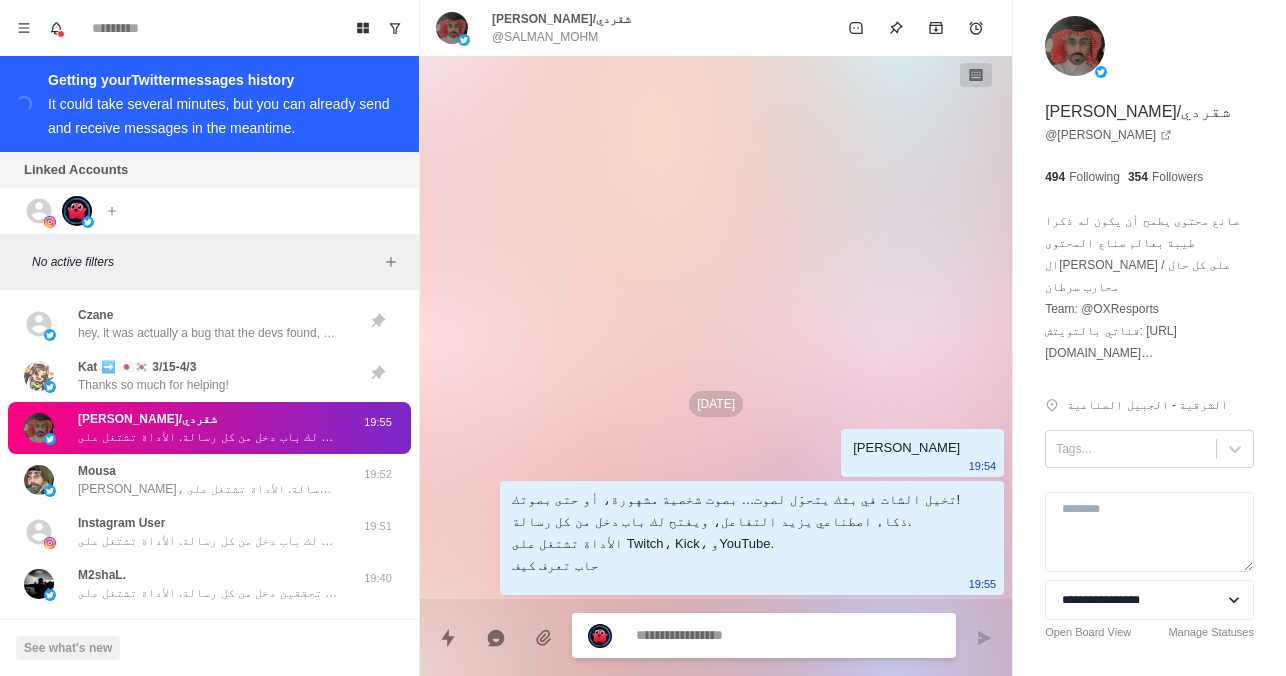 click at bounding box center (1131, 449) 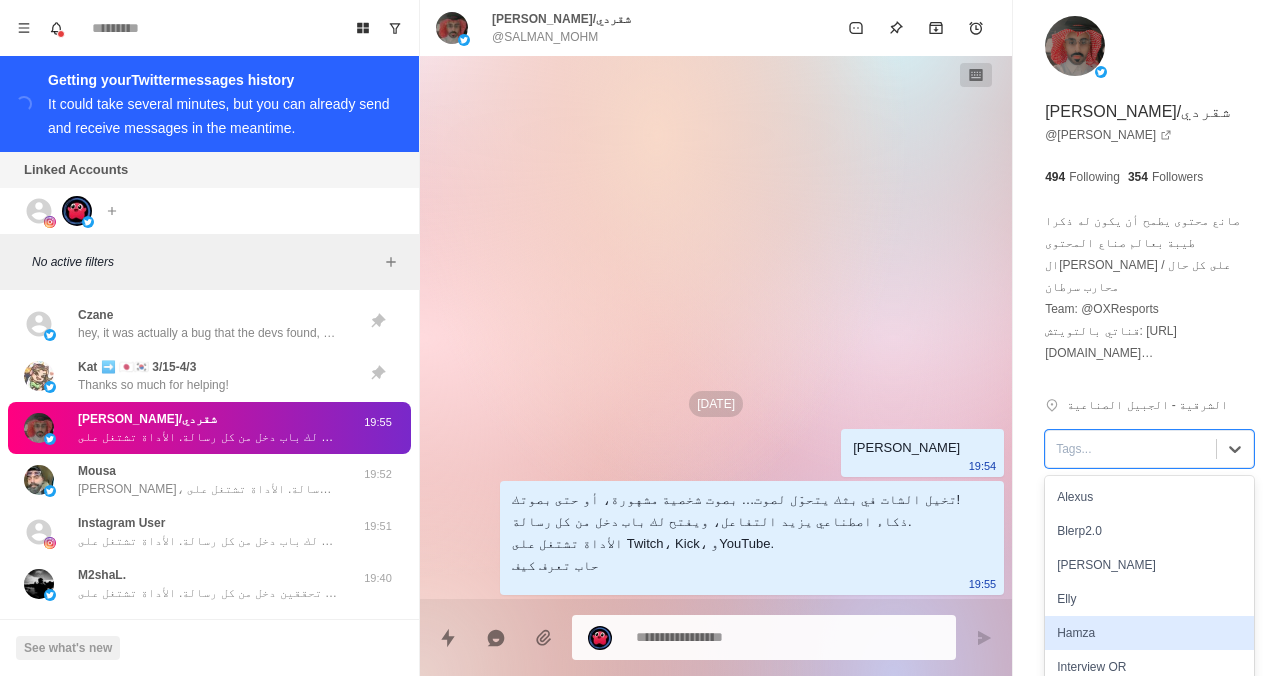 click on "Hamza" at bounding box center [1149, 633] 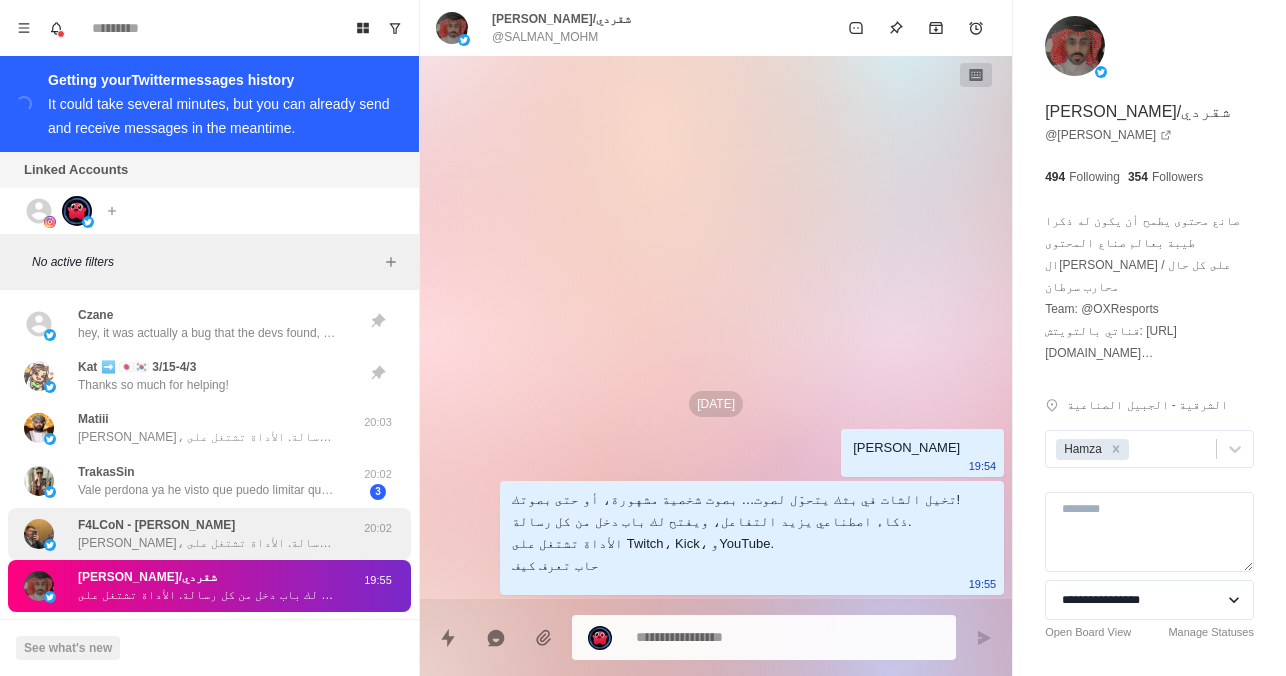 click on "F4LCoN - [PERSON_NAME]،
تخيّل لو رسائل الشات في بثك تتحول لصوت... بصوت شخصية مشهورة، أو حتى بصوتك!
الذكاء الاصطناعي يعطيك تفاعل أقوى، وفرصة تحقق دخل من كل رسالة.
الأداة تشتغل على Twitch، Kick، وYouTube.
حاب تعرف كيف؟" at bounding box center (208, 534) 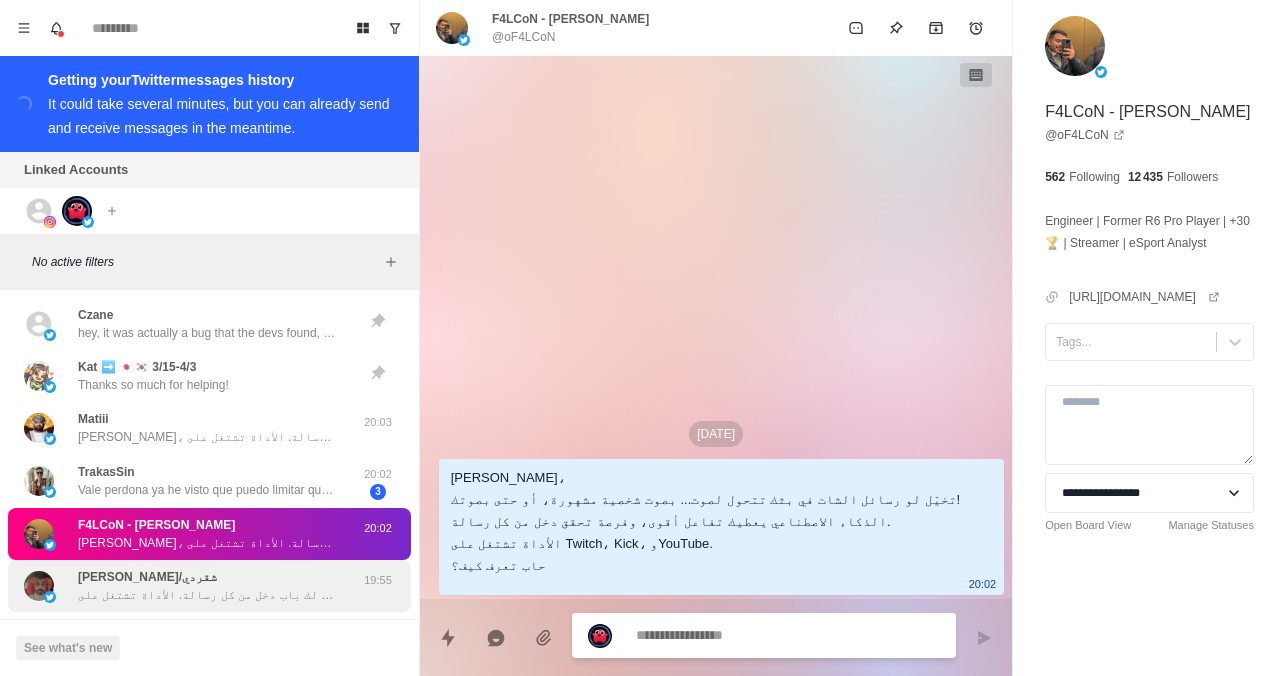 click on "تخيل الشات في بثك يتحوّل لصوت… بصوت شخصية مشهورة، أو حتى بصوتك!
ذكاء اصطناعي يزيد التفاعل، ويفتح لك باب دخل من كل رسالة.
الأداة تشتغل على Twitch، Kick، وYouTube.
حاب تعرف كيف" at bounding box center [208, 595] 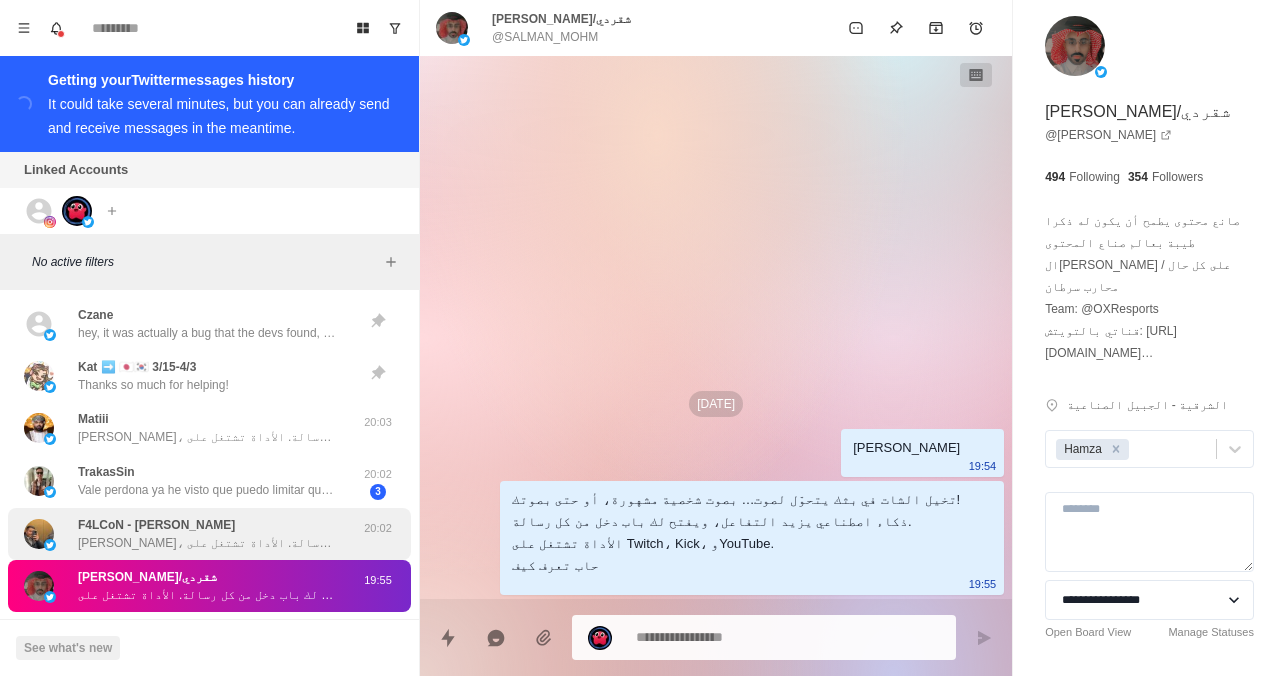 click on "[PERSON_NAME]،
تخيّل لو رسائل الشات في بثك تتحول لصوت... بصوت شخصية مشهورة، أو حتى بصوتك!
الذكاء الاصطناعي يعطيك تفاعل أقوى، وفرصة تحقق دخل من كل رسالة.
الأداة تشتغل على Twitch، Kick، وYouTube.
حاب تعرف كيف؟" at bounding box center (208, 543) 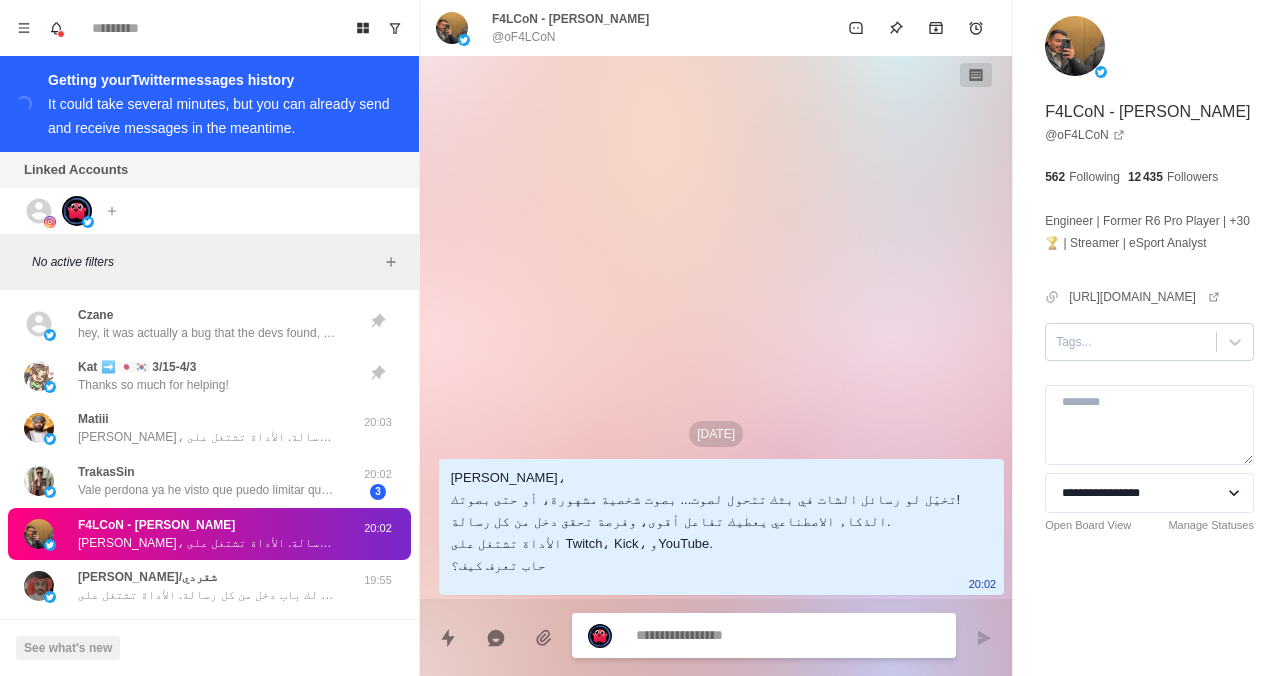 click at bounding box center (1131, 342) 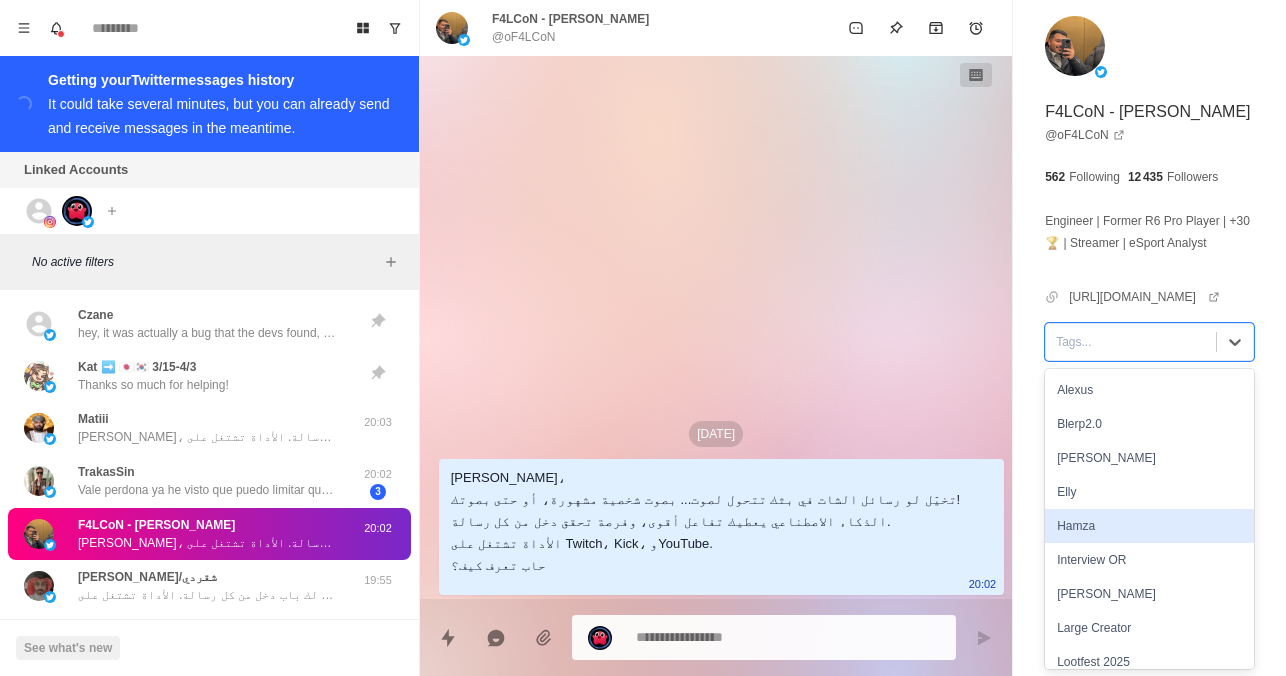 click on "Hamza" at bounding box center (1149, 526) 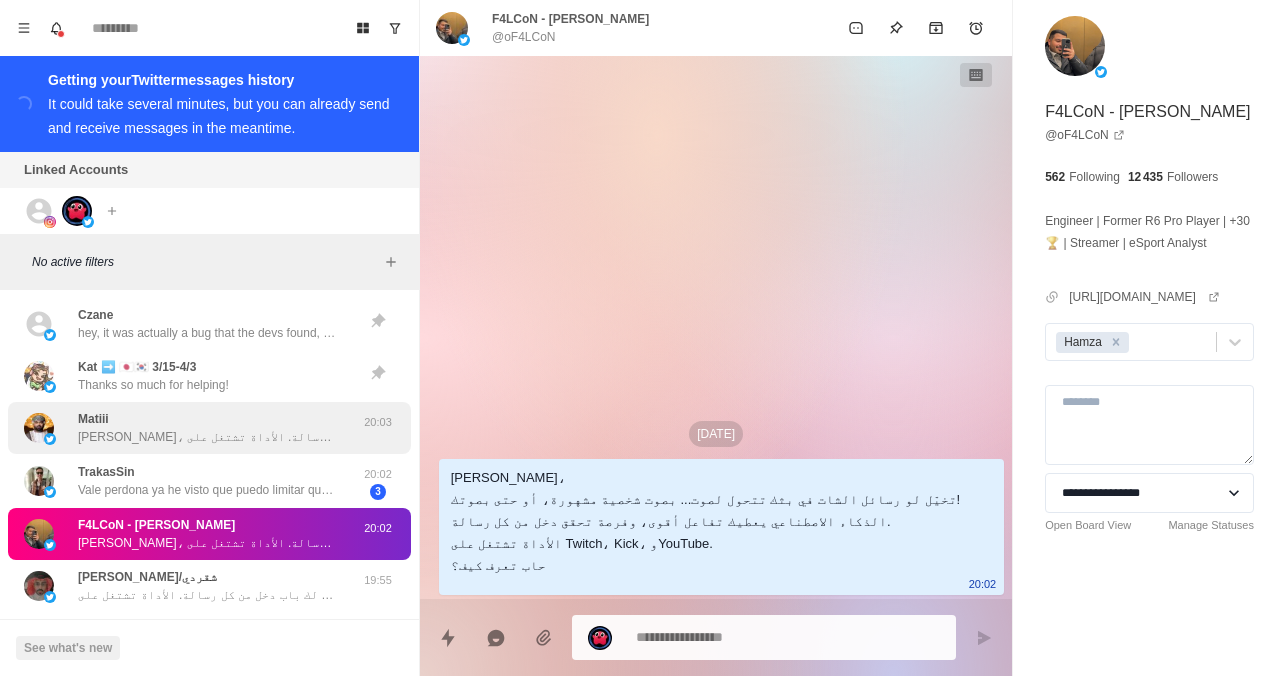 click on "[PERSON_NAME]،
تخيّل لو رسائل الشات في بثك تتحول لصوت... بصوت شخصية مشهورة، أو حتى بصوتك!
الذكاء الاصطناعي يعطيك تفاعل أقوى، وفرصة تحقق دخل من كل رسالة.
الأداة تشتغل على Twitch، Kick، وYouTube.
حاب تعرف كيف؟ 20:03" at bounding box center [209, 428] 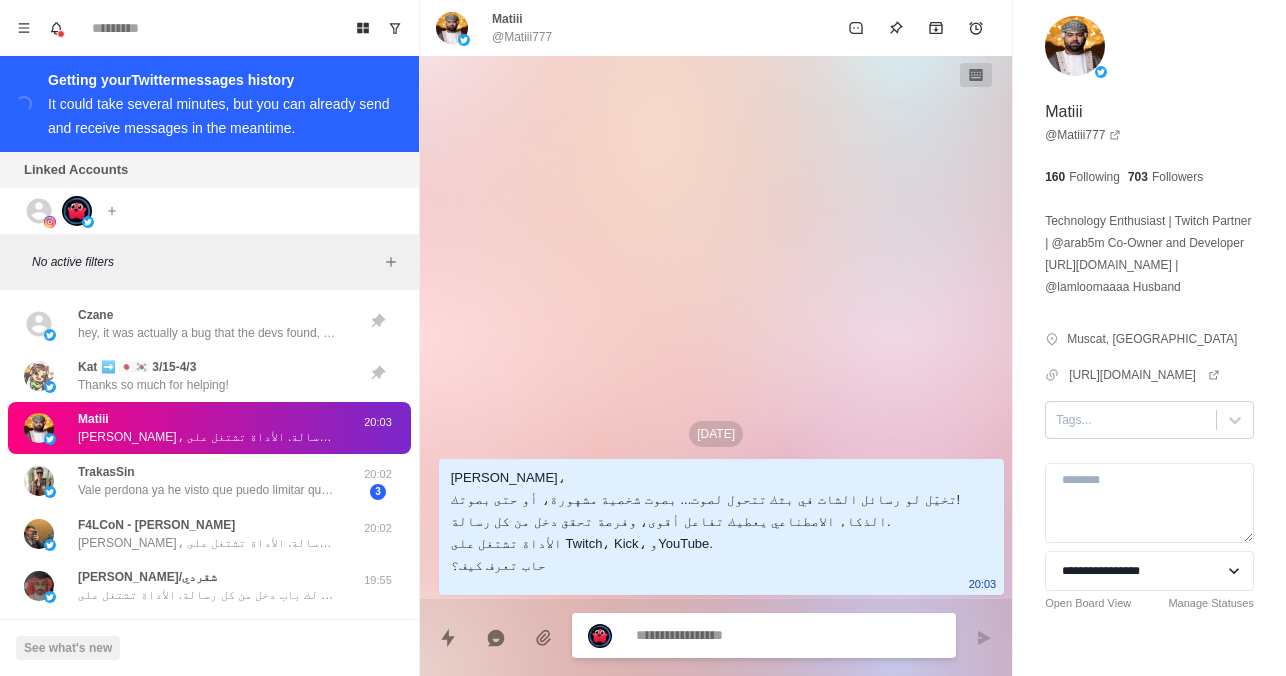 click at bounding box center (1131, 420) 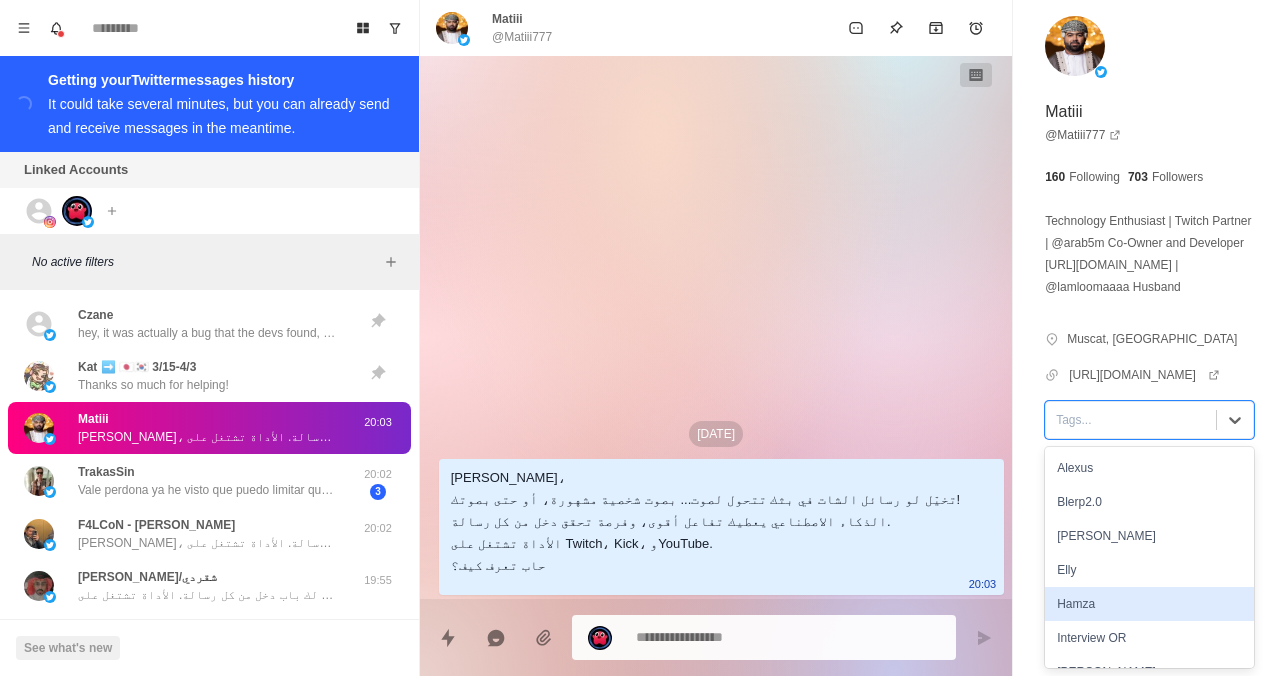 click on "Hamza" at bounding box center (1149, 604) 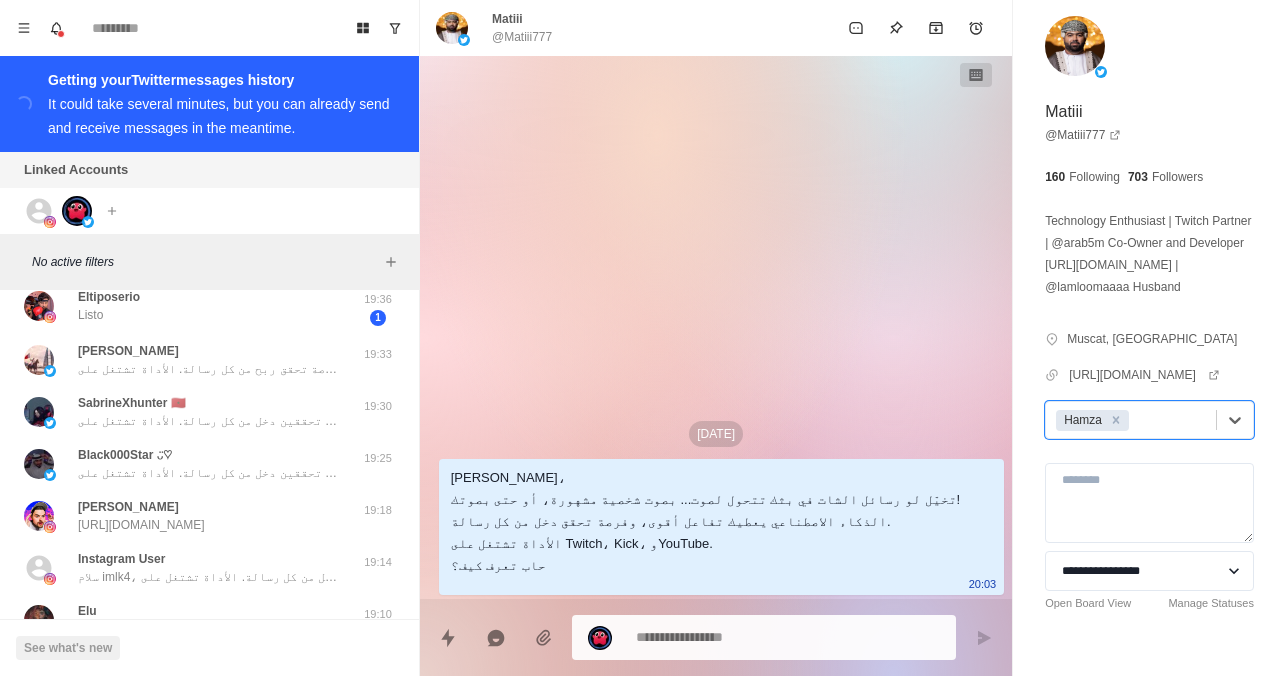 scroll, scrollTop: 729, scrollLeft: 0, axis: vertical 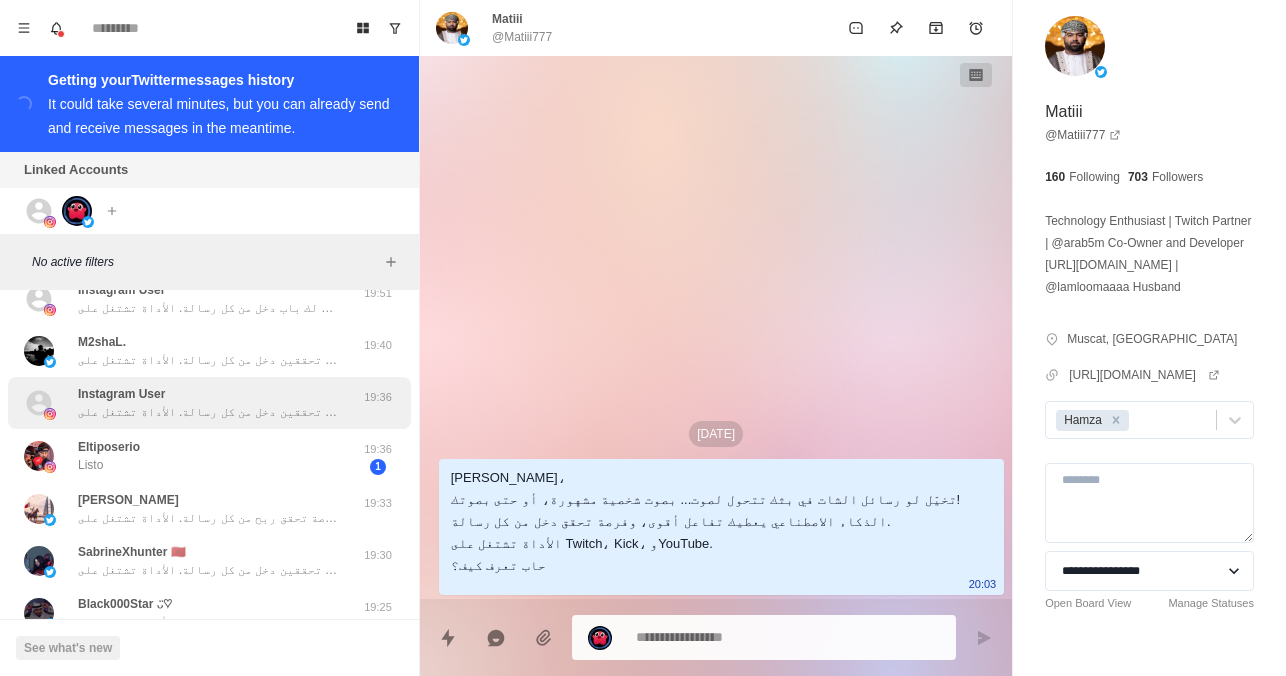 click on "Instagram User سلام هايا،
تخيلي الشات في بثك يتحوّل لصوت... بصوت شخصية مشهورة أو حتى بصوتك إنتِ!
ذكاء اصطناعي يعزز التفاعل مع المتابعين، ويعطيك فرصة تحققين دخل من كل رسالة.
الأداة تشتغل على Twitch، Kick، وYouTube.
حابّة تعرفين كيف؟ 19:36" at bounding box center (209, 403) 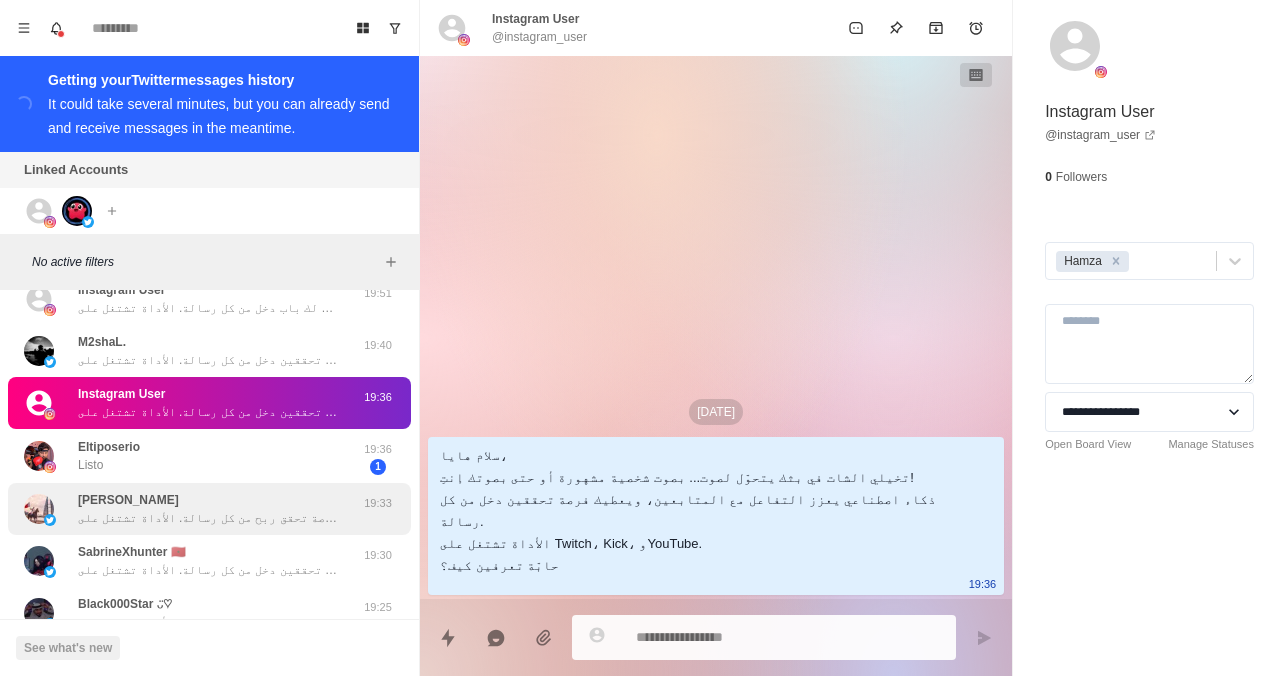 click on "[PERSON_NAME] سلام رعد،
تحب الشات في بثك يتحوّل لصوت... بصوت شخصية مشهورة أو حتى بصوتك!
الذكاء اصطناعي يعطي تفاعل أقوى، وفرصة تحقق ربح من كل رسالة.
الأداة تشتغل على Twitch و منصات أخرى
حاب تعرف كيف؟" at bounding box center (208, 509) 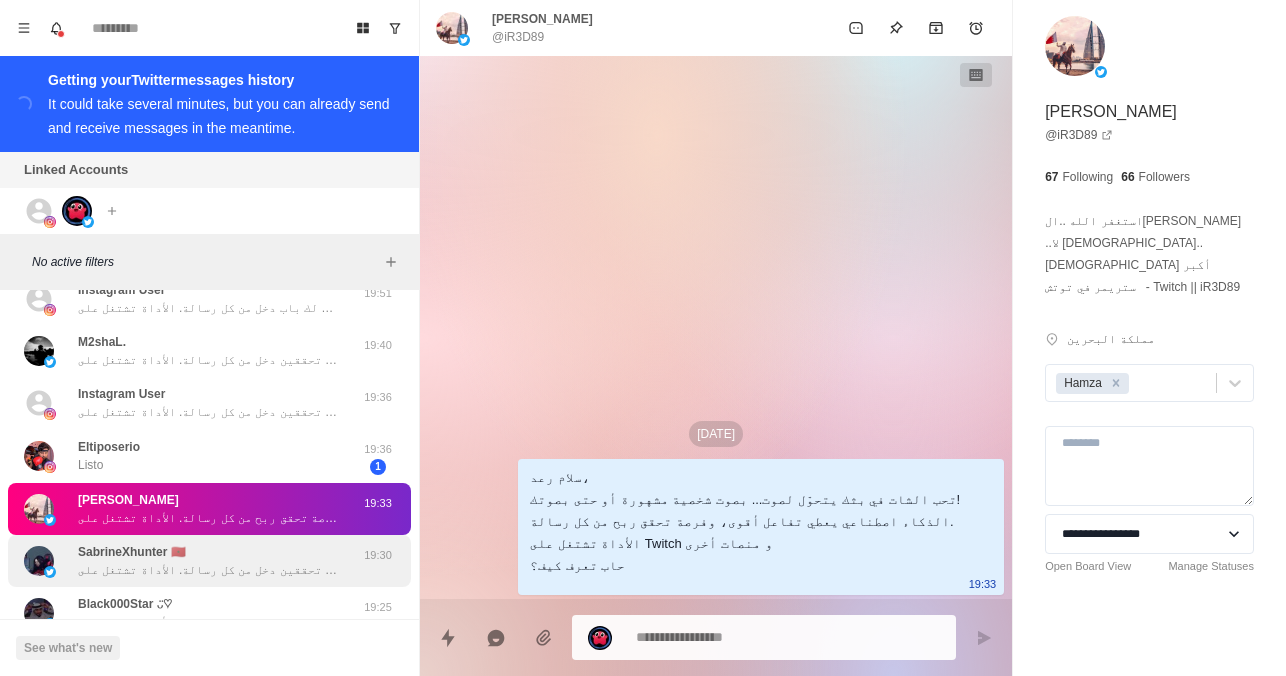 click on "سلام صبرينا فيفا ماروك ههه،
تخيلي الشات في بثك يتحوّل لصوت... بصوت شخصية مشهورة أو حتى بصوتك إنتِ!
ذكاء اصطناعي يعزز التفاعل مع المتابعين، ويعطيك فرصة تحققين دخل من كل رسالة.
الأداة تشتغل على Twitch، Kick، وYouTube.
حابّة تعرفين كيف؟" at bounding box center [208, 570] 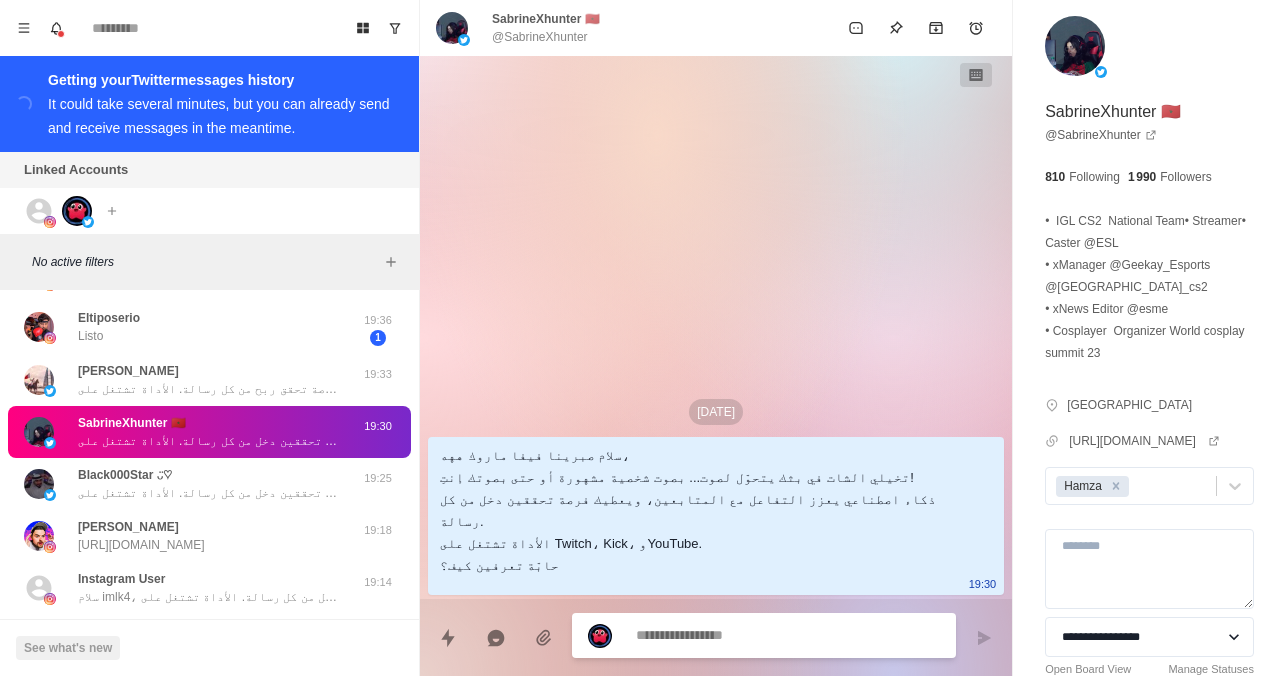 scroll, scrollTop: 571, scrollLeft: 0, axis: vertical 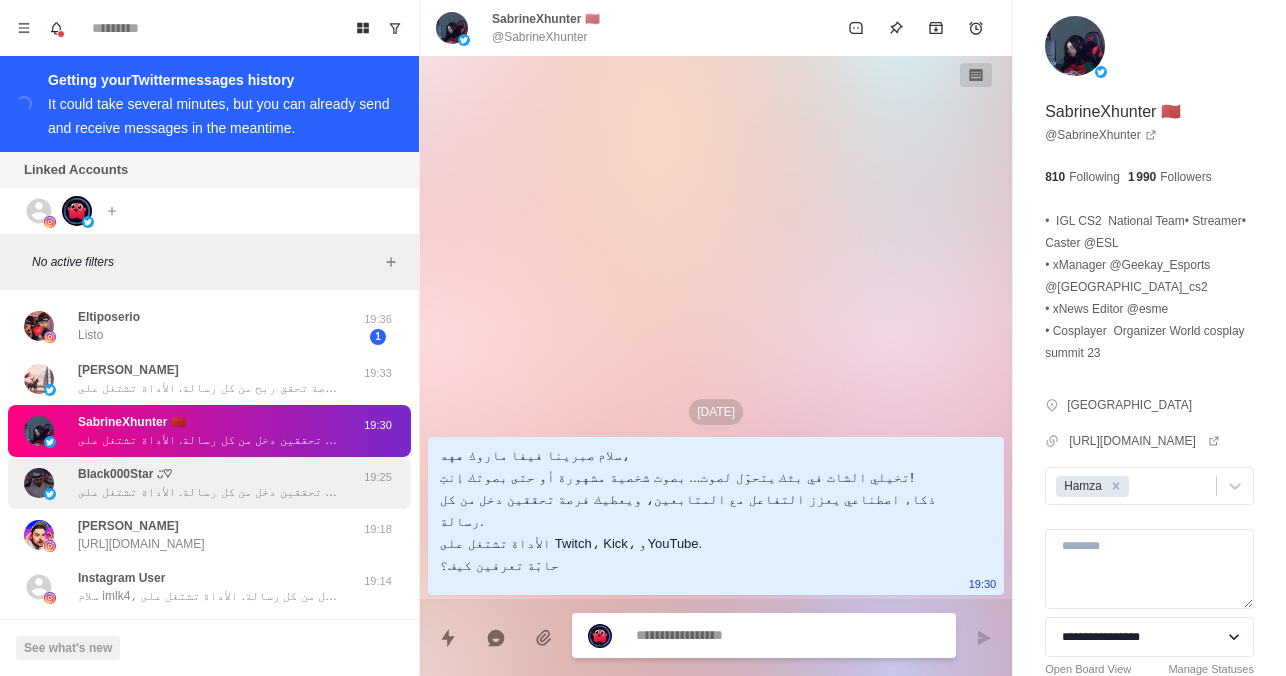 click on "Black000Star ᴗ̈♡ سلام بلاك،
تخيلي الشات في بثك يتحوّل لصوت... بصوت شخصية مشهورة أو حتى بصوتك إنتِ!
الذكاء اصطناعي يعزز التفاعل مع المتابعين، ويعطيك فرصة تحققين دخل من كل رسالة.
الأداة تشتغل على Twitch، Kick، وYouTube.
حابّة تعرفين كيف؟" at bounding box center [208, 483] 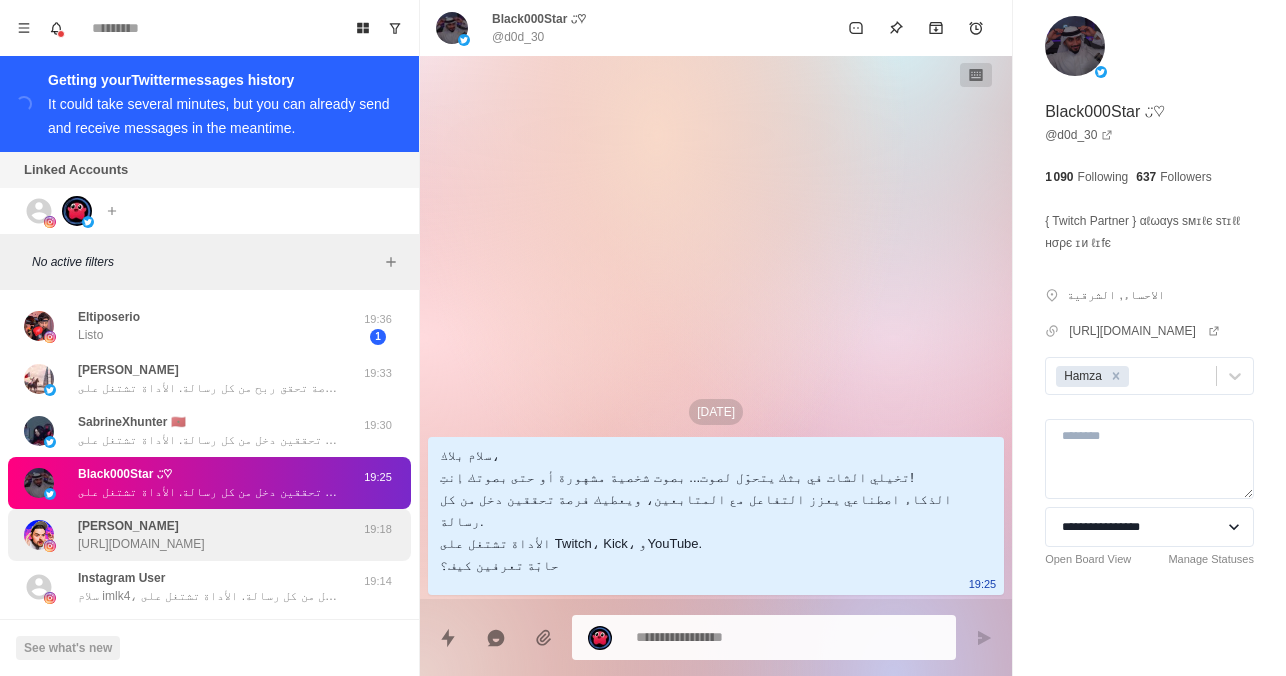 click on "[PERSON_NAME] [URL][DOMAIN_NAME]" at bounding box center [188, 535] 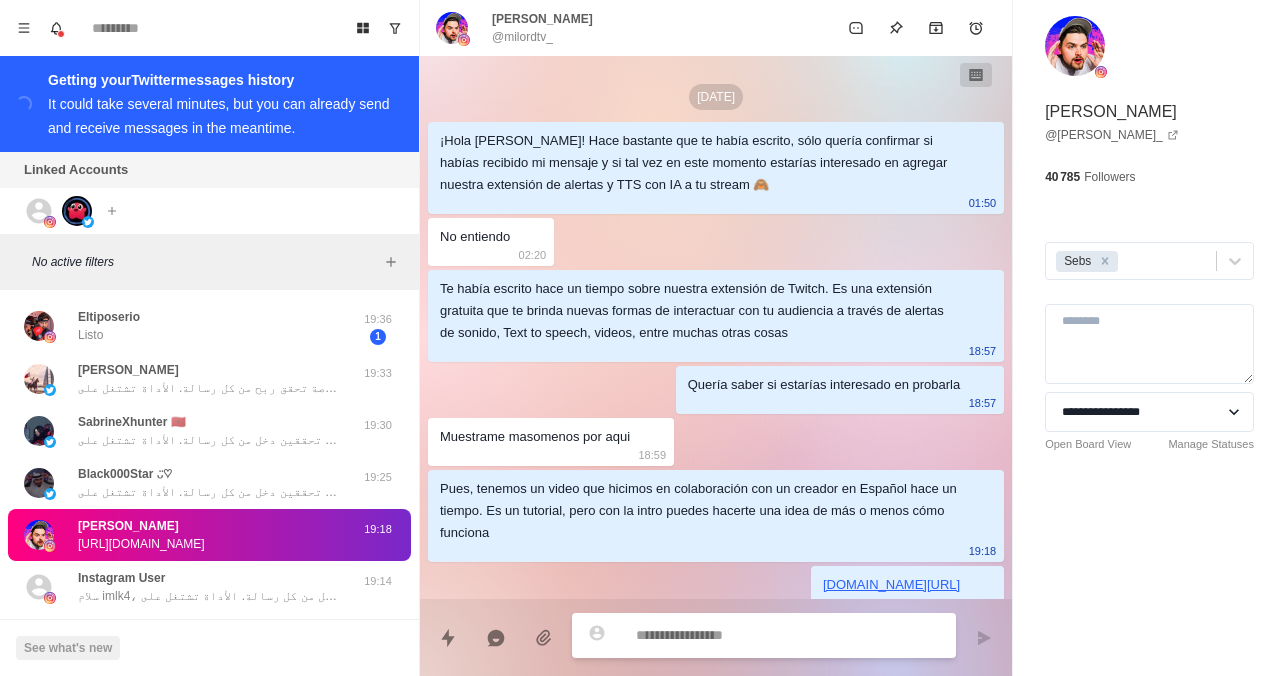 scroll, scrollTop: 19, scrollLeft: 0, axis: vertical 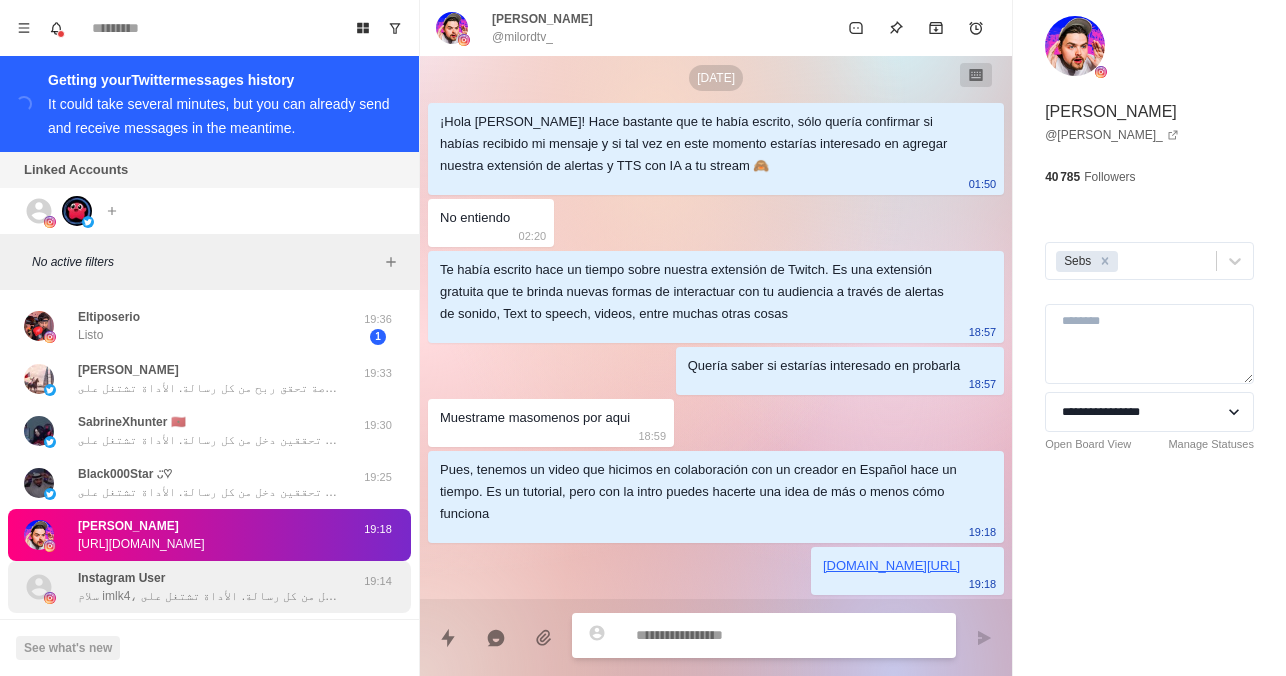 click on "Instagram User سلام imlk4،
تخيل الشات في بثك يتحوّل لصوت... بصوت شخصية مشهورة أو حتى بصوتك!
ذكاء اصطناعي يعطي تفاعل أقوى، وفرصة تحقق دخل من كل رسالة.
الأداة تشتغل على Twitch، Kick، وYouTube.
حاب تعرف كيف؟" at bounding box center (208, 587) 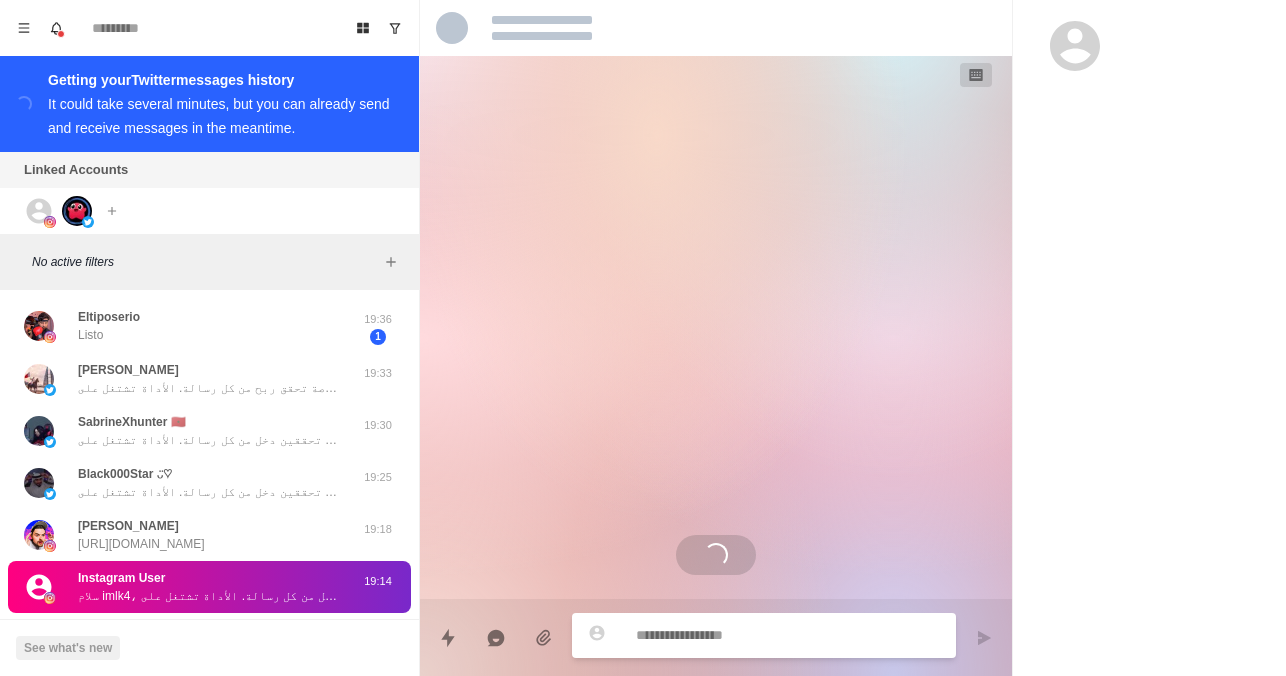 scroll, scrollTop: 0, scrollLeft: 0, axis: both 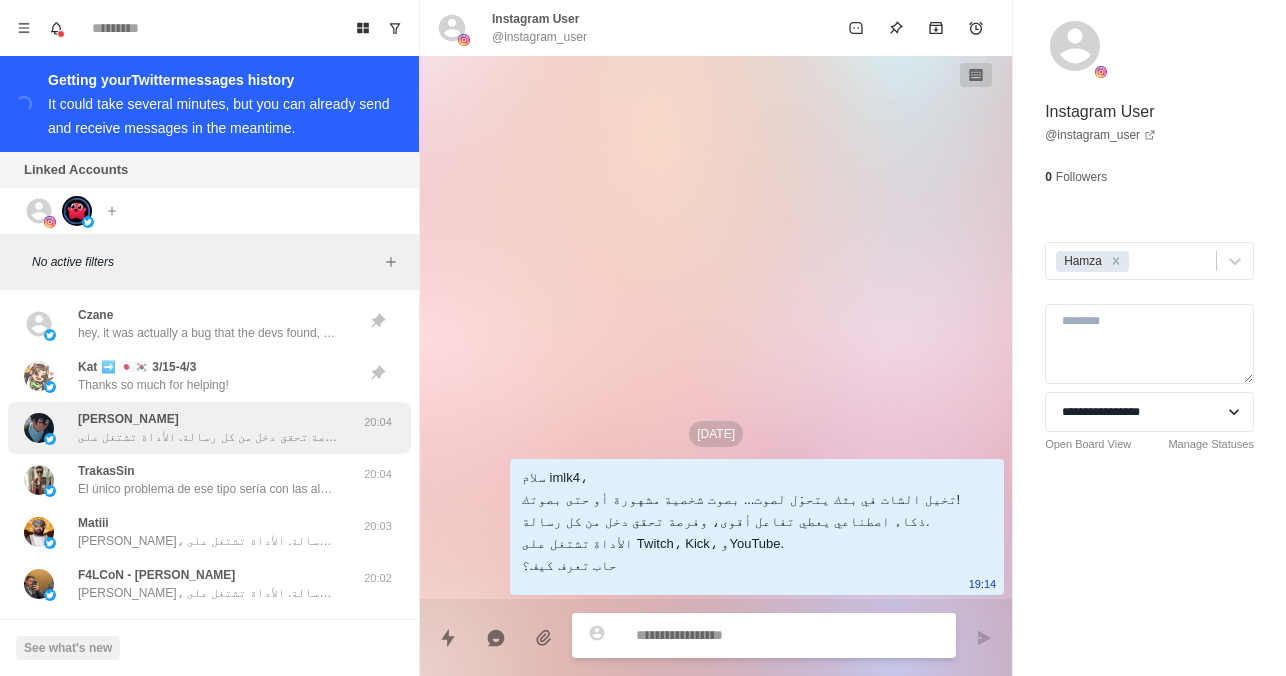 click on "سلام عمر،
تخيّل لو رسائل الشات في بثك تتحول لصوت... بصوت شخصية مشهورة، أو حتى بصوتك!
الذكاء الاصطناعي يعطيك تفاعل أقوى، وفرصة تحقق دخل من كل رسالة.
الأداة تشتغل على Twitch، Kick، وYouTube.
حاب تعرف كيف؟" at bounding box center (208, 437) 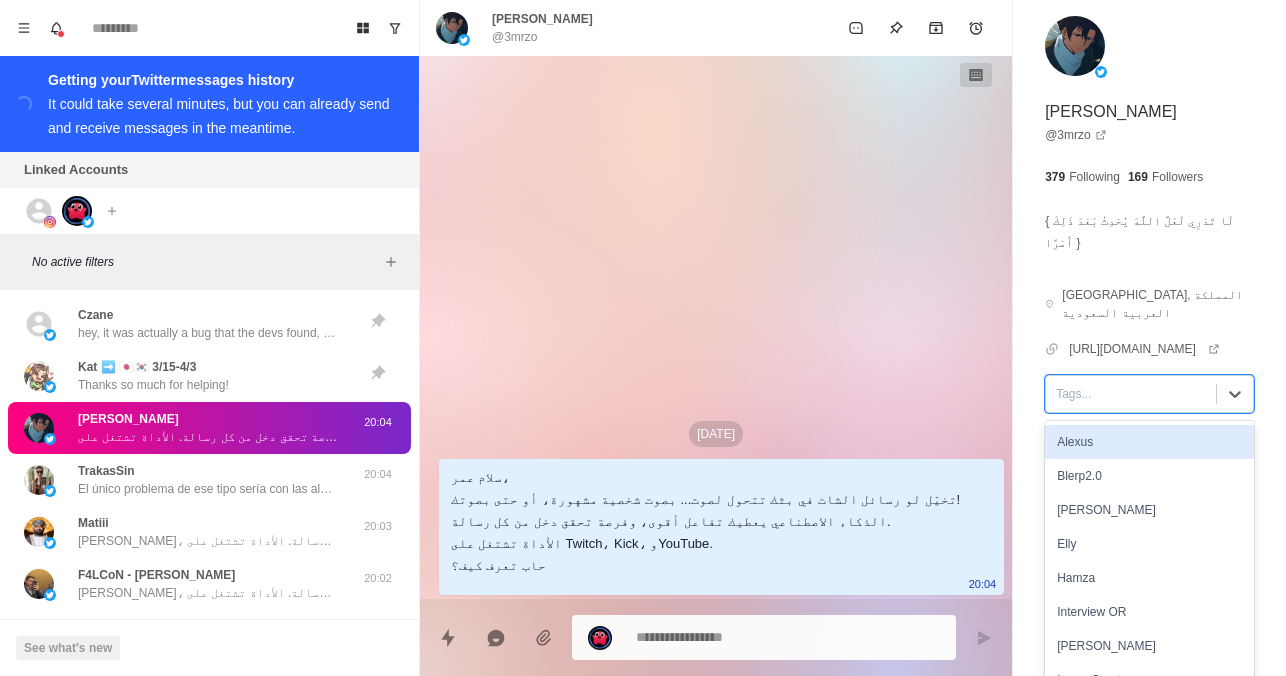 click at bounding box center (1131, 394) 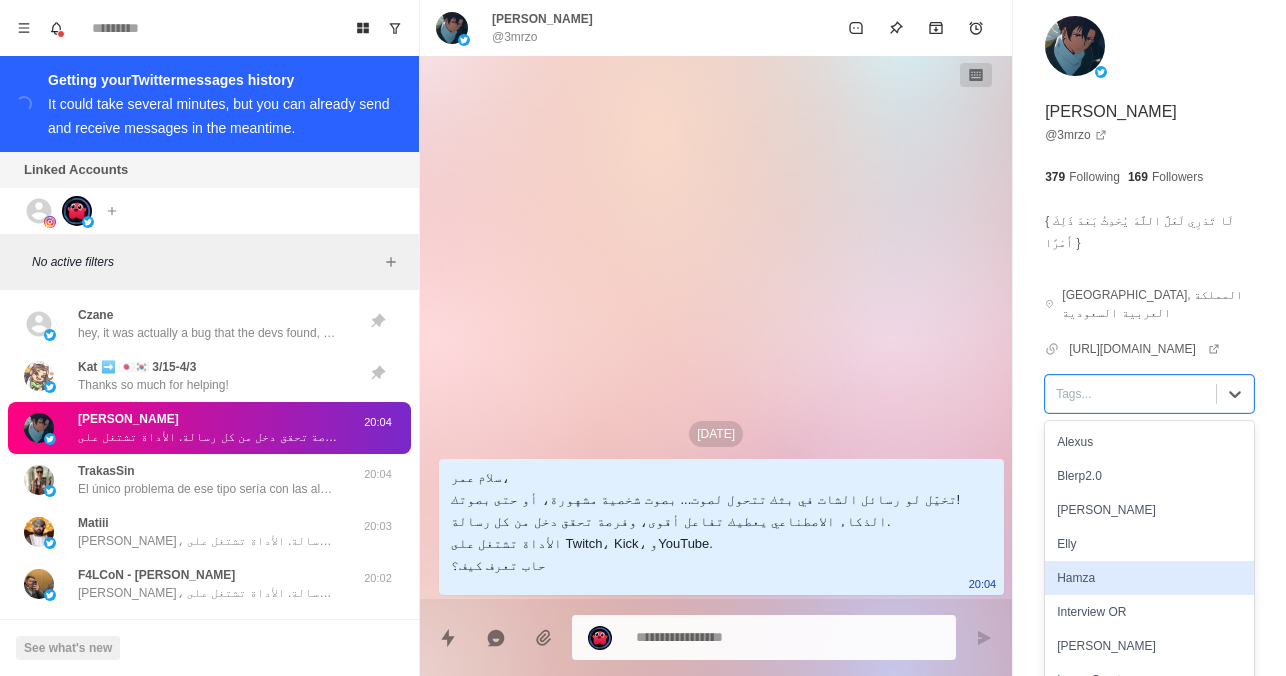 click on "Hamza" at bounding box center (1149, 578) 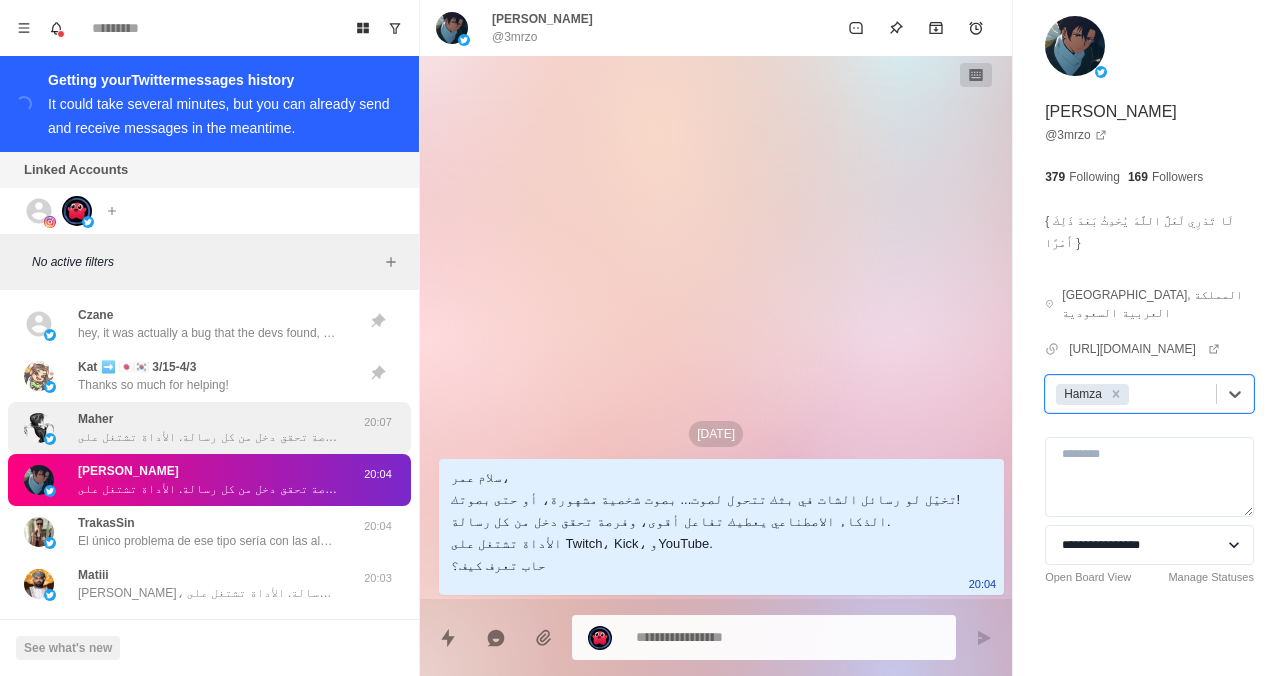 click on "سلام ماهر،
تخيّل لو رسائل الشات في بثك تتحول لصوت... بصوت شخصية مشهورة، أو حتى بصوتك!
الذكاء الاصطناعي يعطيك تفاعل أقوى، وفرصة تحقق دخل من كل رسالة.
الأداة تشتغل على Twitch، Kick، وYouTube.
حاب تعرف كيف؟" at bounding box center (208, 437) 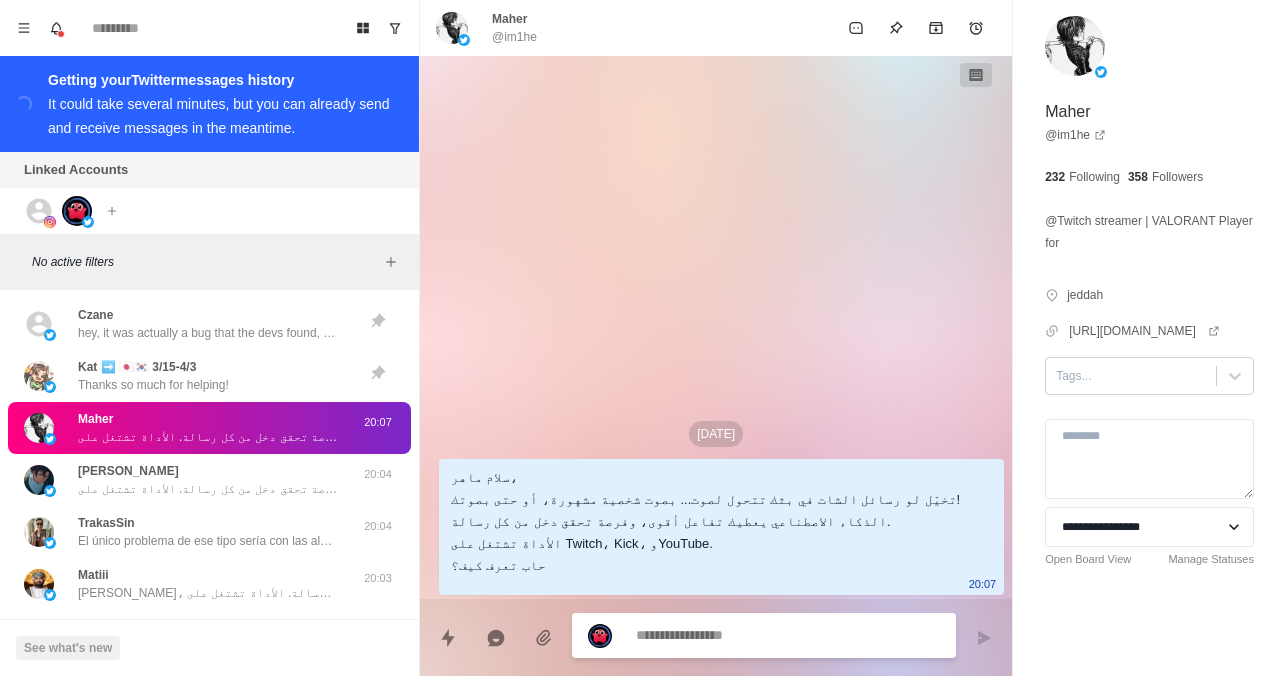 click at bounding box center (1131, 376) 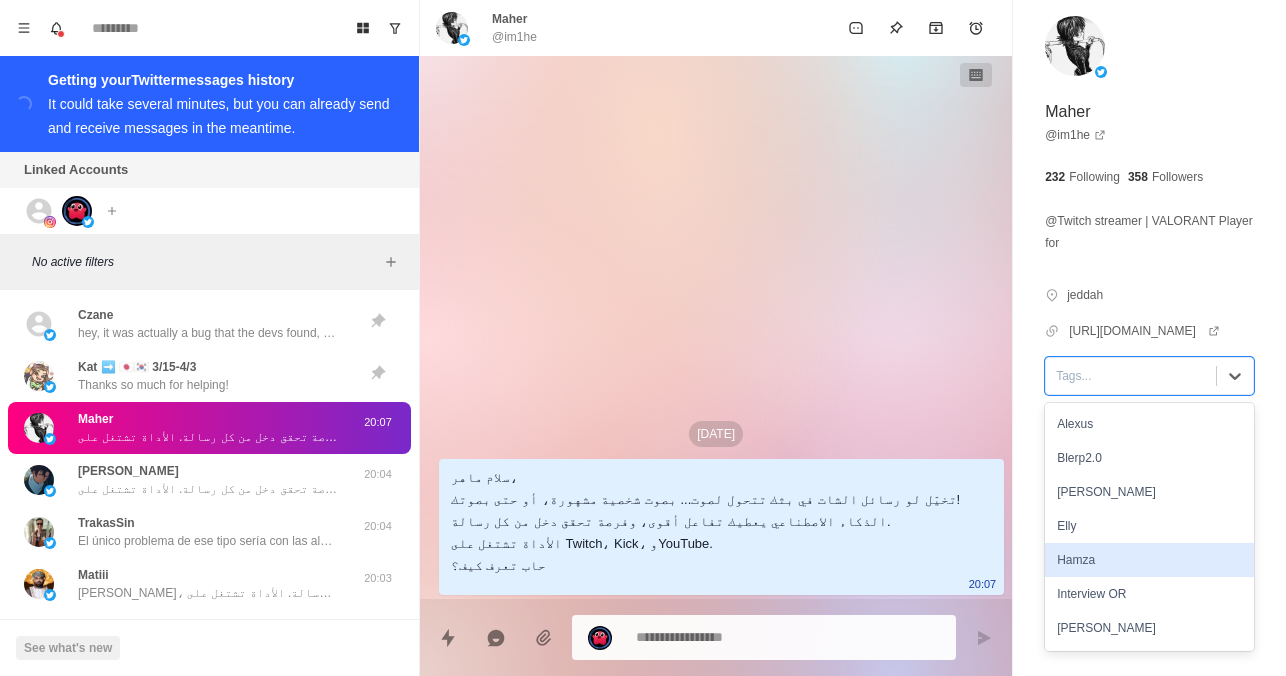 click on "Hamza" at bounding box center (1149, 560) 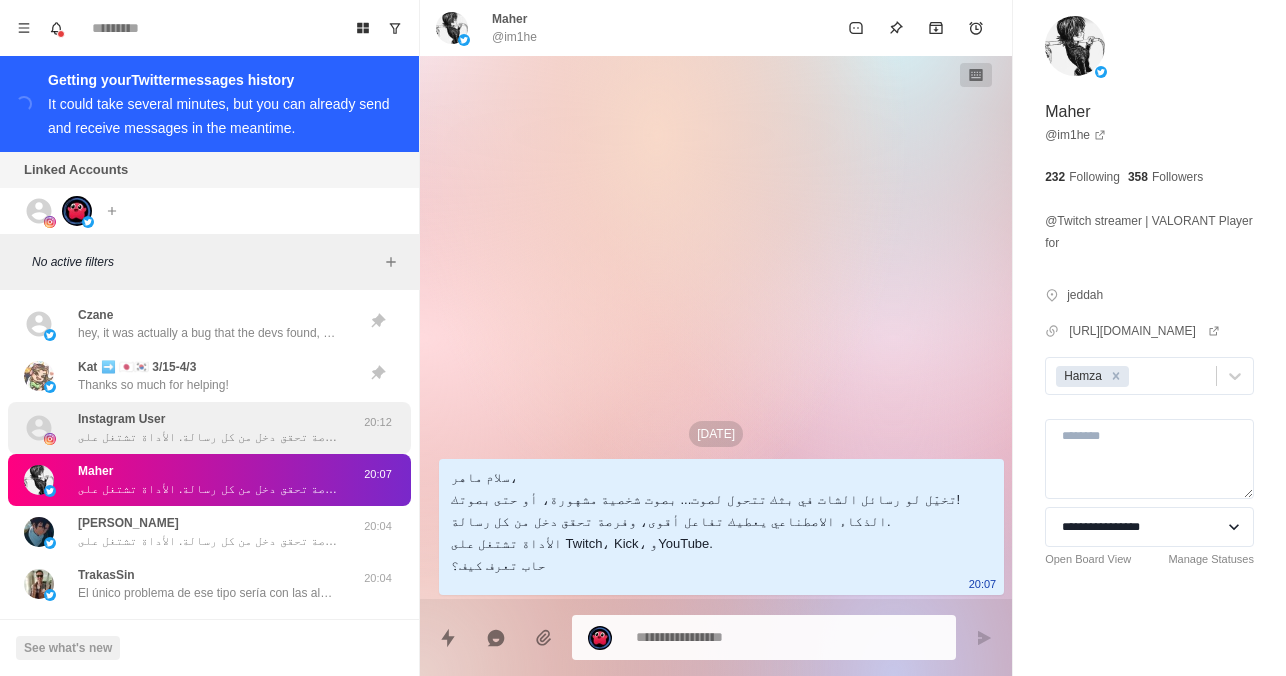 click on "سلام أشرف،
تخيّل لو رسائل الشات في بثك تتحول لصوت... بصوت شخصية مشهورة، أو حتى بصوتك!
الذكاء الاصطناعي يعطيك تفاعل أقوى، وفرصة تحقق دخل من كل رسالة.
الأداة تشتغل على Twitch، Kick، وYouTube.
حاب تعرف كيف؟" at bounding box center [208, 437] 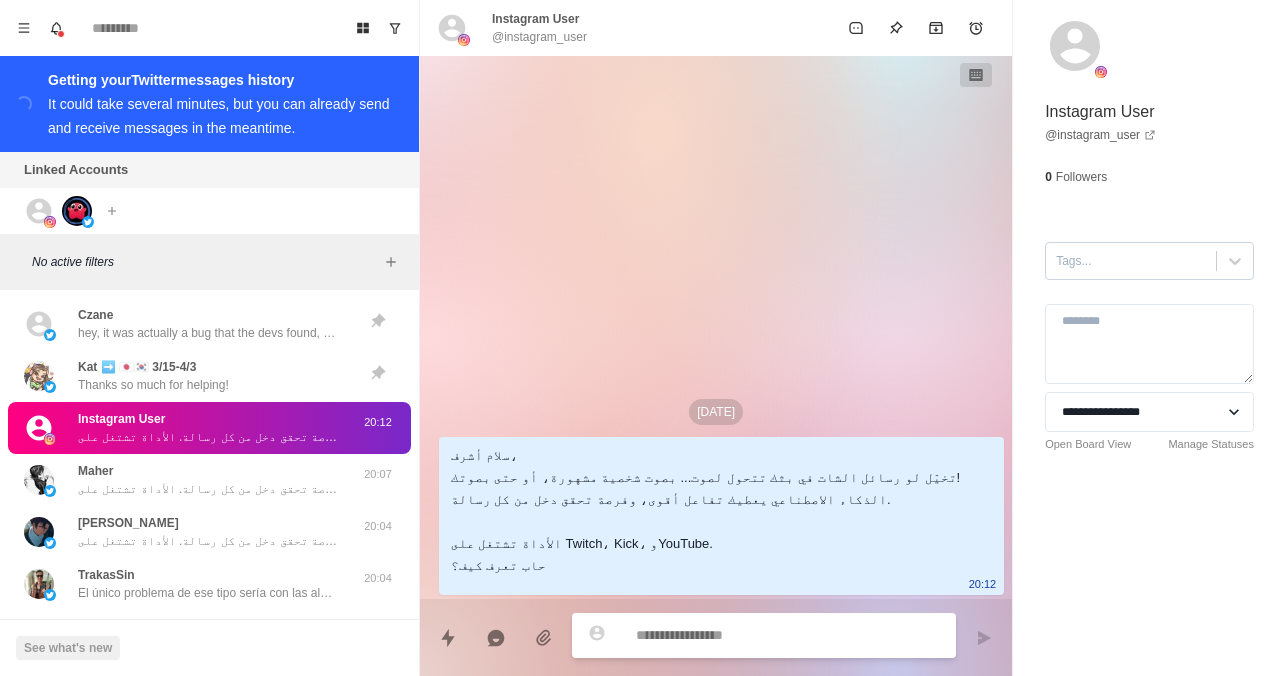 click on "Tags..." at bounding box center [1131, 261] 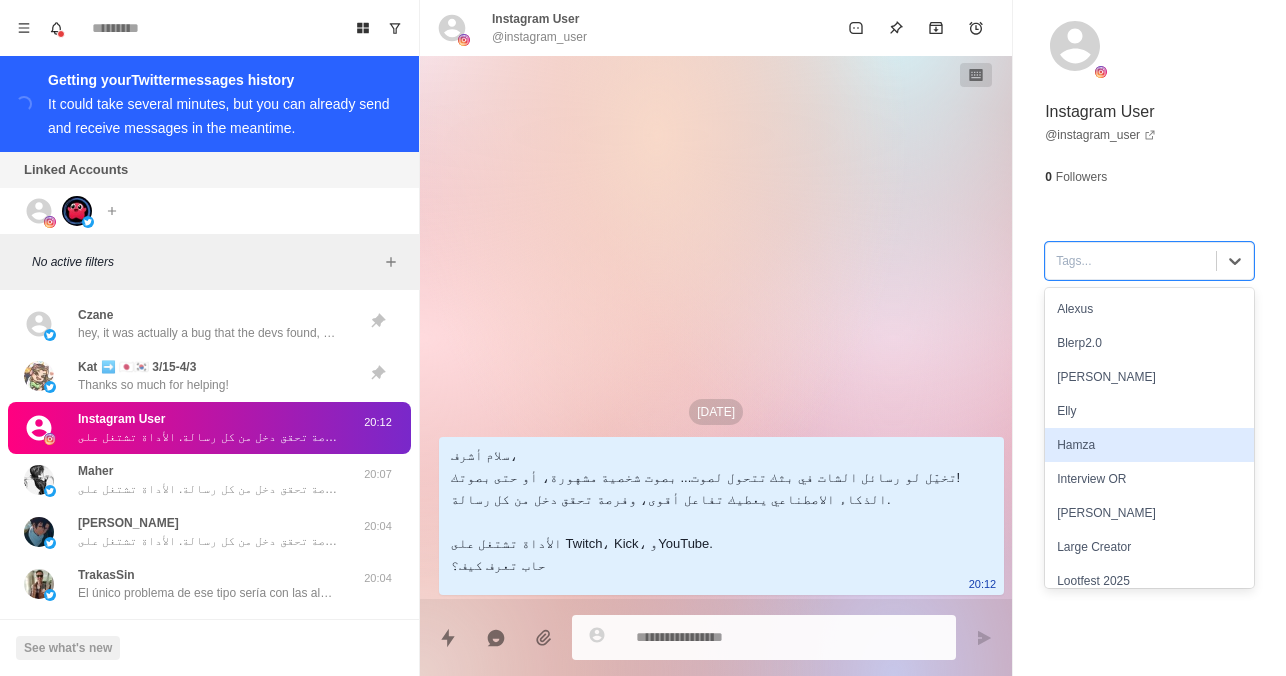 click on "Hamza" at bounding box center (1149, 445) 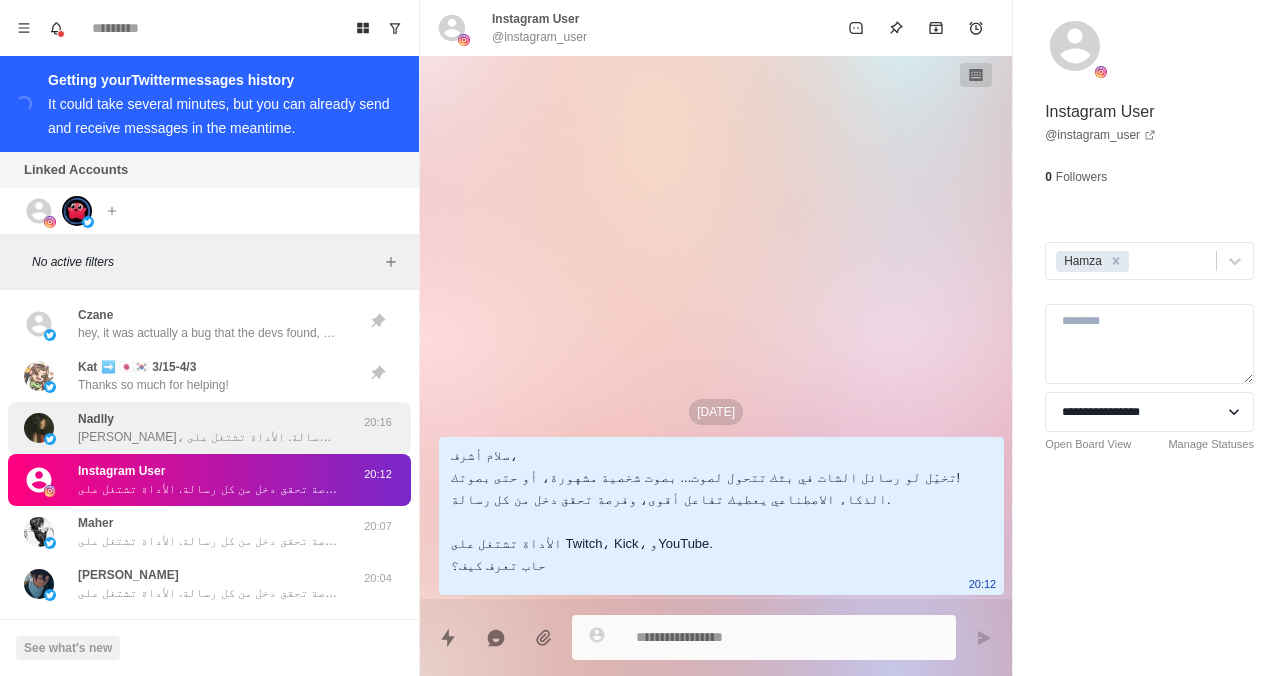 click on "[PERSON_NAME]،
تخيّلي لو رسائل الشات في بثك تتحول لصوت... بصوت شخصية مشهورة، أو حتى بصوتك إنتِ!
الذكاء الاصطناعي يعطيك تفاعل أقوى، وفرصة تحققين دخل من كل رسالة.
الأداة تشتغل على Twitch، Kick، وYouTube.
حابّة تعرفين كيف؟" at bounding box center [208, 437] 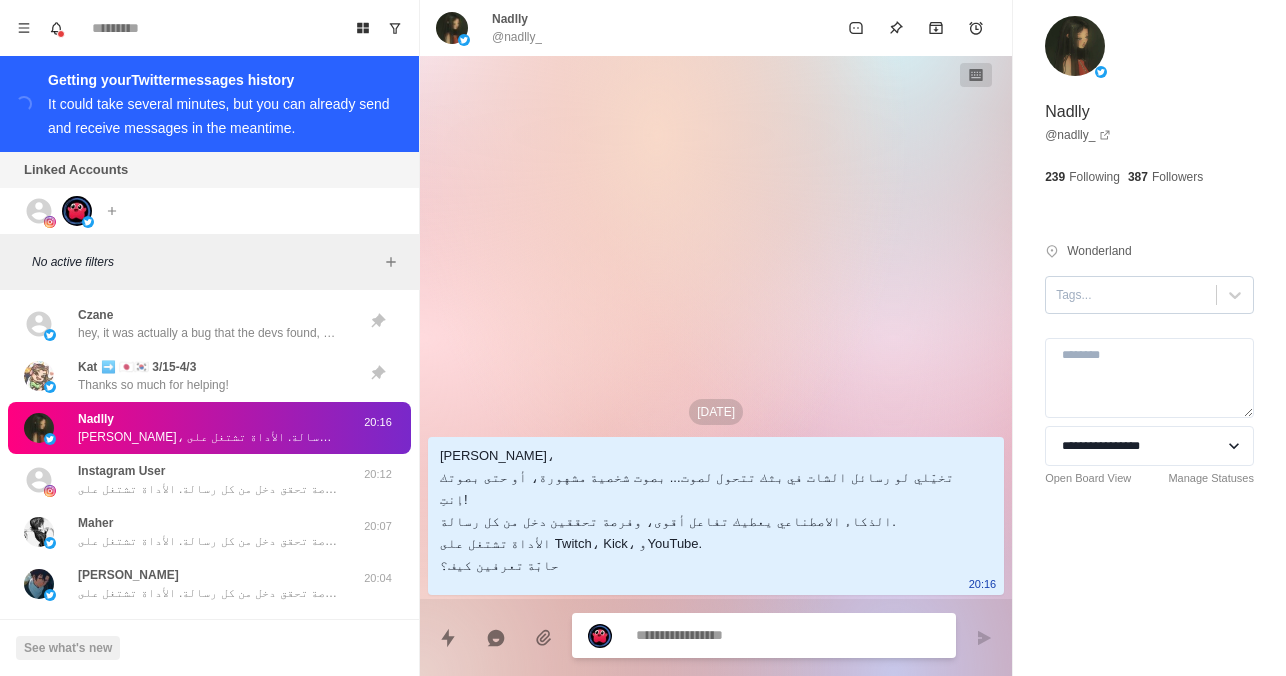 click on "Tags..." at bounding box center [1131, 295] 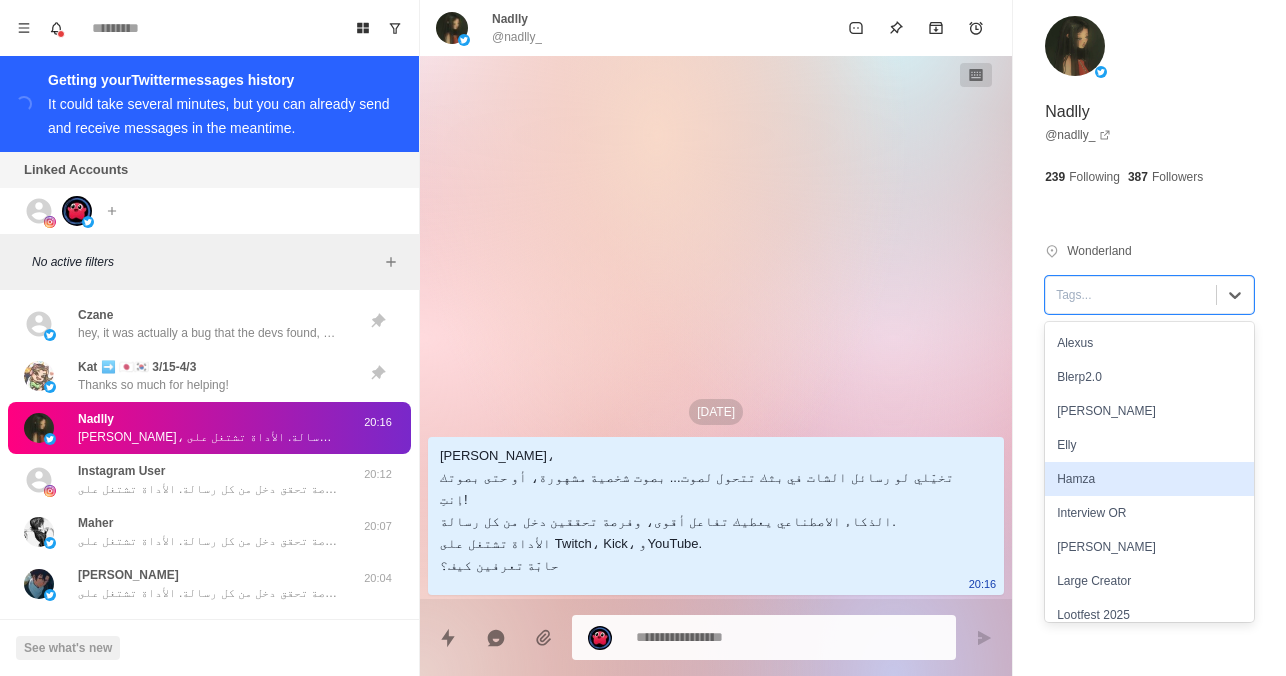 click on "Hamza" at bounding box center (1149, 479) 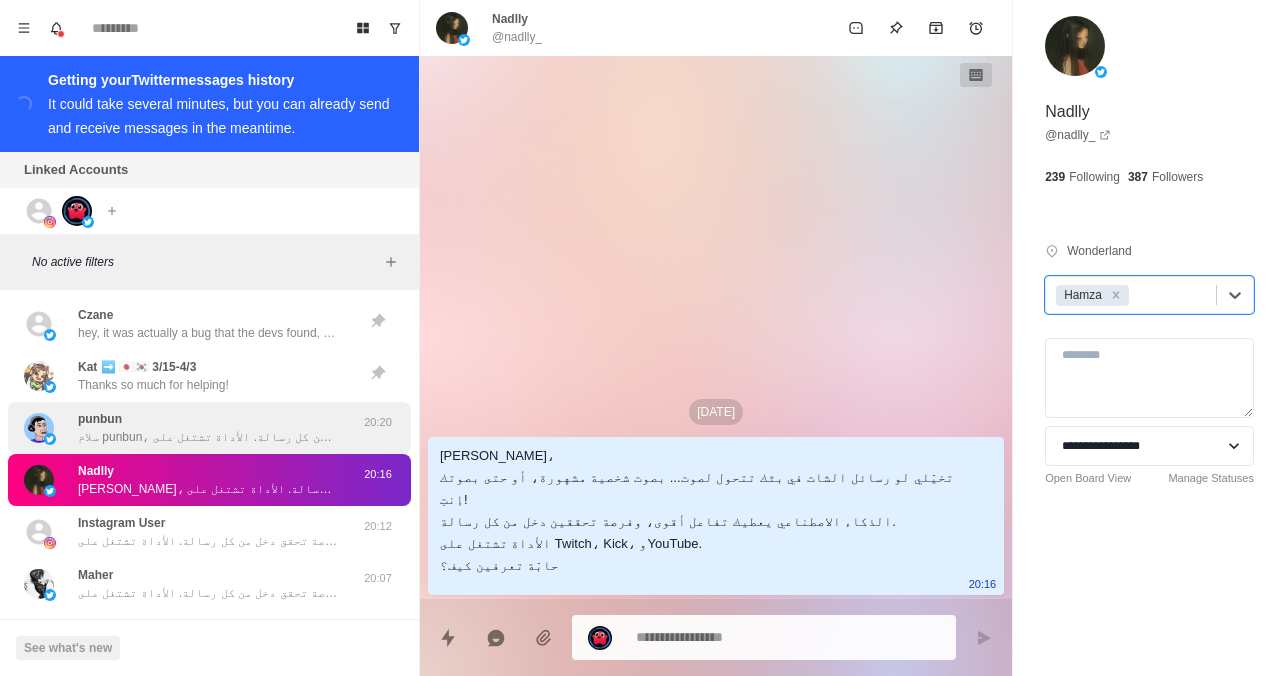 click on "سلام punbun،
تخيّل لو رسائل الشات في بثك تتحول لصوت... بصوت شخصية مشهورة، أو حتى بصوتك!
الذكاء الاصطناعي يعطيك تفاعل أقوى، وفرصة تحقق دخل من كل رسالة.
الأداة تشتغل على Twitch، Kick، وYouTube.
حاب تعرف كيف؟" at bounding box center (208, 437) 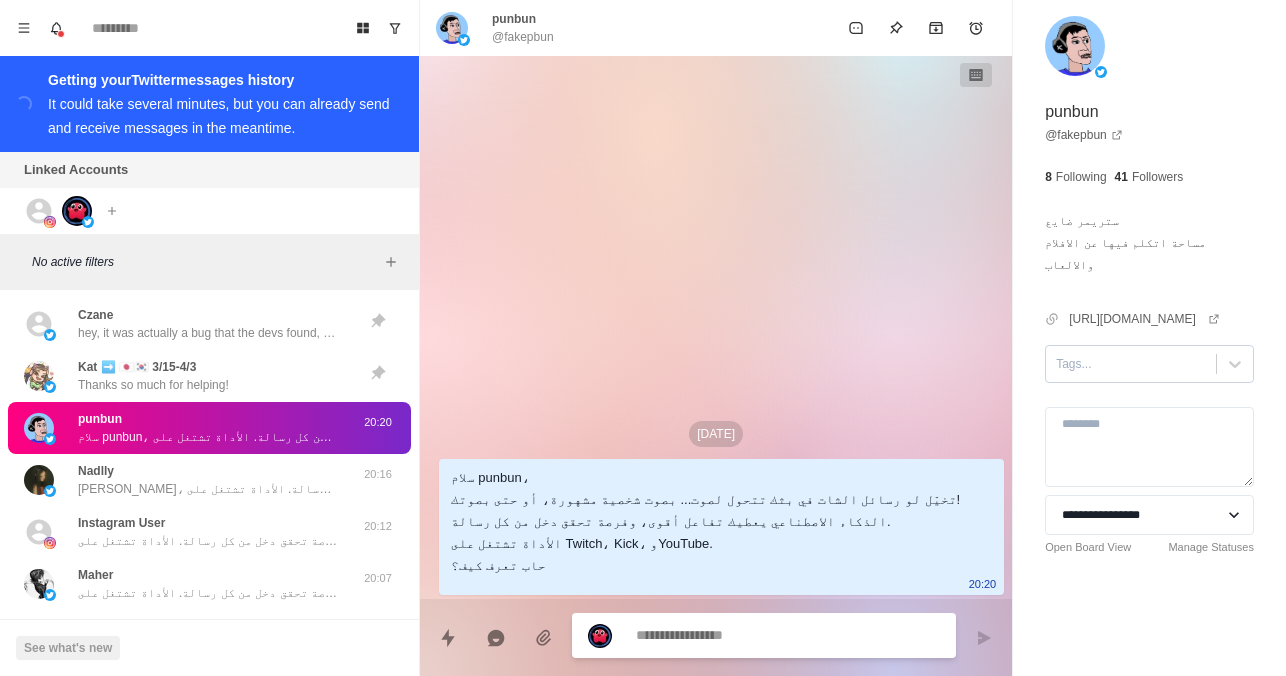 click at bounding box center [1131, 364] 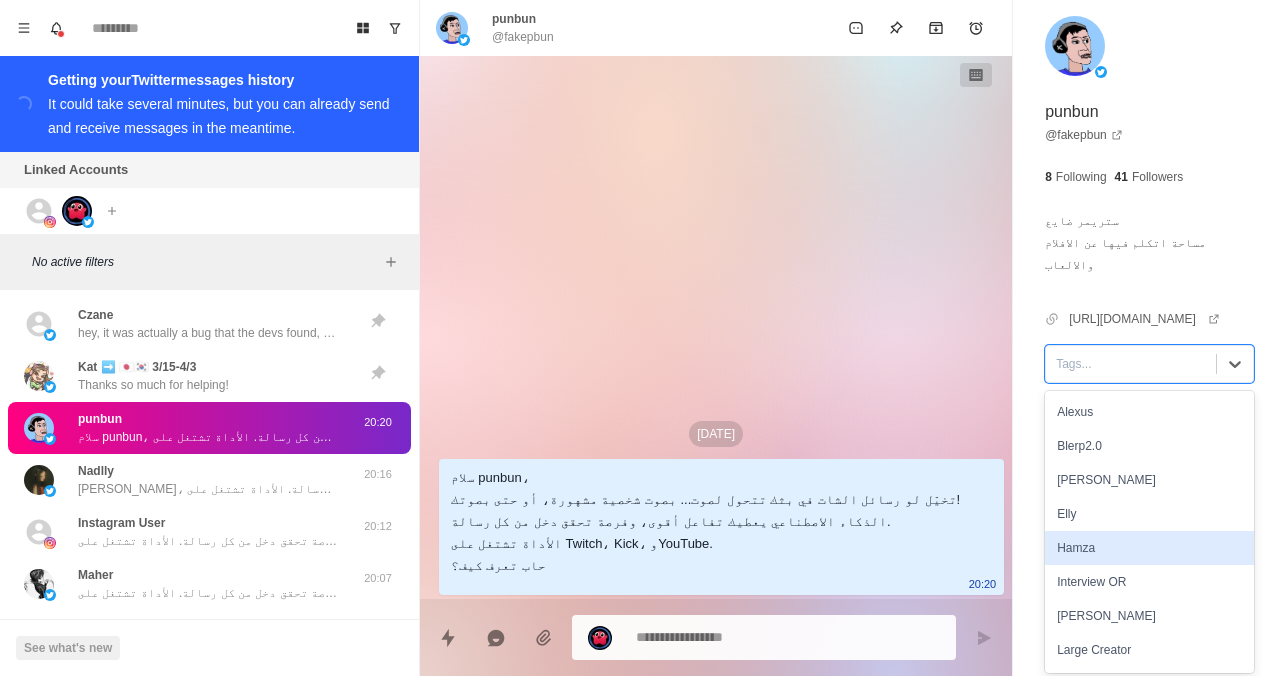 click on "Hamza" at bounding box center (1149, 548) 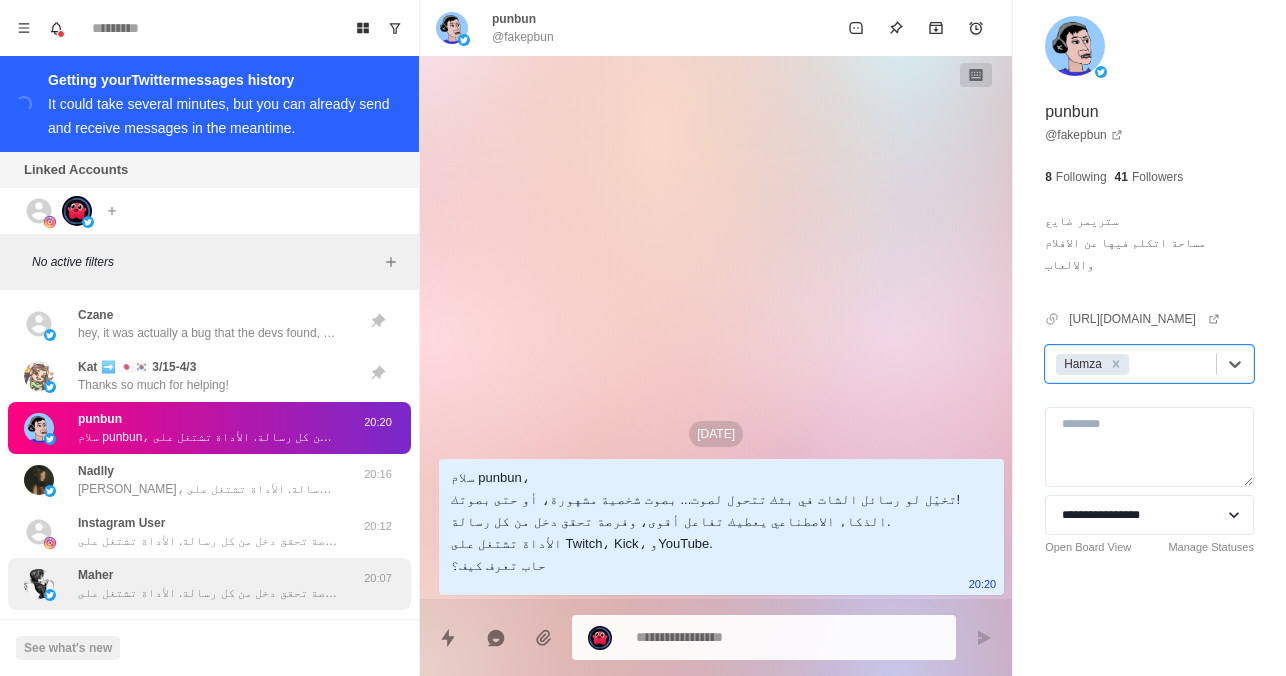 click on "سلام ماهر،
تخيّل لو رسائل الشات في بثك تتحول لصوت... بصوت شخصية مشهورة، أو حتى بصوتك!
الذكاء الاصطناعي يعطيك تفاعل أقوى، وفرصة تحقق دخل من كل رسالة.
الأداة تشتغل على Twitch، Kick، وYouTube.
حاب تعرف كيف؟" at bounding box center (208, 593) 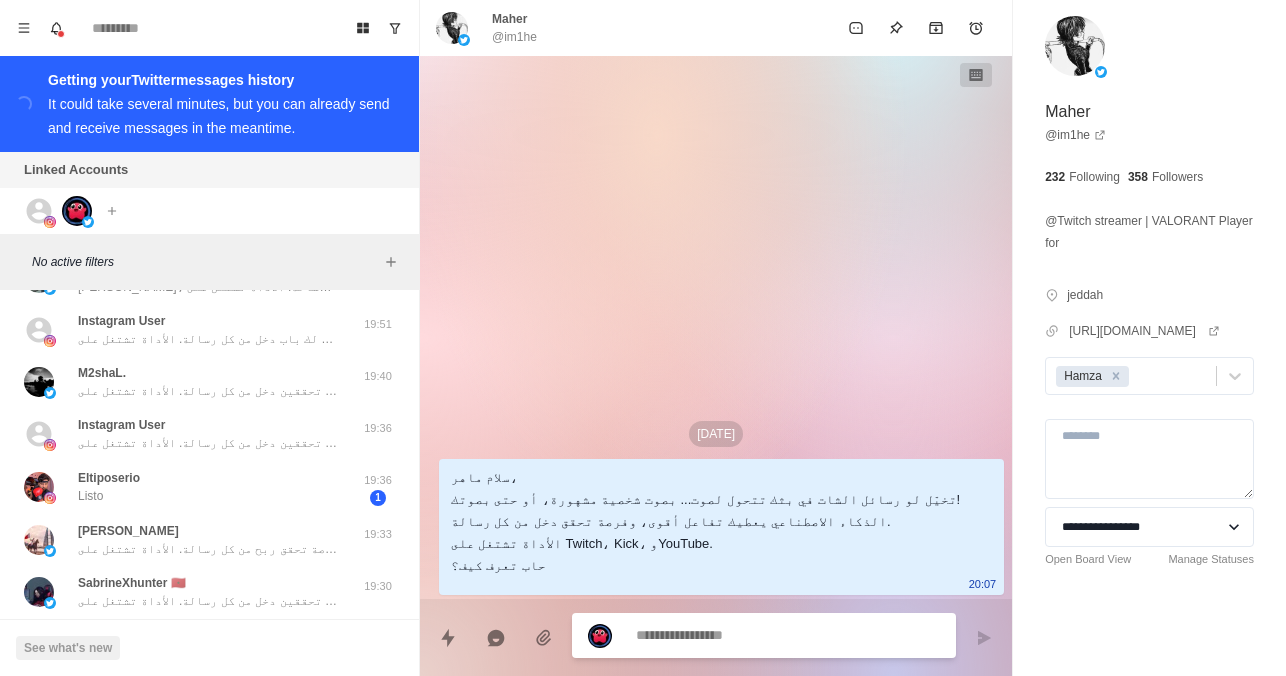 scroll, scrollTop: 671, scrollLeft: 0, axis: vertical 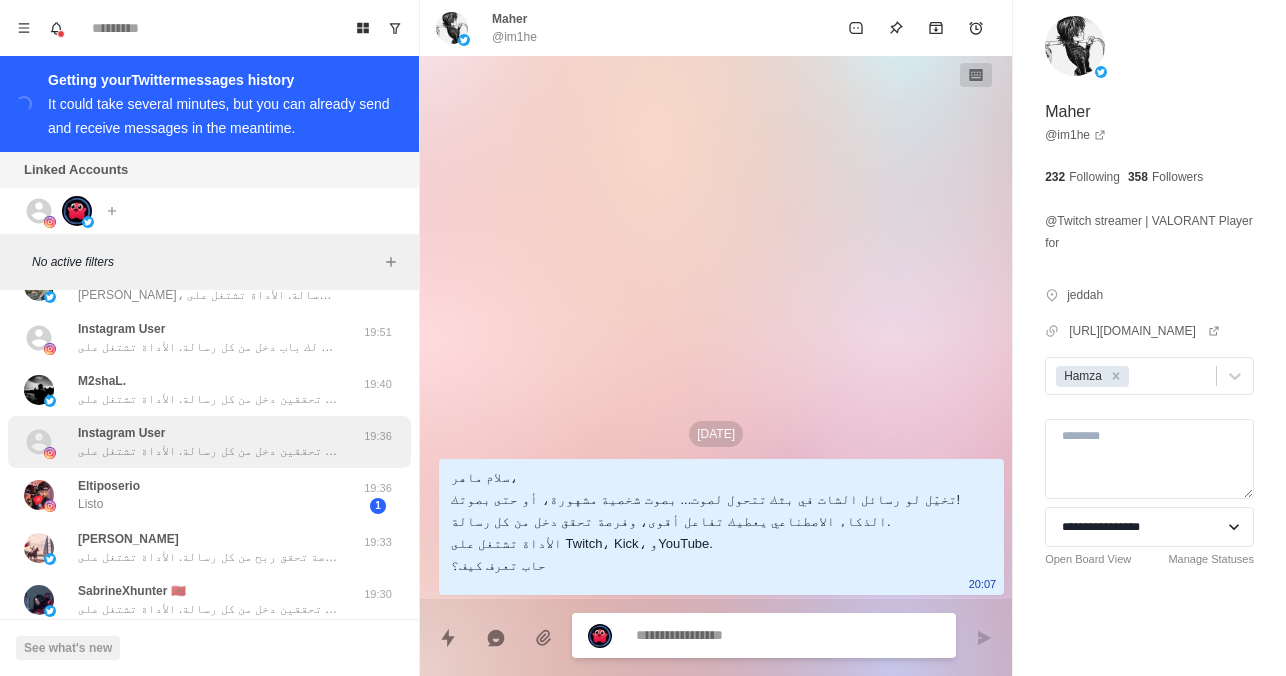 click on "سلام هايا،
تخيلي الشات في بثك يتحوّل لصوت... بصوت شخصية مشهورة أو حتى بصوتك إنتِ!
ذكاء اصطناعي يعزز التفاعل مع المتابعين، ويعطيك فرصة تحققين دخل من كل رسالة.
الأداة تشتغل على Twitch، Kick، وYouTube.
حابّة تعرفين كيف؟" at bounding box center [208, 451] 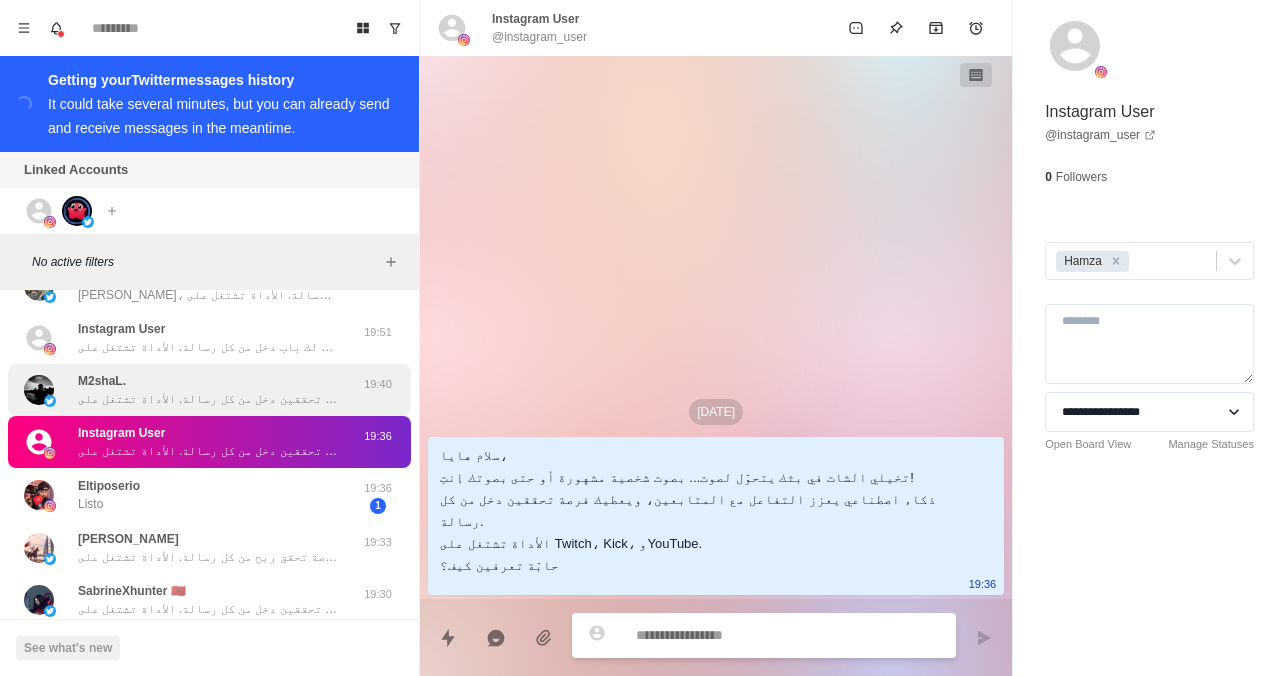 click on "تخيلي الشات في بثك يتحوّل لصوت... بصوت شخصية مشهورة أو حتى بصوتك إنتِ!
الذكاء اصطناعي يعزز التفاعل مع المتابعين، ويعطيك فرصة تحققين دخل من كل رسالة.
الأداة تشتغل على Twitch، Kick، وYouTube.
حابّة تعرفين كيف؟" at bounding box center [208, 399] 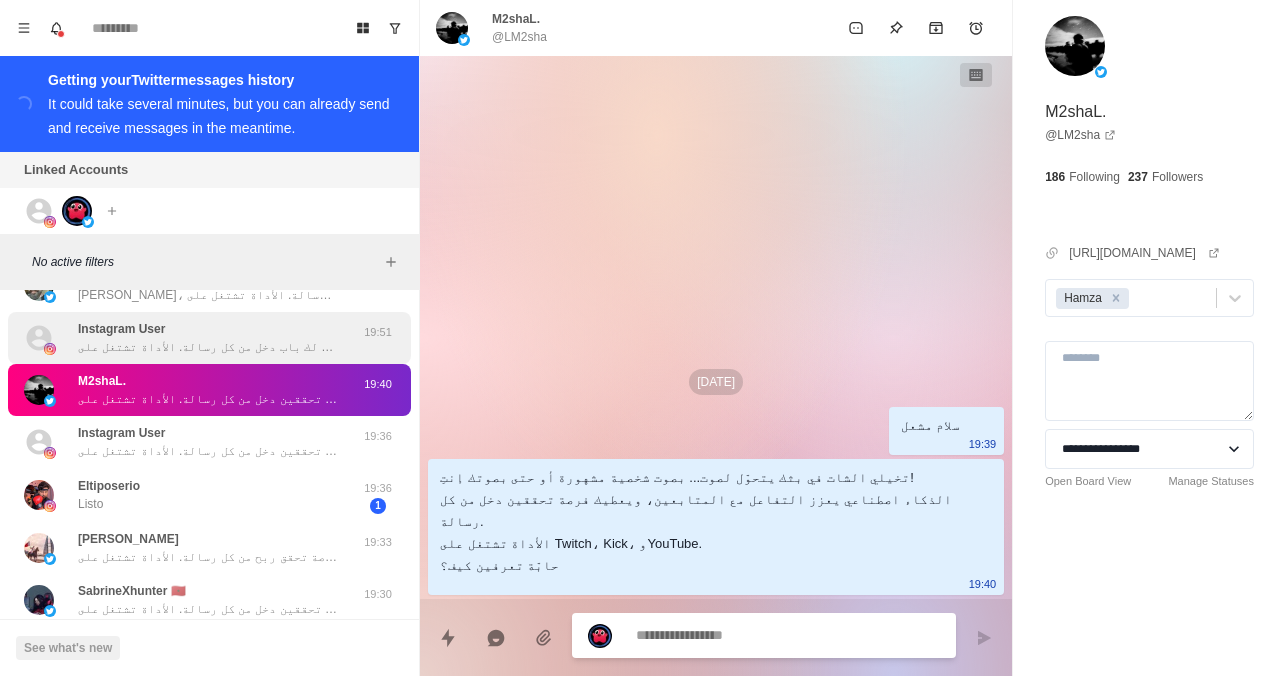 click on "Instagram User سلام،
تخيل الشات في بثك يتحوّل لصوت… بصوت شخصية مشهورة، أو حتى بصوتك!
الذكاء اصطناعي يزيد التفاعل، ويفتح لك باب دخل من كل رسالة.
الأداة تشتغل على Twitch، Kick، وYouTube.
حاب تعرف كيف؟ 19:51" at bounding box center [209, 338] 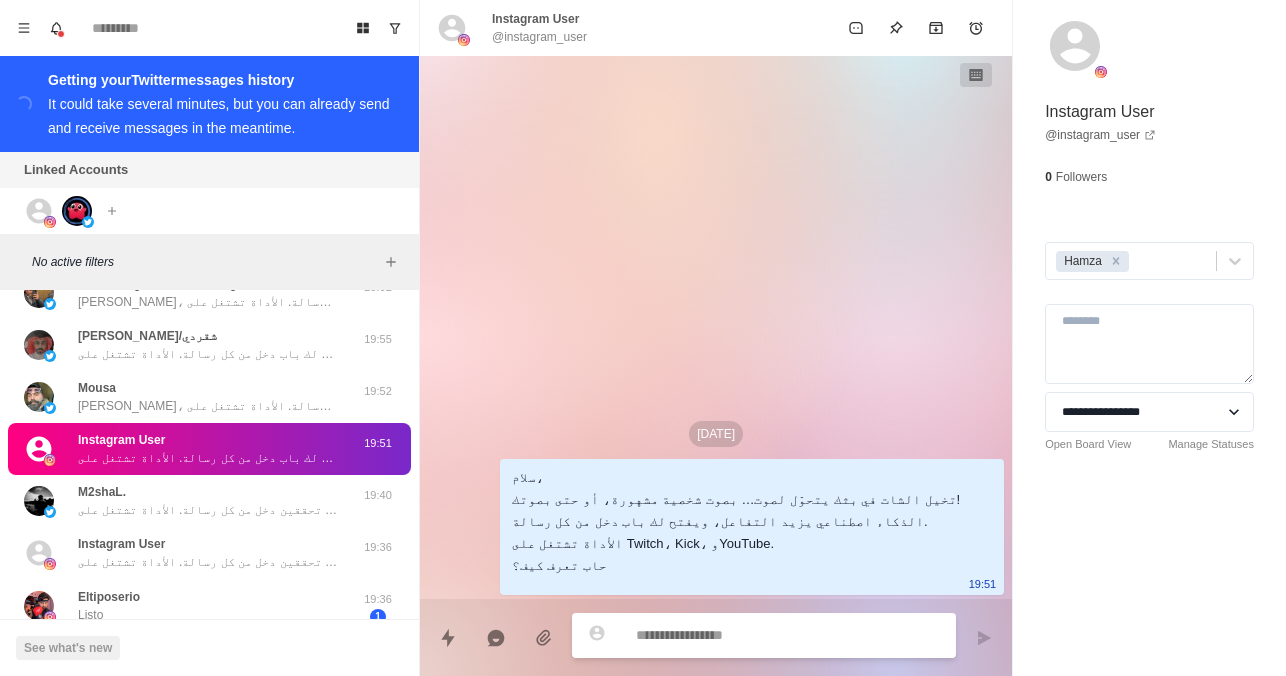 scroll, scrollTop: 544, scrollLeft: 0, axis: vertical 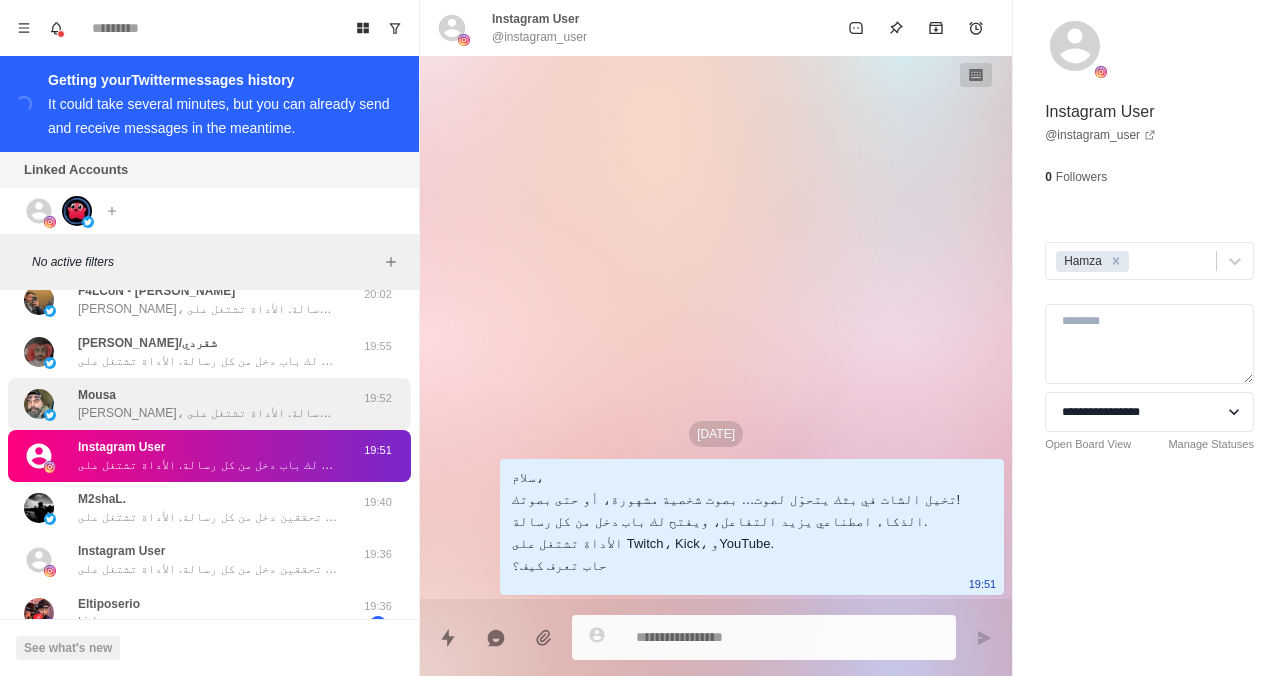 click on "[PERSON_NAME]،
تخيل الشات في بثك يتحوّل لصوت… بصوت شخصية مشهورة، أو حتى بصوتك!
الذكاء اصطناعي يزيد التفاعل، ويفتح لك باب دخل من كل رسالة.
الأداة تشتغل على Twitch، Kick، وYouTube.
حاب تعرف كيف؟" at bounding box center (208, 404) 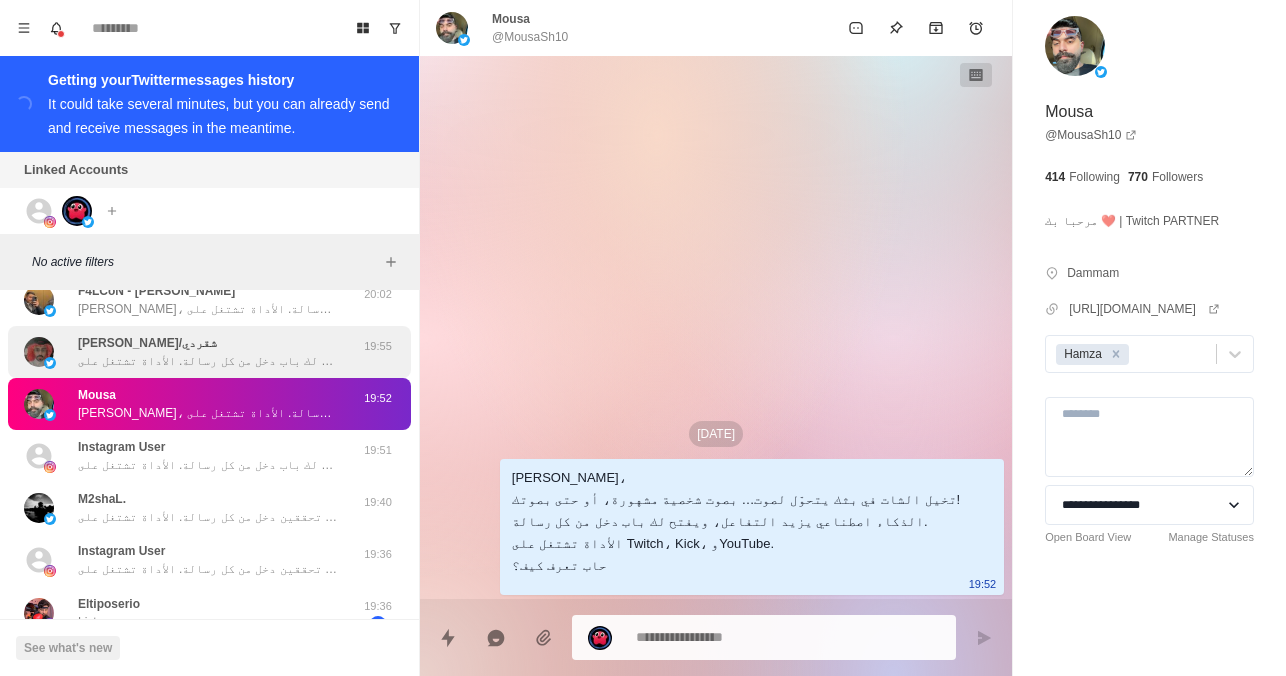 click on "تخيل الشات في بثك يتحوّل لصوت… بصوت شخصية مشهورة، أو حتى بصوتك!
ذكاء اصطناعي يزيد التفاعل، ويفتح لك باب دخل من كل رسالة.
الأداة تشتغل على Twitch، Kick، وYouTube.
حاب تعرف كيف" at bounding box center [208, 361] 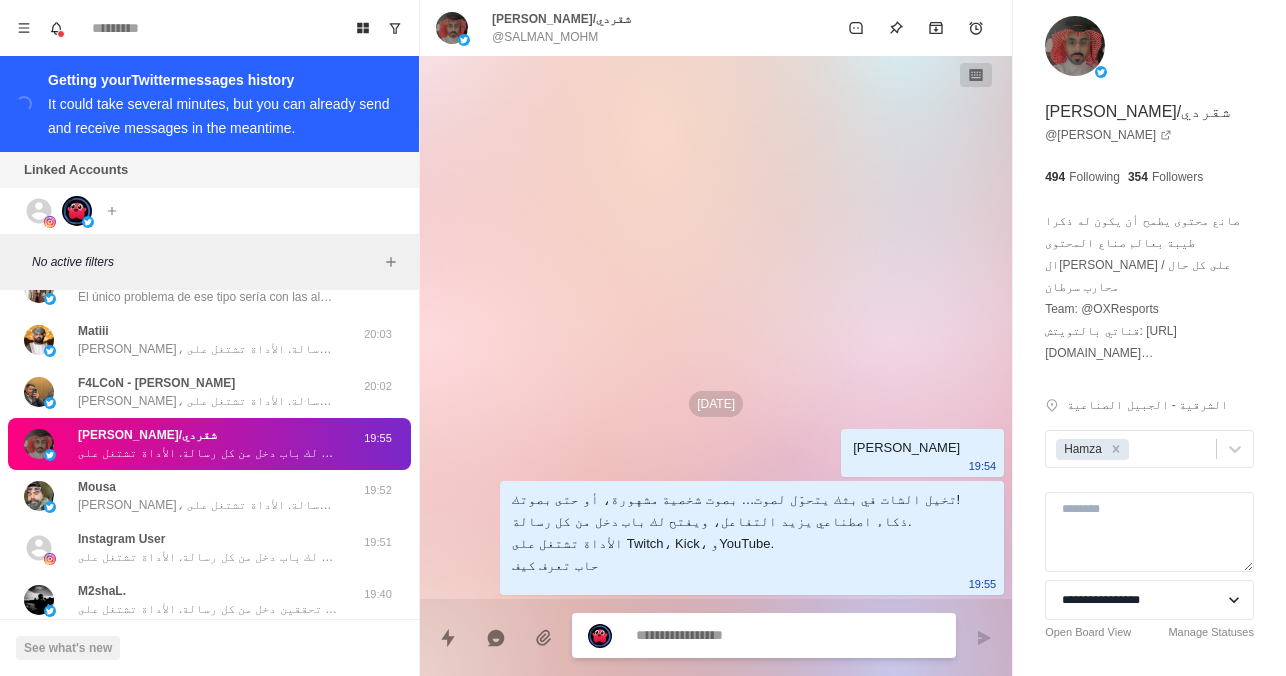 scroll, scrollTop: 451, scrollLeft: 0, axis: vertical 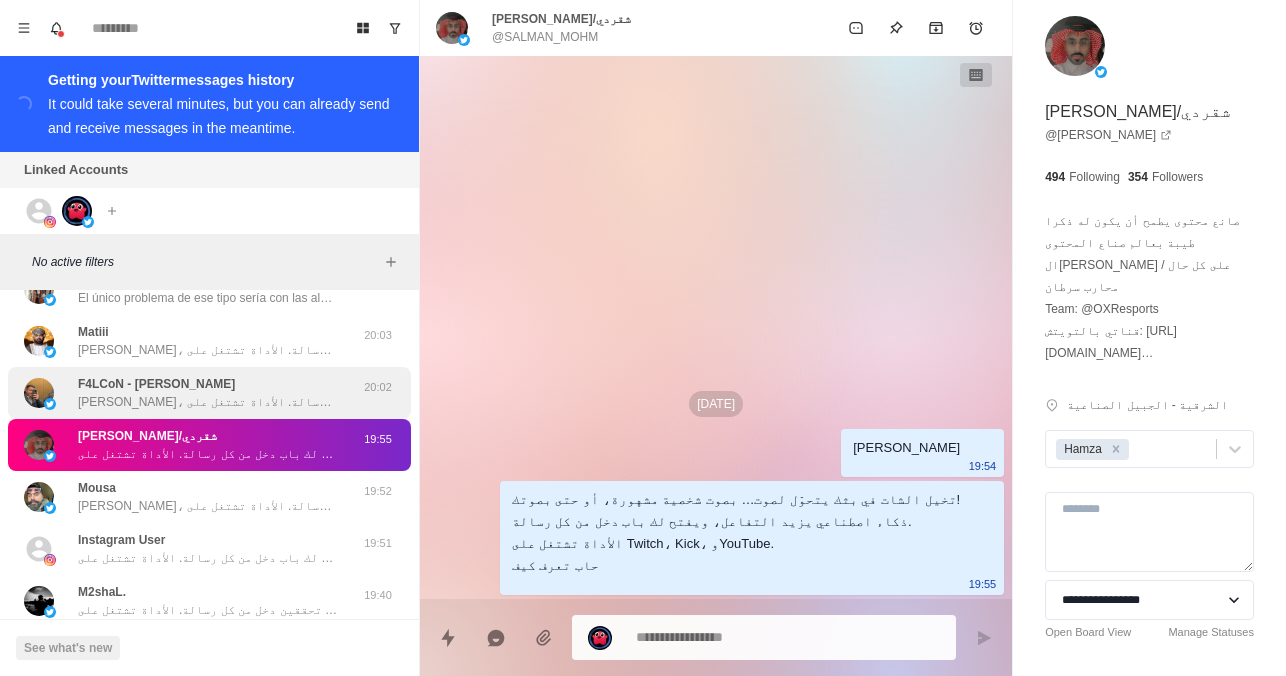 click on "[PERSON_NAME]،
تخيّل لو رسائل الشات في بثك تتحول لصوت... بصوت شخصية مشهورة، أو حتى بصوتك!
الذكاء الاصطناعي يعطيك تفاعل أقوى، وفرصة تحقق دخل من كل رسالة.
الأداة تشتغل على Twitch، Kick، وYouTube.
حاب تعرف كيف؟" at bounding box center (208, 402) 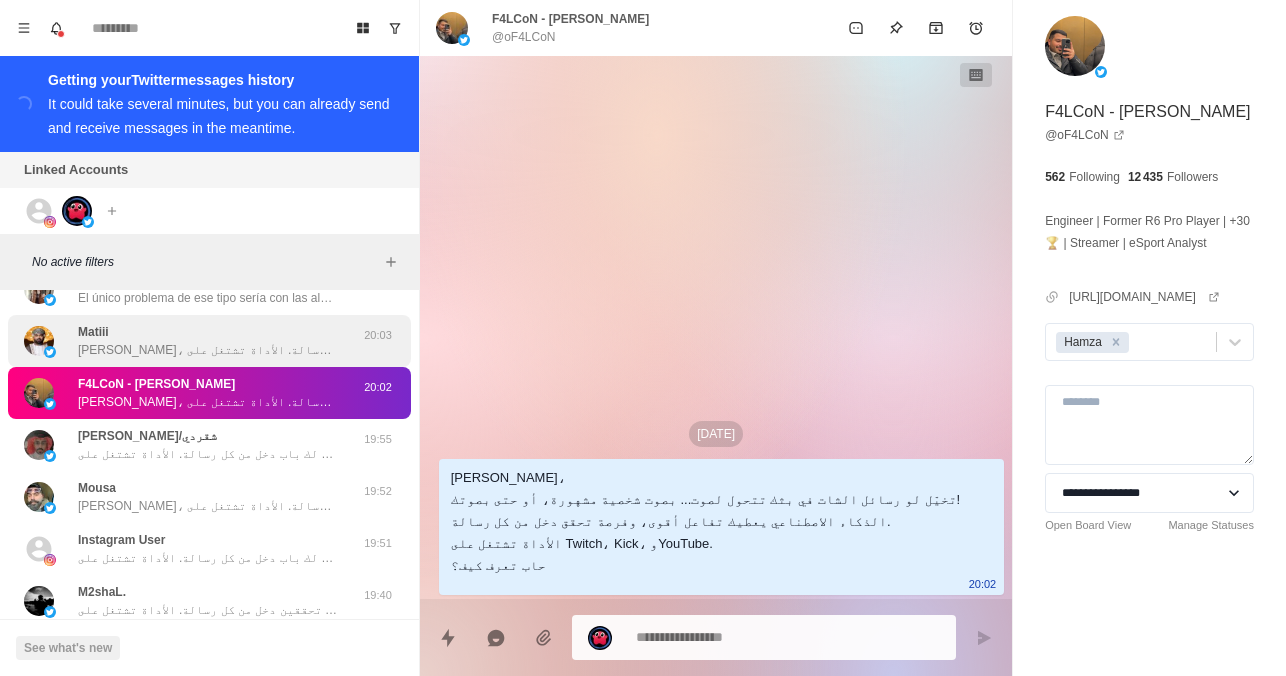 click on "[PERSON_NAME]،
تخيّل لو رسائل الشات في بثك تتحول لصوت... بصوت شخصية مشهورة، أو حتى بصوتك!
الذكاء الاصطناعي يعطيك تفاعل أقوى، وفرصة تحقق دخل من كل رسالة.
الأداة تشتغل على Twitch، Kick، وYouTube.
حاب تعرف كيف؟ 20:03" at bounding box center [209, 341] 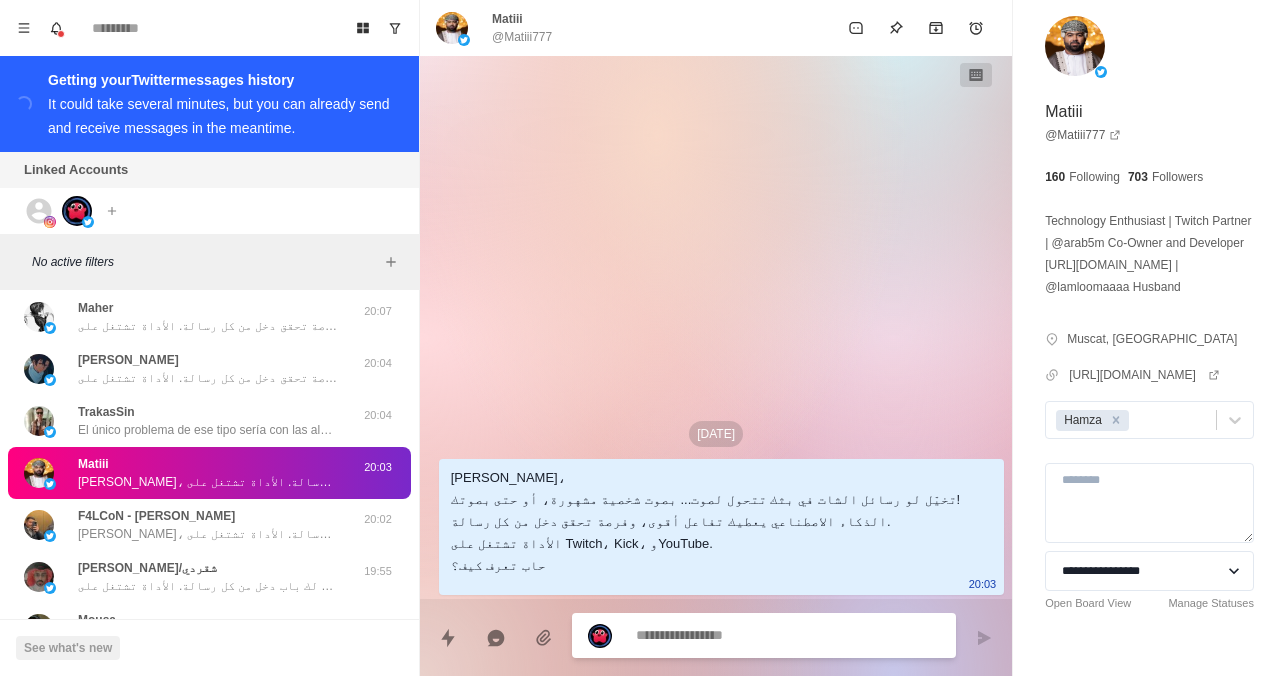 scroll, scrollTop: 315, scrollLeft: 0, axis: vertical 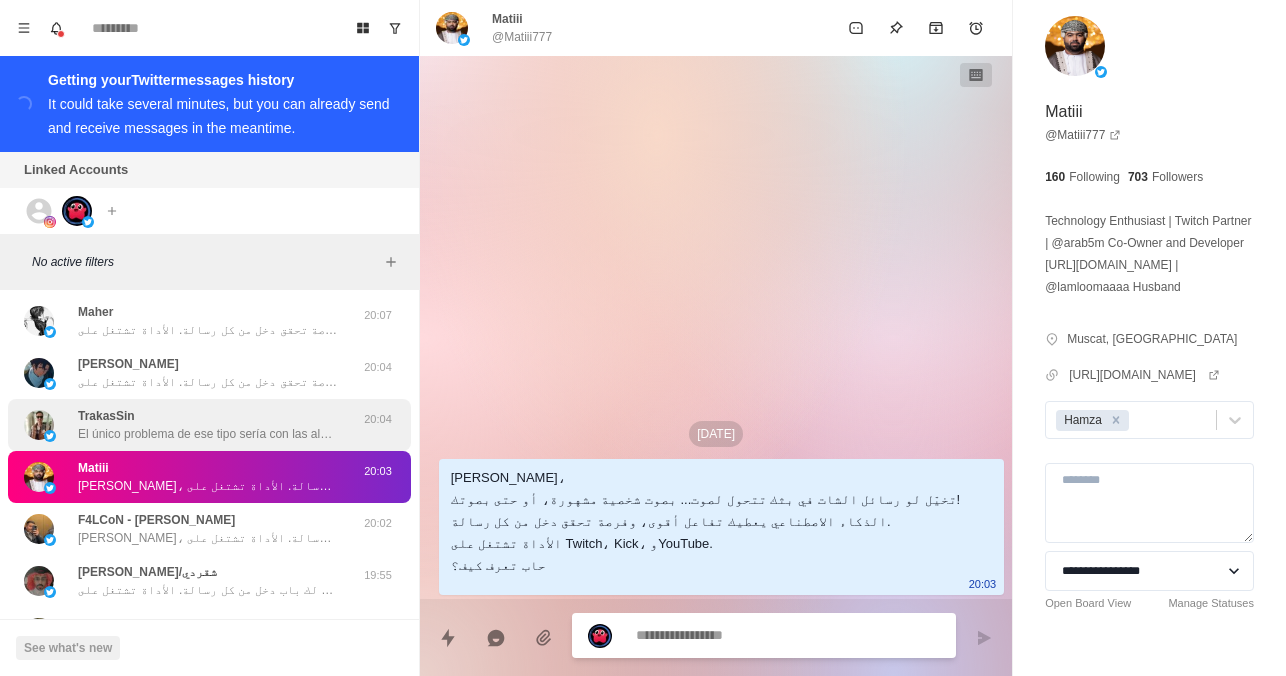 click on "TrakasSin El único problema de ese tipo sería con las alertas de sonido que puedan tener algún fragmento de una canción (especialmente si haces un stream o subes una repetición en YouTube). En Twitch no es algo muy problemático, sin embargo, tenemos una fuente de navegador extra que puede recibir esos sonidos. Así podrías igualmente permitir que los envíen pero asegurándote de que no queden grabados en el VOD y que no se silencie esa parte del stream en la repetición 20:04" at bounding box center [209, 425] 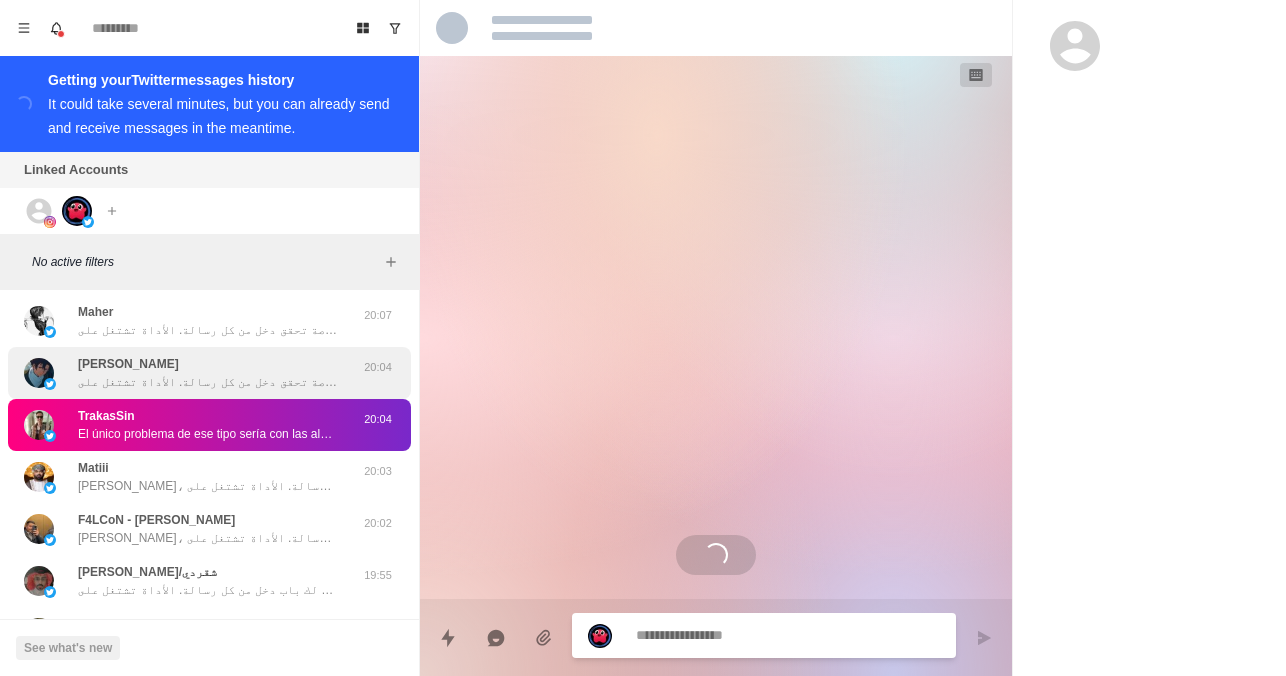 scroll, scrollTop: 463, scrollLeft: 0, axis: vertical 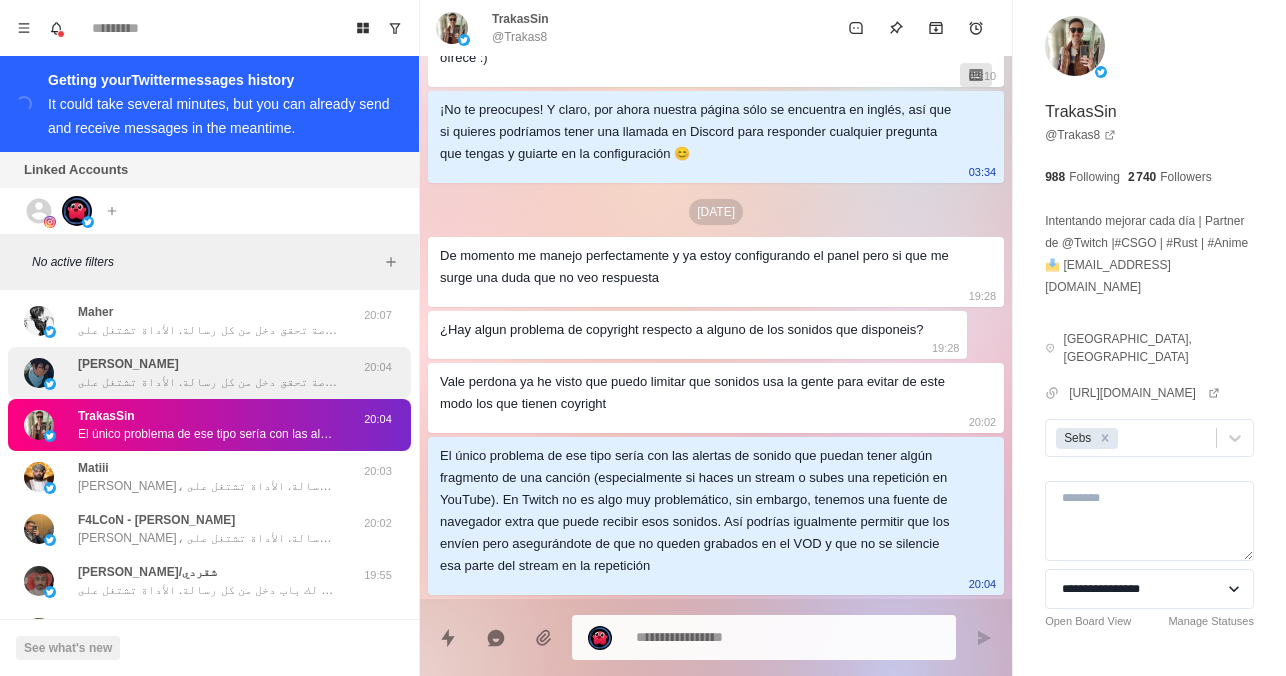click on "[PERSON_NAME]،
تخيّل لو رسائل الشات في بثك تتحول لصوت... بصوت شخصية مشهورة، أو حتى بصوتك!
الذكاء الاصطناعي يعطيك تفاعل أقوى، وفرصة تحقق دخل من كل رسالة.
الأداة تشتغل على Twitch، Kick، وYouTube.
حاب تعرف كيف؟" at bounding box center (208, 373) 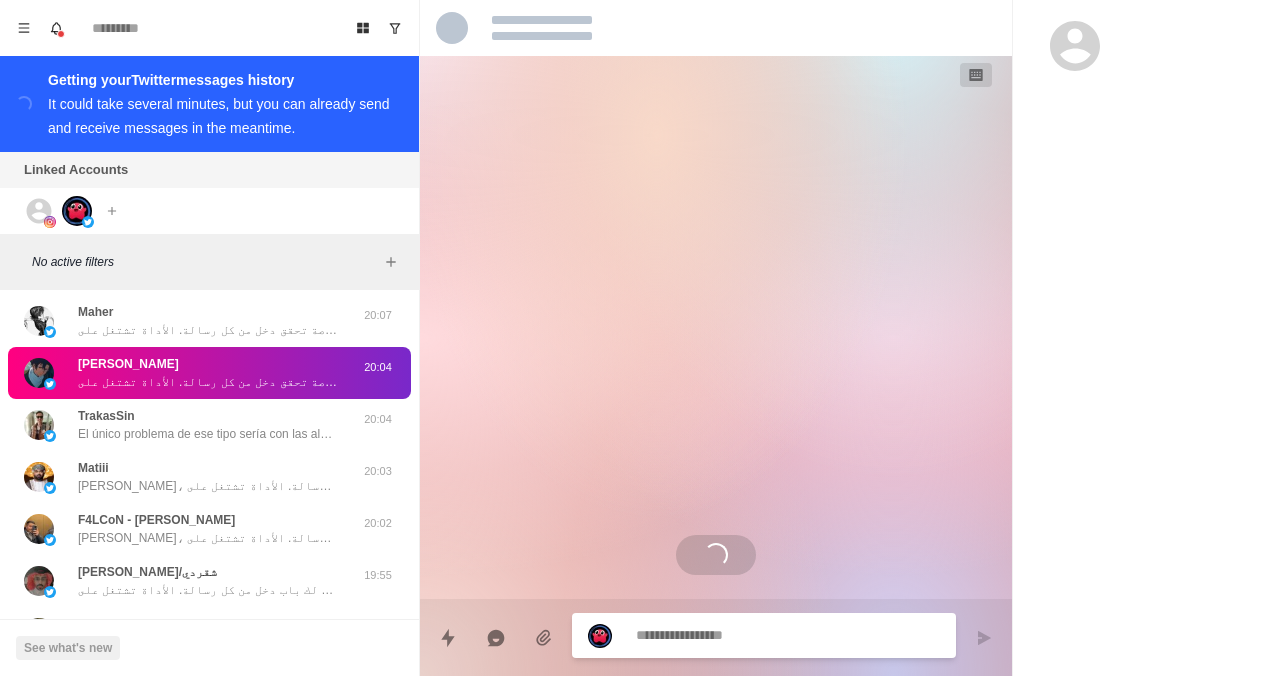 scroll, scrollTop: 0, scrollLeft: 0, axis: both 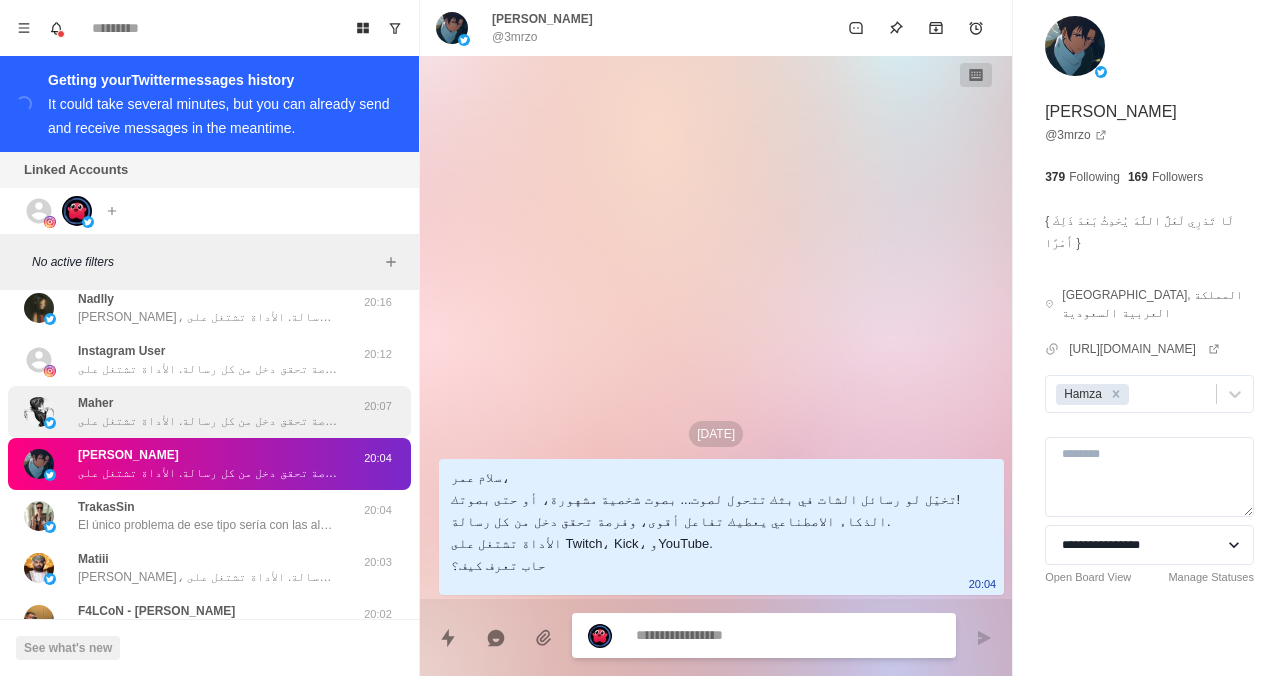 click on "Maher سلام ماهر،
تخيّل لو رسائل الشات في بثك تتحول لصوت... بصوت شخصية مشهورة، أو حتى بصوتك!
الذكاء الاصطناعي يعطيك تفاعل أقوى، وفرصة تحقق دخل من كل رسالة.
الأداة تشتغل على Twitch، Kick، وYouTube.
حاب تعرف كيف؟" at bounding box center [208, 412] 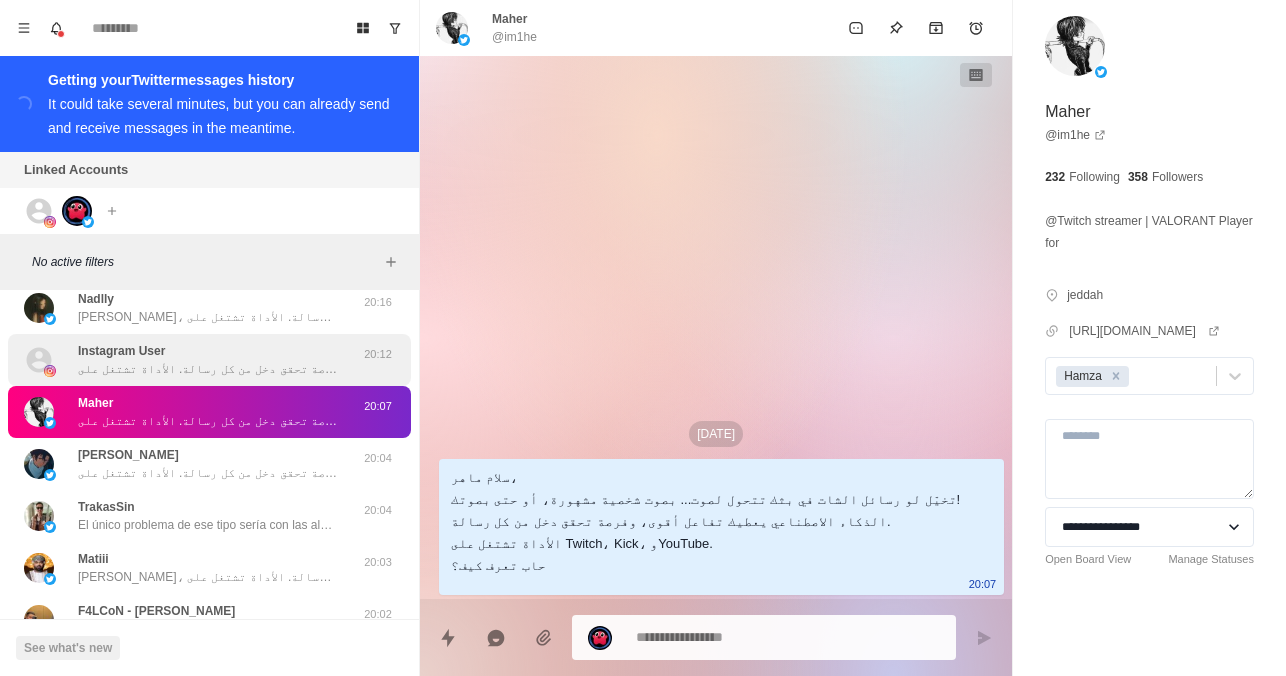 click on "Instagram User سلام أشرف،
تخيّل لو رسائل الشات في بثك تتحول لصوت... بصوت شخصية مشهورة، أو حتى بصوتك!
الذكاء الاصطناعي يعطيك تفاعل أقوى، وفرصة تحقق دخل من كل رسالة.
الأداة تشتغل على Twitch، Kick، وYouTube.
حاب تعرف كيف؟" at bounding box center [208, 360] 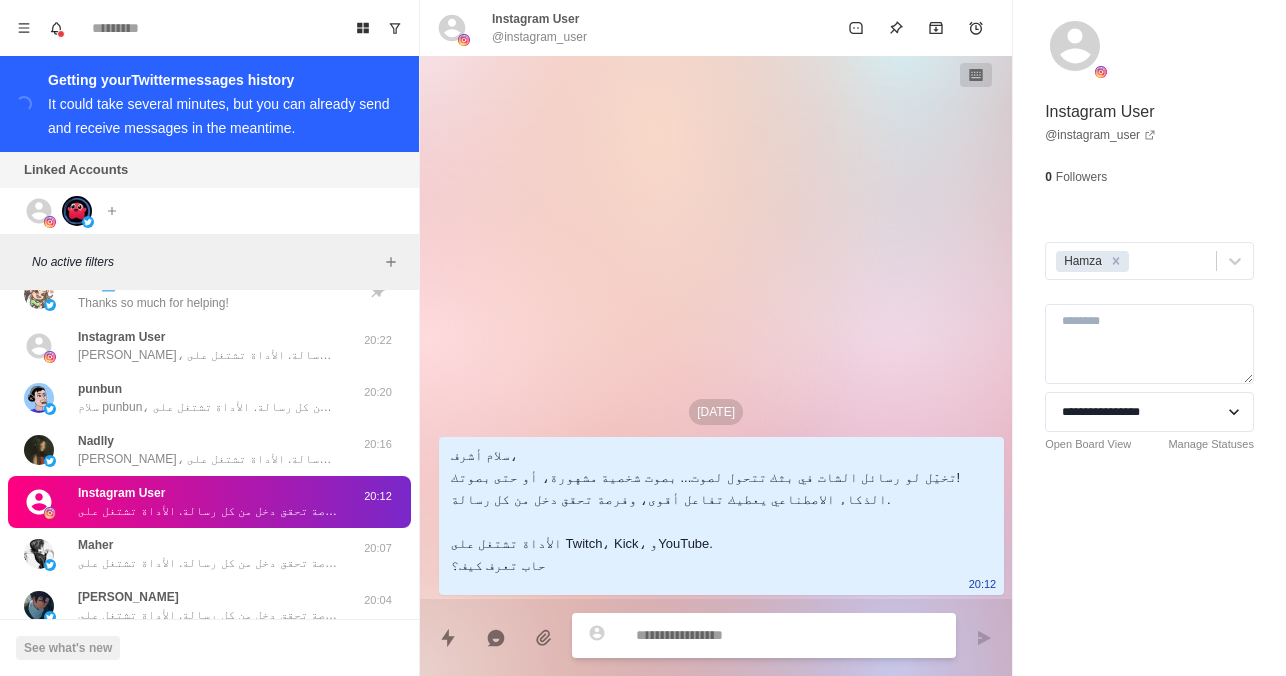 scroll, scrollTop: 81, scrollLeft: 0, axis: vertical 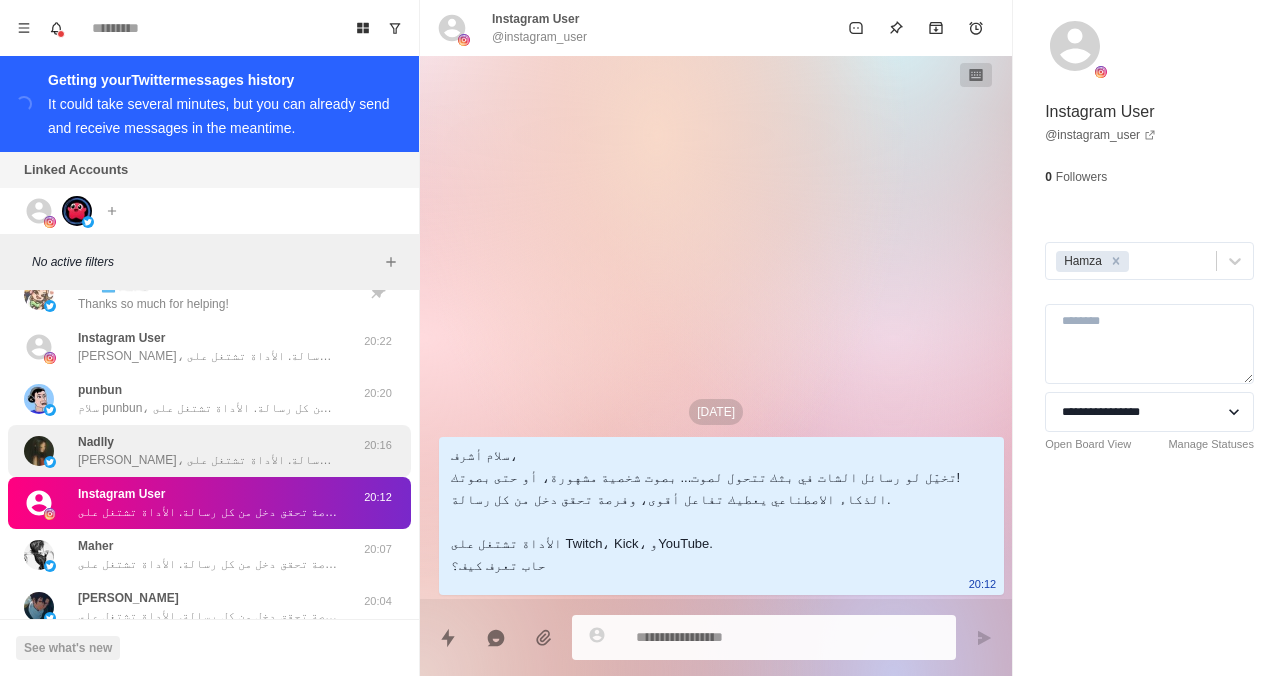 click on "[PERSON_NAME]،
تخيّلي لو رسائل الشات في بثك تتحول لصوت... بصوت شخصية مشهورة، أو حتى بصوتك إنتِ!
الذكاء الاصطناعي يعطيك تفاعل أقوى، وفرصة تحققين دخل من كل رسالة.
الأداة تشتغل على Twitch، Kick، وYouTube.
حابّة تعرفين كيف؟" at bounding box center (208, 460) 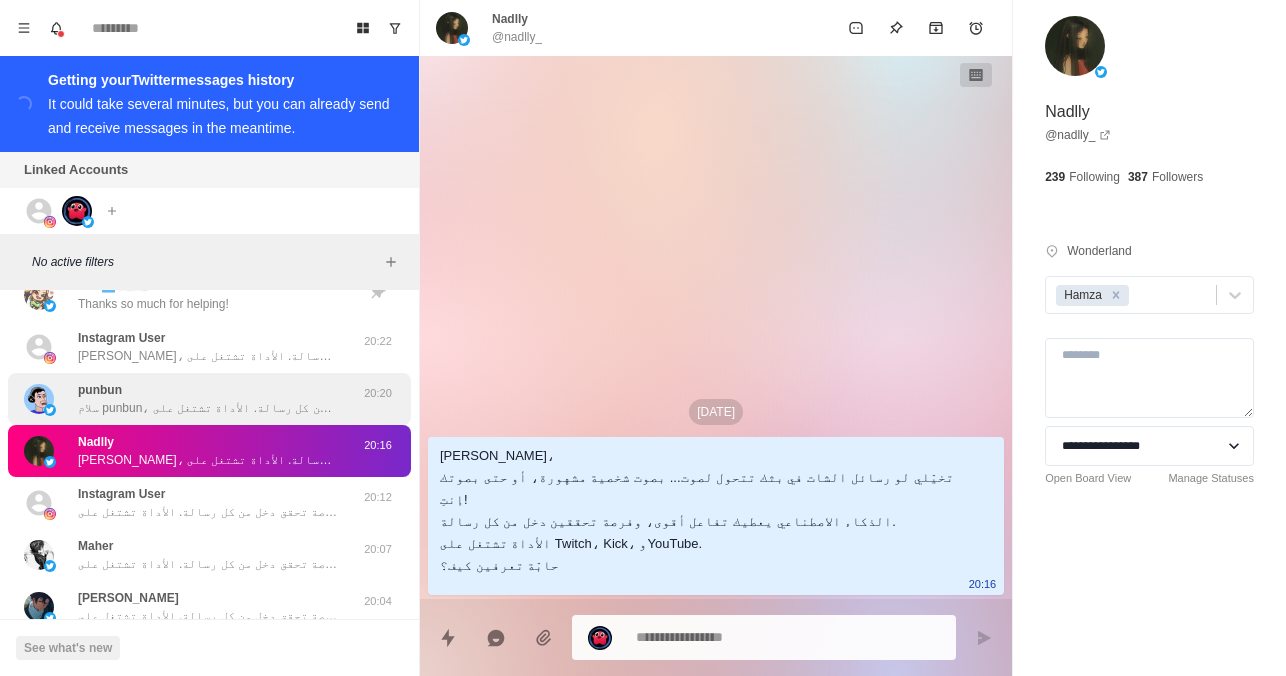 click on "punbun سلام punbun،
تخيّل لو رسائل الشات في بثك تتحول لصوت... بصوت شخصية مشهورة، أو حتى بصوتك!
الذكاء الاصطناعي يعطيك تفاعل أقوى، وفرصة تحقق دخل من كل رسالة.
الأداة تشتغل على Twitch، Kick، وYouTube.
حاب تعرف كيف؟" at bounding box center [208, 399] 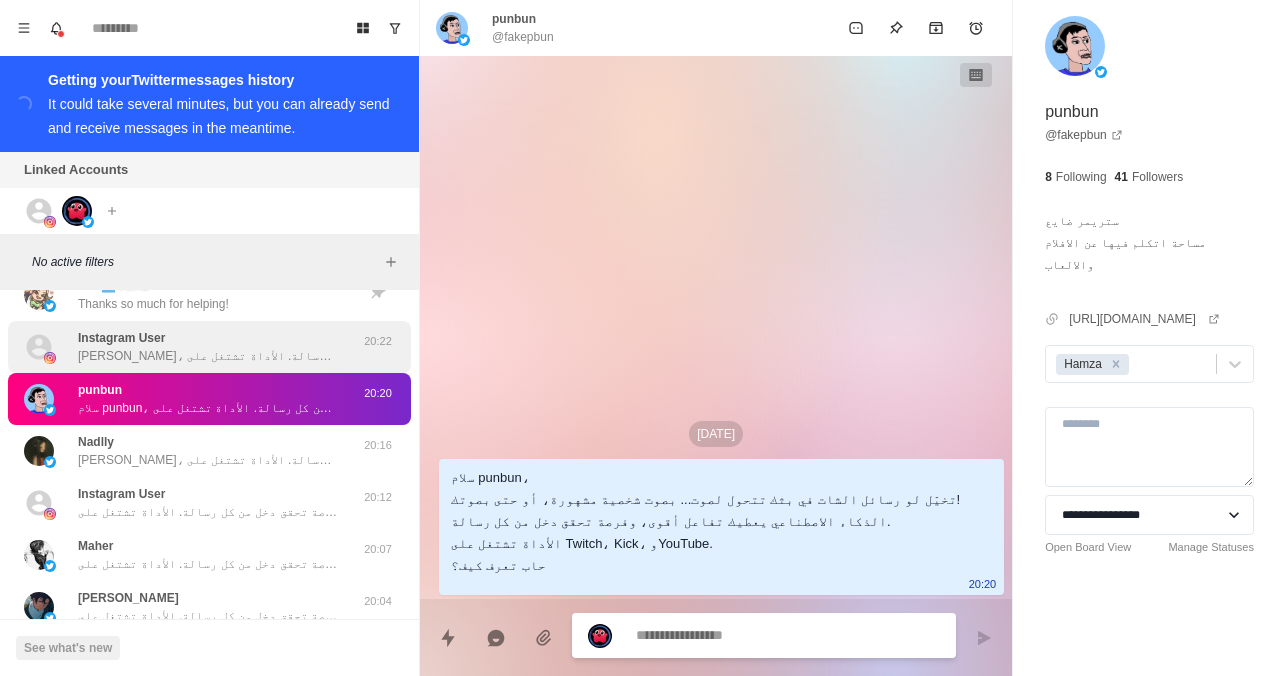 click on "Instagram User [PERSON_NAME]،
تخيّلي لو رسائل الشات في بثك تتحول لصوت... بصوت شخصية مشهورة، أو حتى بصوتك إنتِ!
الذكاء الاصطناعي يعطيك تفاعل أقوى، وفرصة تحققين دخل من كل رسالة.
الأداة تشتغل على Twitch، Kick، وYouTube.
حابّة تعرفين كيف؟ 20:22" at bounding box center [209, 347] 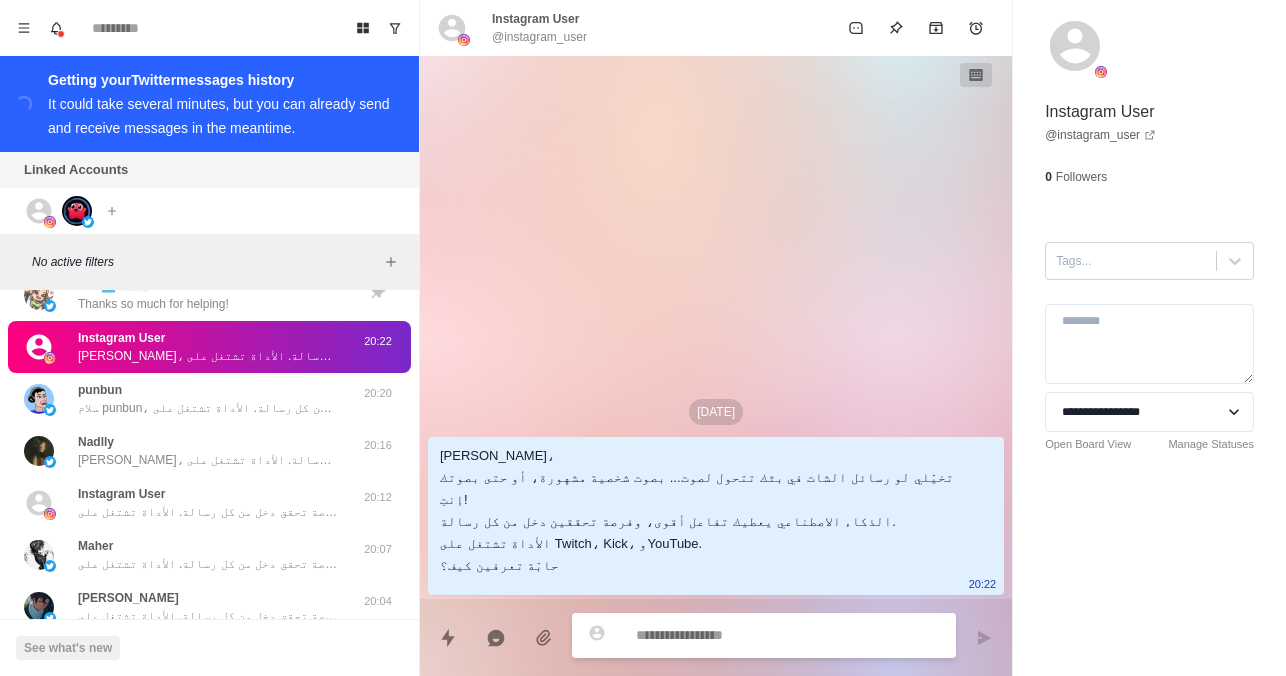click at bounding box center [1131, 261] 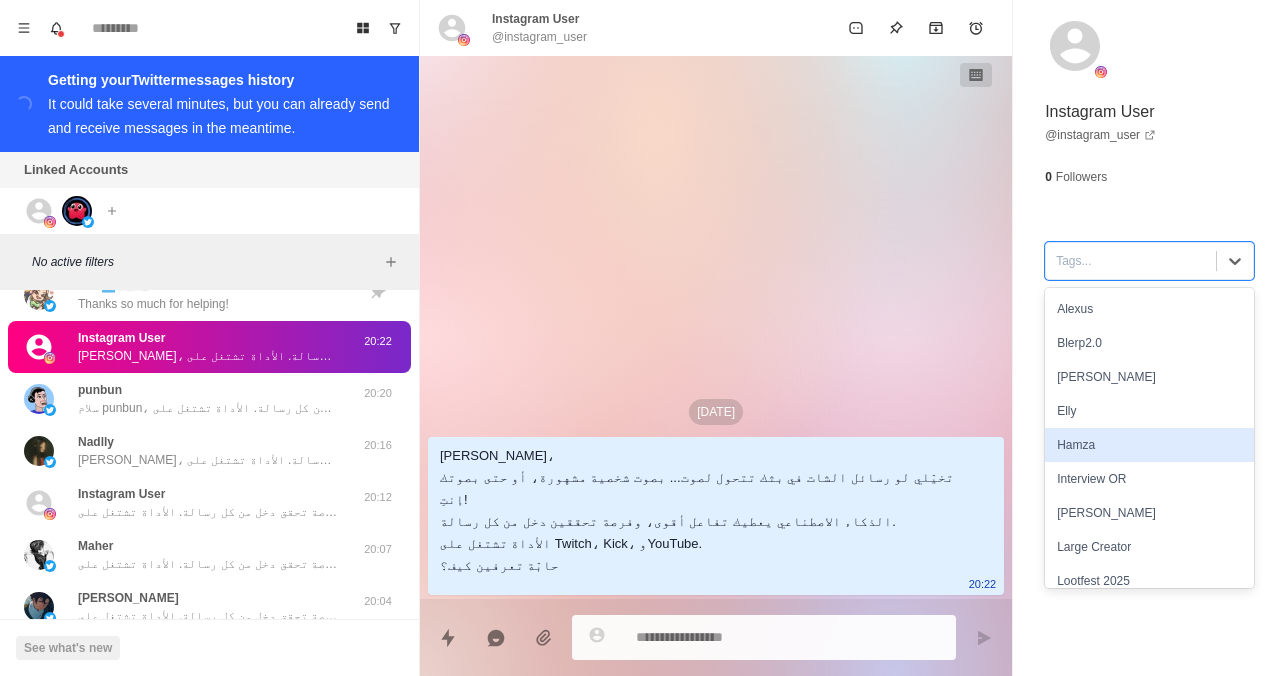 click on "Hamza" at bounding box center (1149, 445) 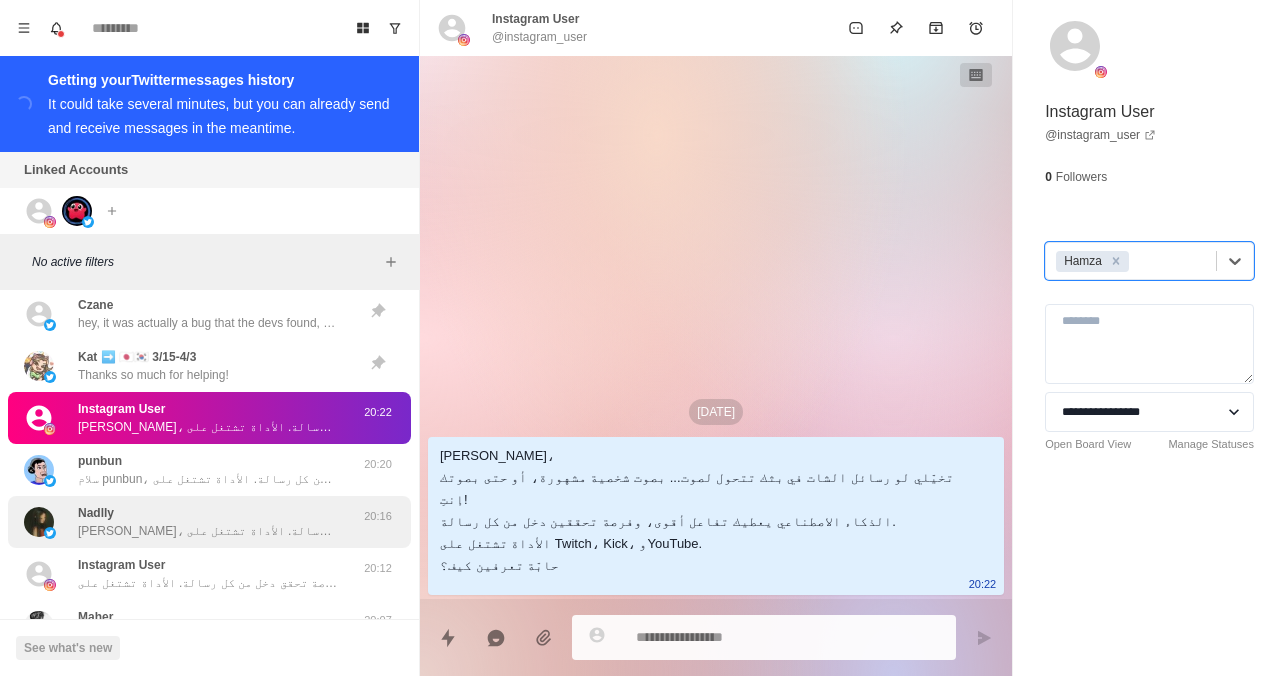 scroll, scrollTop: 0, scrollLeft: 0, axis: both 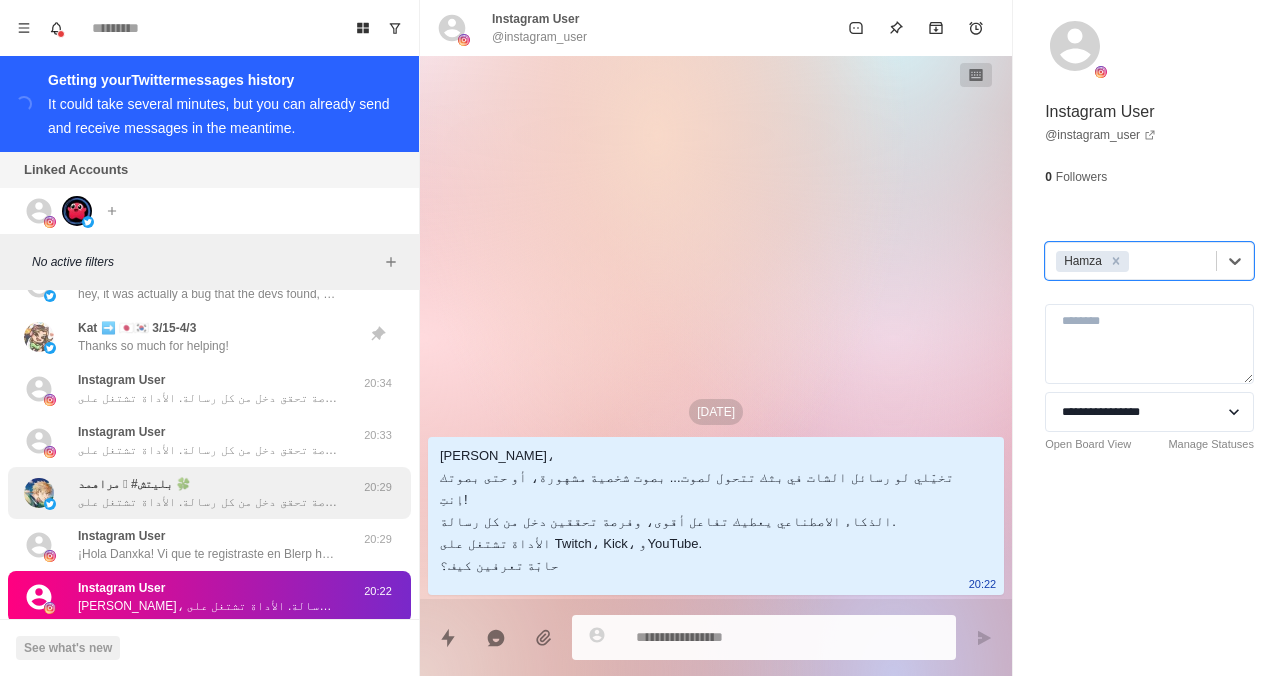 click on "سلام مراهمد،
تخيّل لو رسائل الشات في بثك تتحول لصوت... بصوت شخصية مشهورة، أو حتى بصوتك!
الذكاء الاصطناعي يعطيك تفاعل أقوى، وفرصة تحقق دخل من كل رسالة.
الأداة تشتغل على Twitch، Kick، وYouTube.
حاب تعرف كيف؟ 😉" at bounding box center (208, 502) 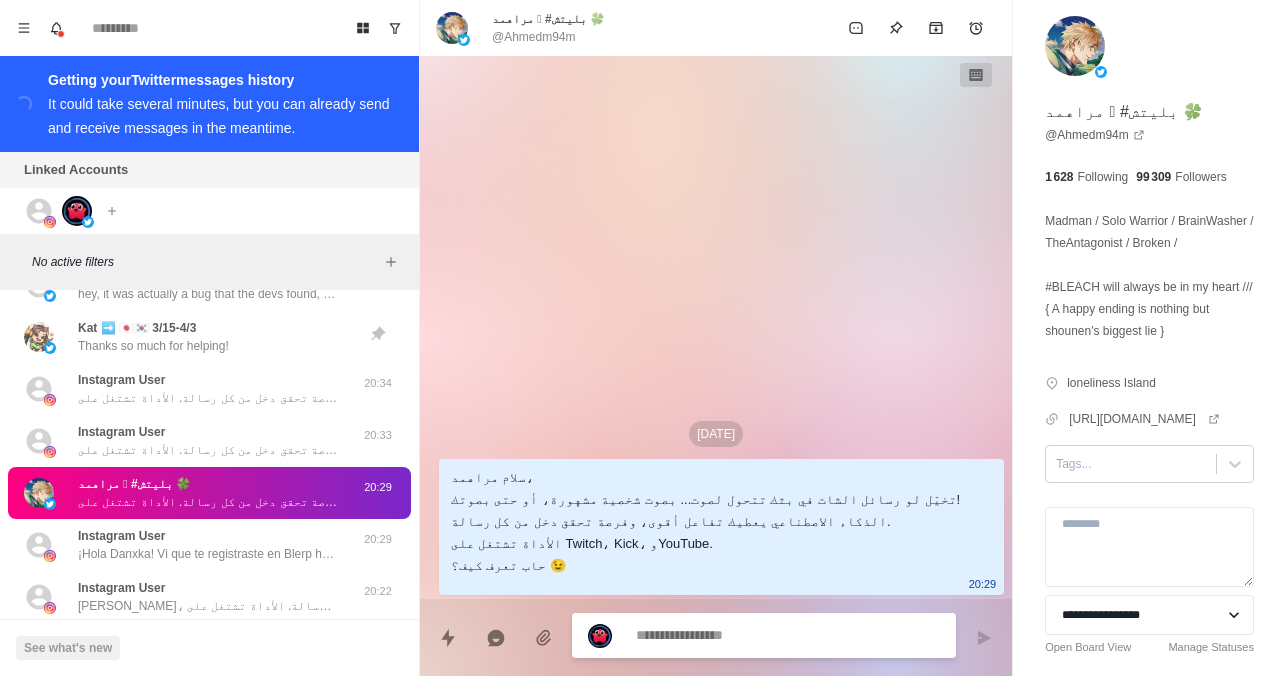 click at bounding box center (1131, 464) 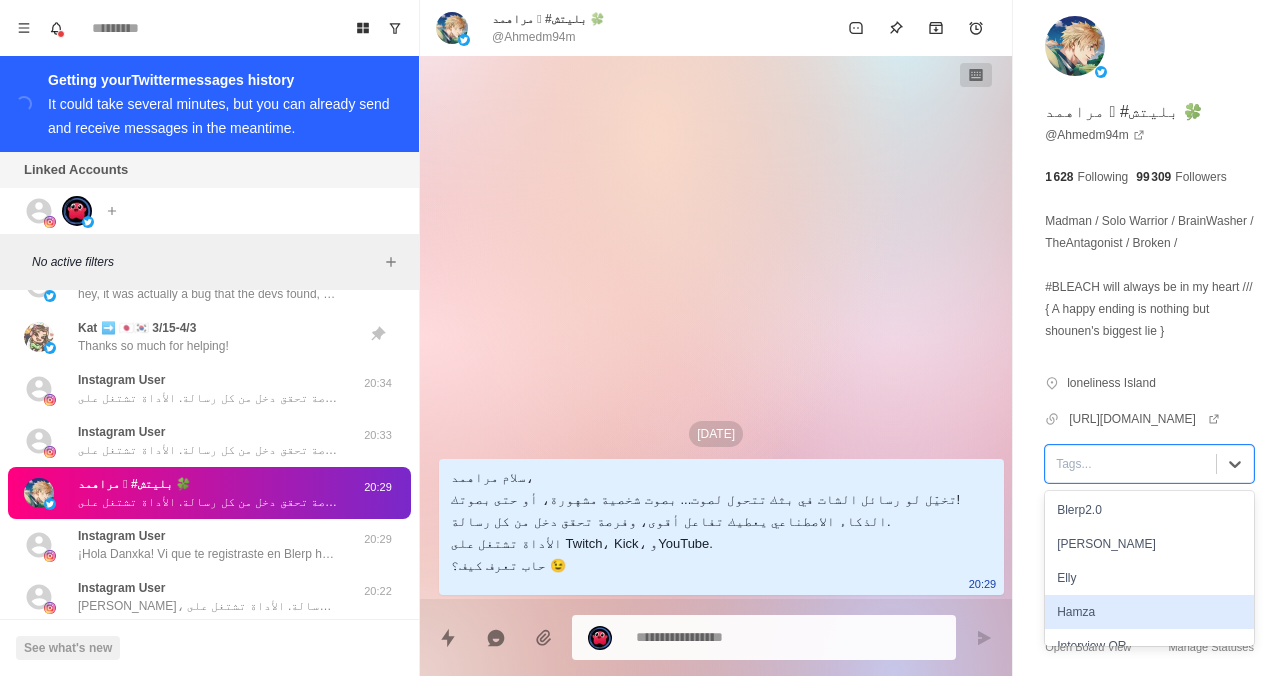 scroll, scrollTop: 37, scrollLeft: 0, axis: vertical 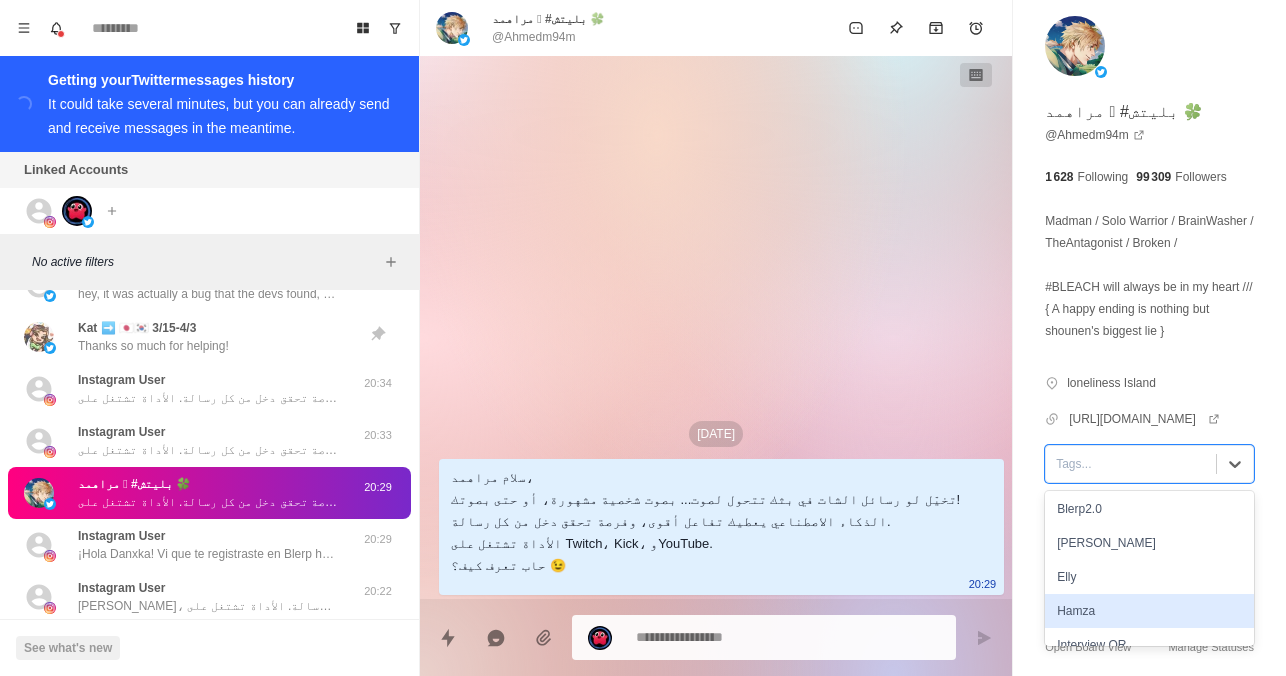 click on "Hamza" at bounding box center [1149, 611] 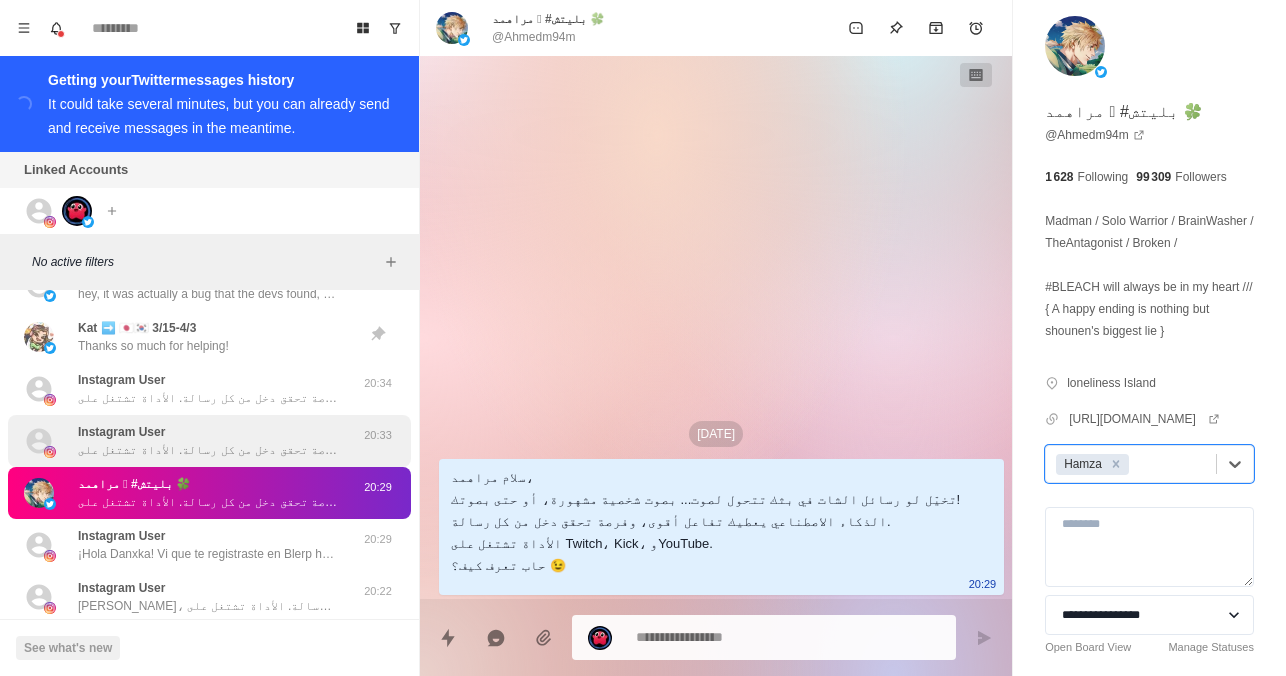 click on "Instagram User سلام نزار،
تخيّل لو رسائل الشات في بثك تتحول لصوت... بصوت شخصية مشهورة، أو حتى بصوتك!
الذكاء الاصطناعي يعطيك تفاعل أقوى، وفرصة تحقق دخل من كل رسالة.
الأداة تشتغل على Twitch، Kick، وYouTube.
حاب تعرف كيف؟ 😉" at bounding box center (208, 441) 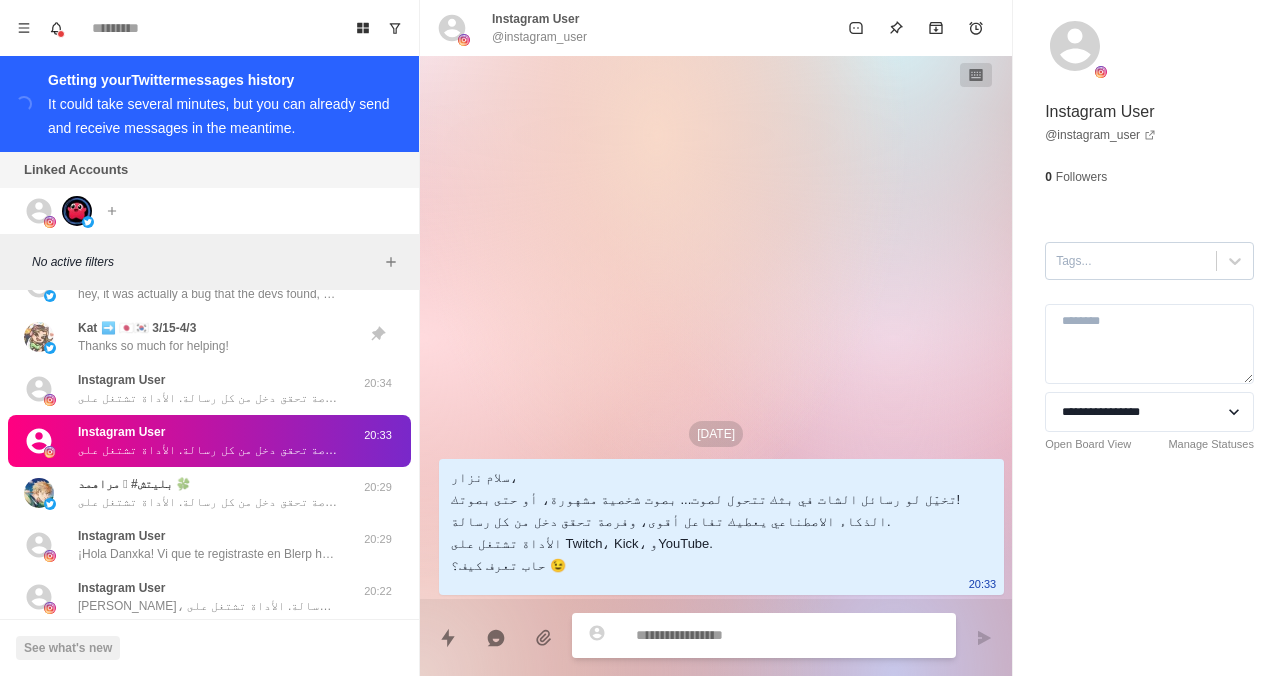 click at bounding box center (1131, 261) 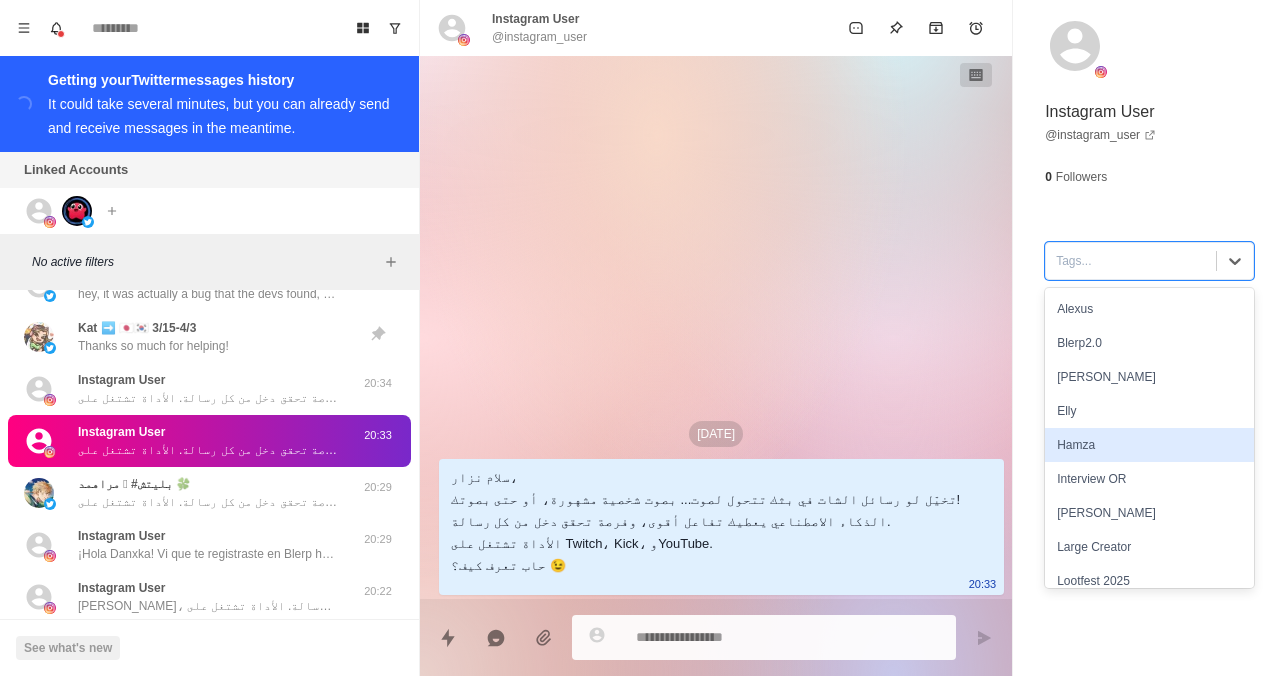 click on "Hamza" at bounding box center [1149, 445] 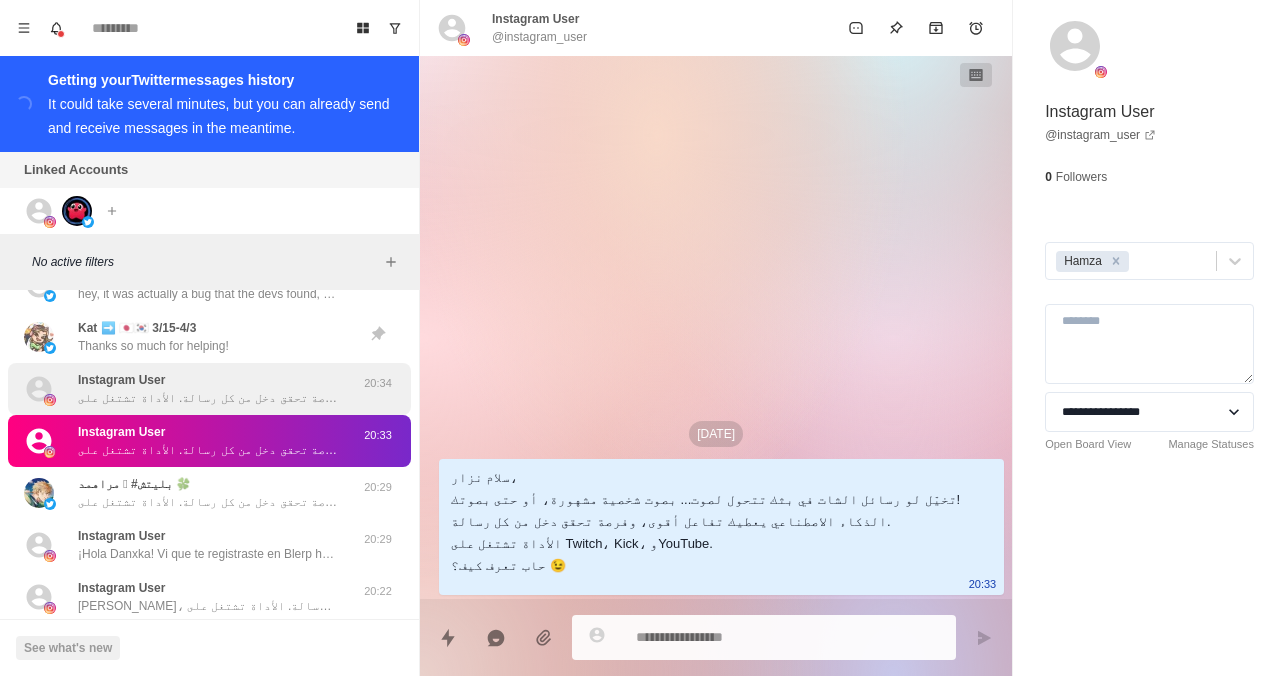 click on "Instagram User سلام مهدي،
تخيّل لو رسائل الشات في بثك تتحول لصوت... بصوت شخصية مشهورة، أو حتى بصوتك!
الذكاء الاصطناعي يعطيك تفاعل أقوى، وفرصة تحقق دخل من كل رسالة.
الأداة تشتغل على Twitch، Kick، وYouTube.
حاب تعرف كيف؟ 😉" at bounding box center (208, 389) 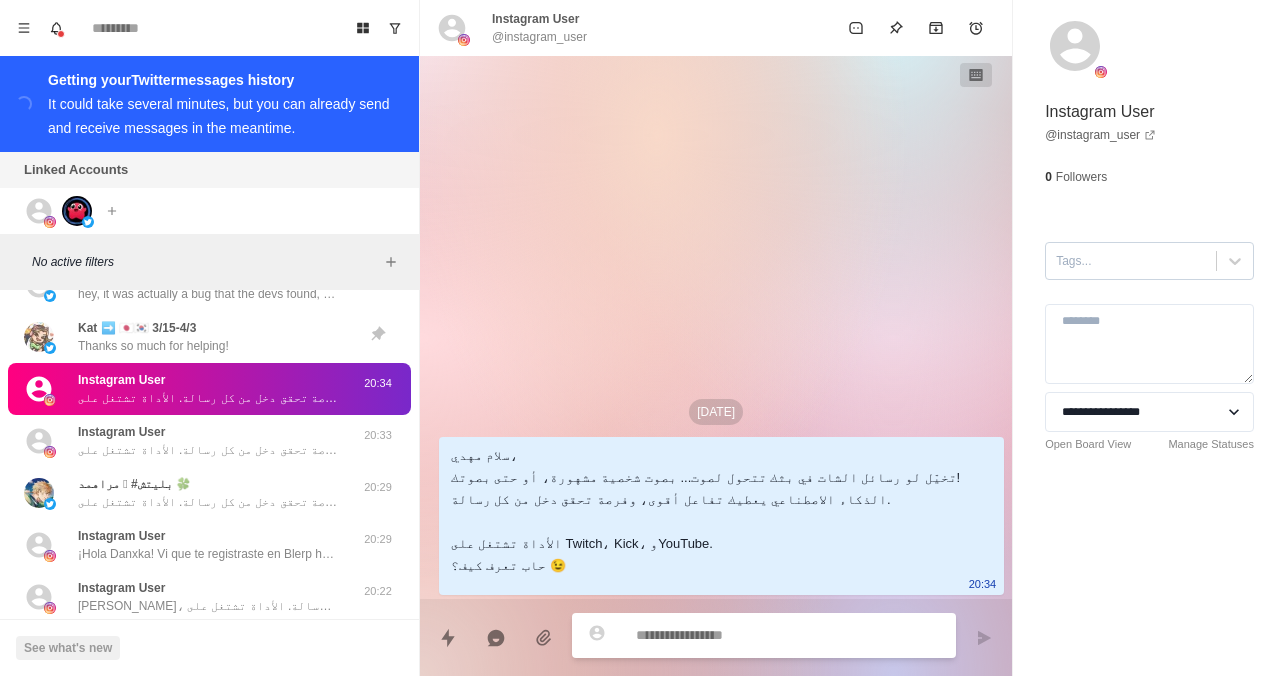 click at bounding box center [1131, 261] 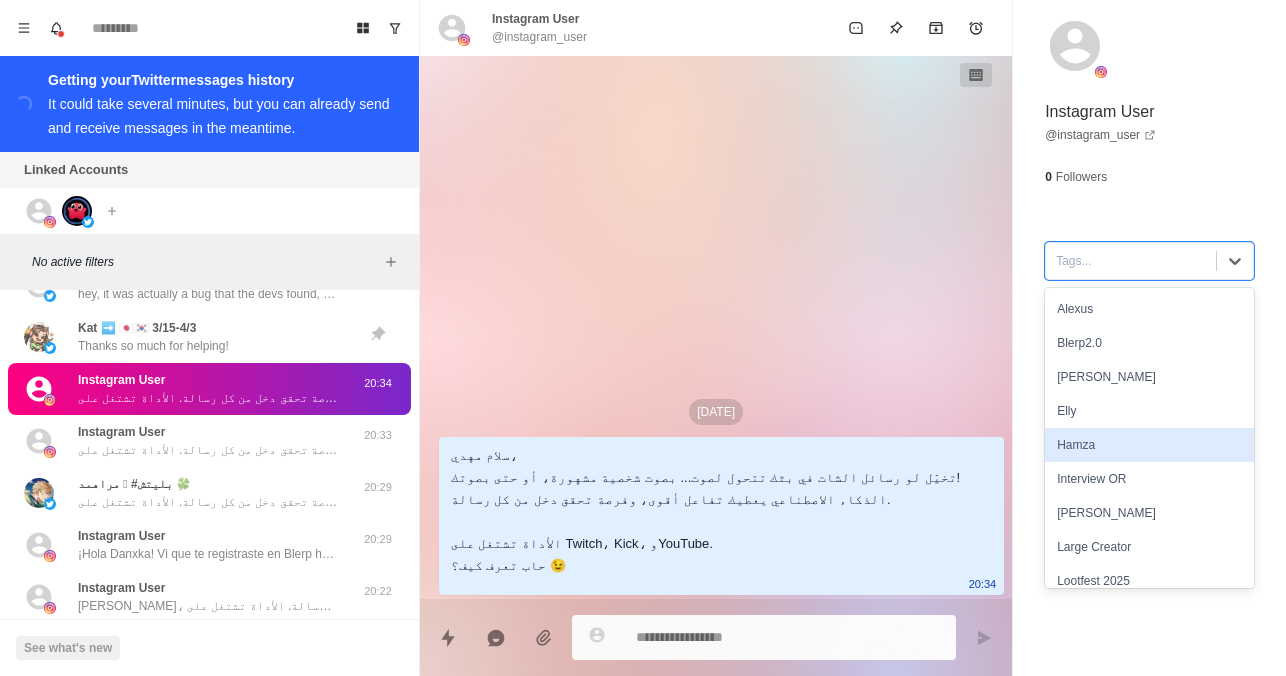 click on "Hamza" at bounding box center [1149, 445] 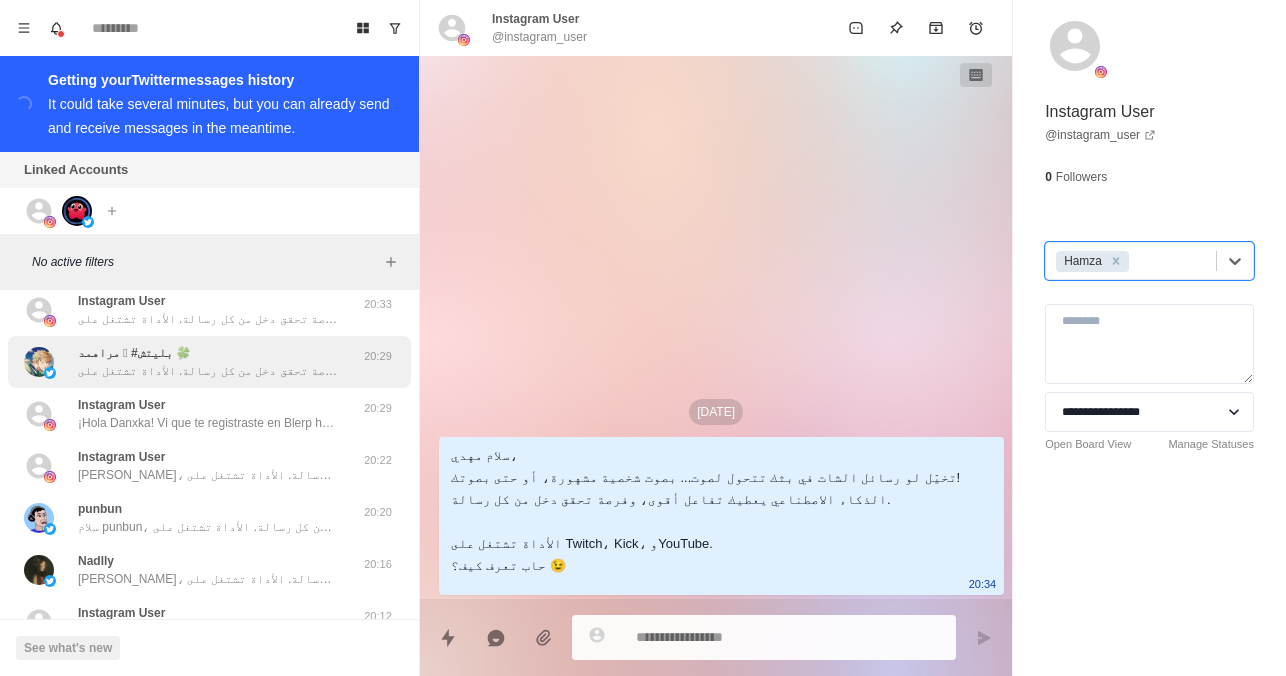 scroll, scrollTop: 175, scrollLeft: 0, axis: vertical 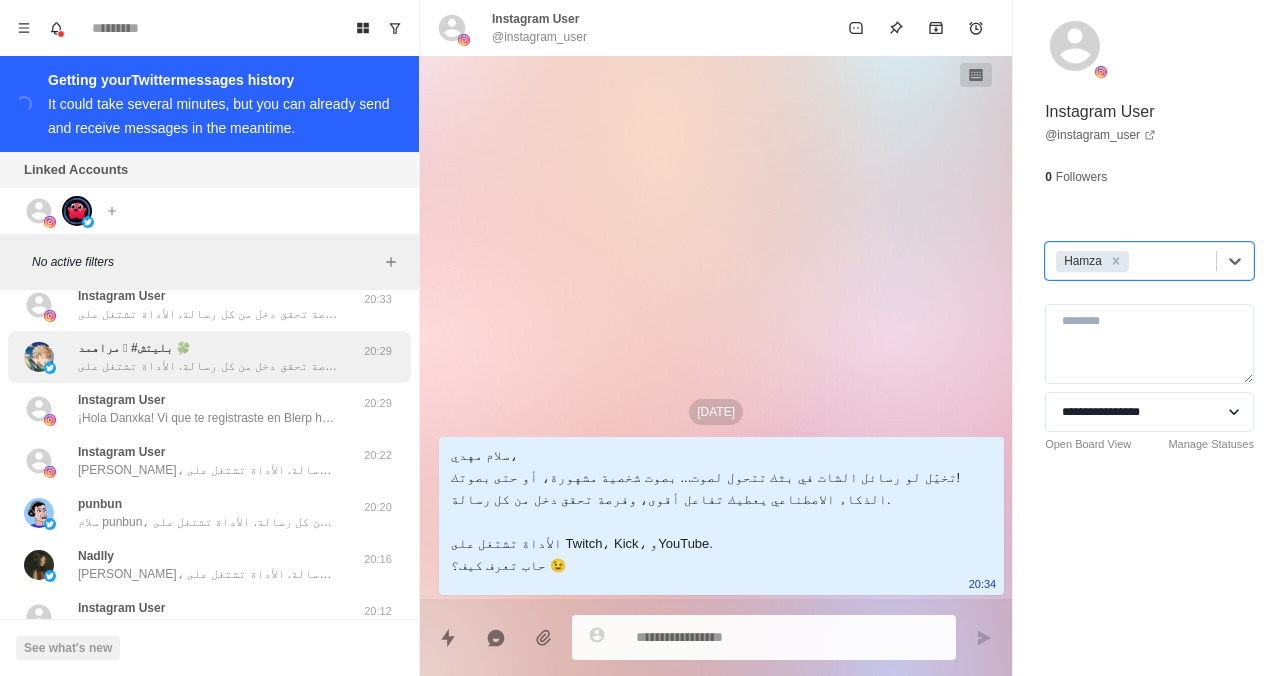 click on "Instagram User [PERSON_NAME]،
تخيّلي لو رسائل الشات في بثك تتحول لصوت... بصوت شخصية مشهورة، أو حتى بصوتك إنتِ!
الذكاء الاصطناعي يعطيك تفاعل أقوى، وفرصة تحققين دخل من كل رسالة.
الأداة تشتغل على Twitch، Kick، وYouTube.
حابّة تعرفين كيف؟ 20:22" at bounding box center [209, 461] 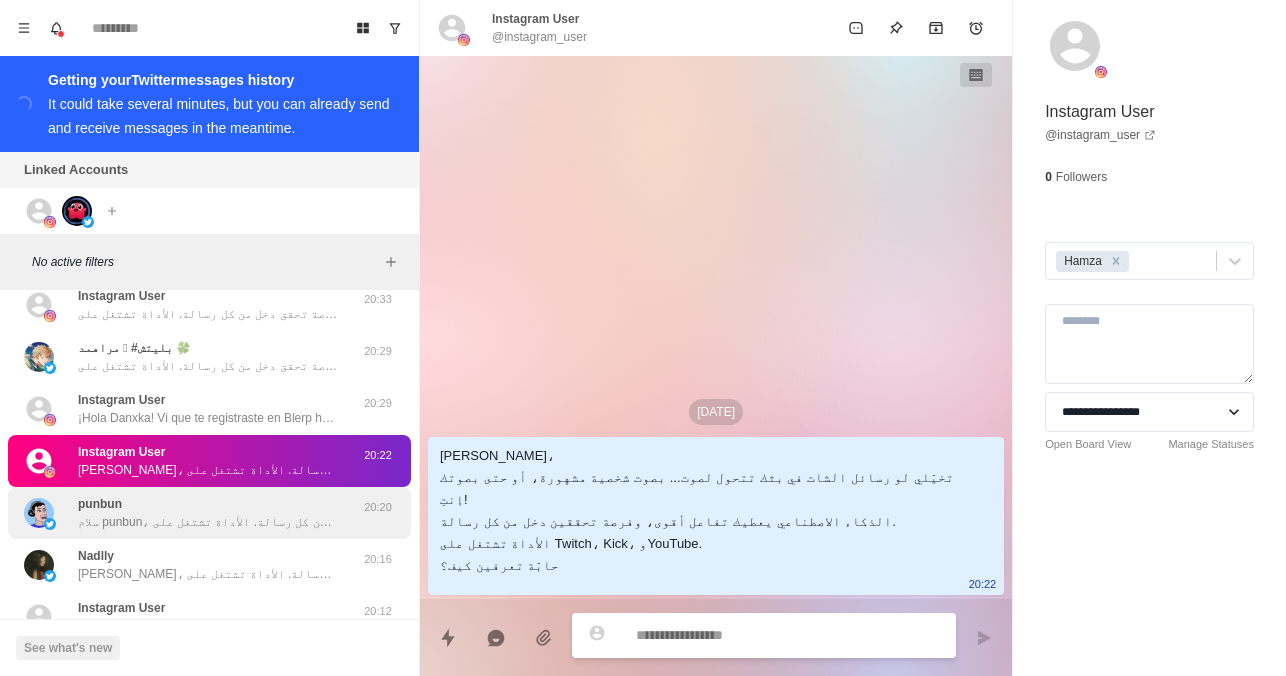 click on "punbun سلام punbun،
تخيّل لو رسائل الشات في بثك تتحول لصوت... بصوت شخصية مشهورة، أو حتى بصوتك!
الذكاء الاصطناعي يعطيك تفاعل أقوى، وفرصة تحقق دخل من كل رسالة.
الأداة تشتغل على Twitch، Kick، وYouTube.
حاب تعرف كيف؟ 20:20" at bounding box center (209, 513) 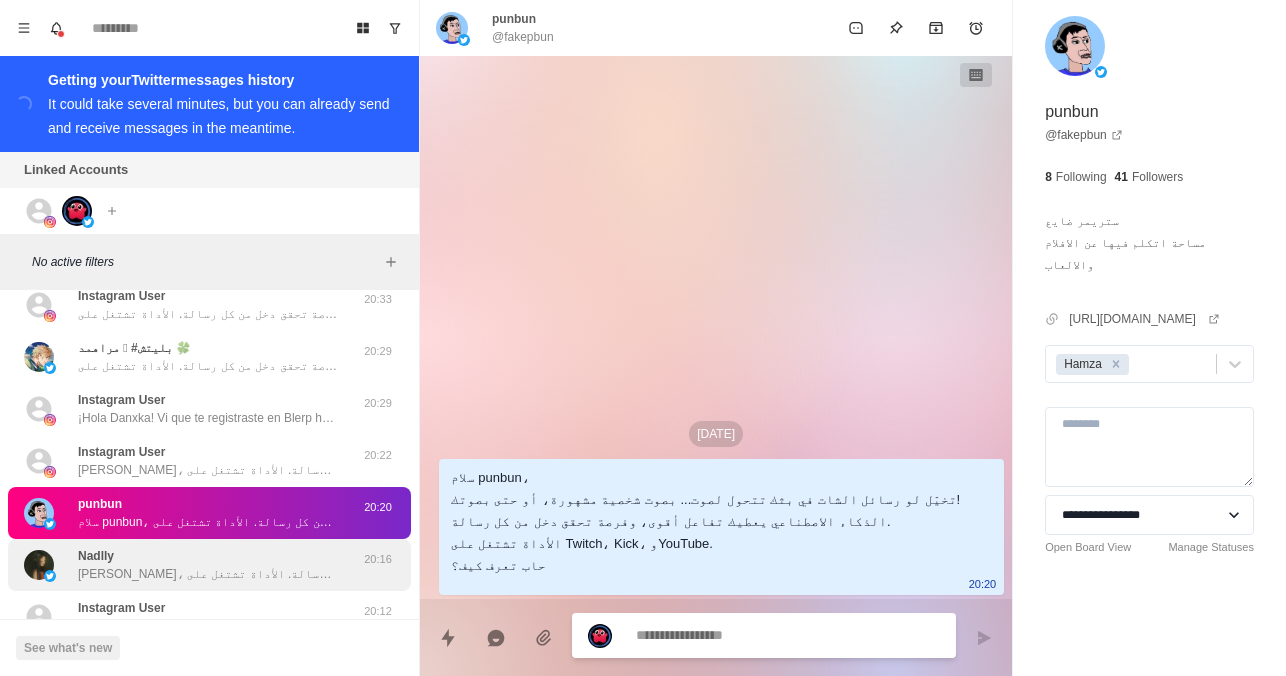 click on "[PERSON_NAME]،
تخيّلي لو رسائل الشات في بثك تتحول لصوت... بصوت شخصية مشهورة، أو حتى بصوتك إنتِ!
الذكاء الاصطناعي يعطيك تفاعل أقوى، وفرصة تحققين دخل من كل رسالة.
الأداة تشتغل على Twitch، Kick، وYouTube.
حابّة تعرفين كيف؟" at bounding box center [208, 574] 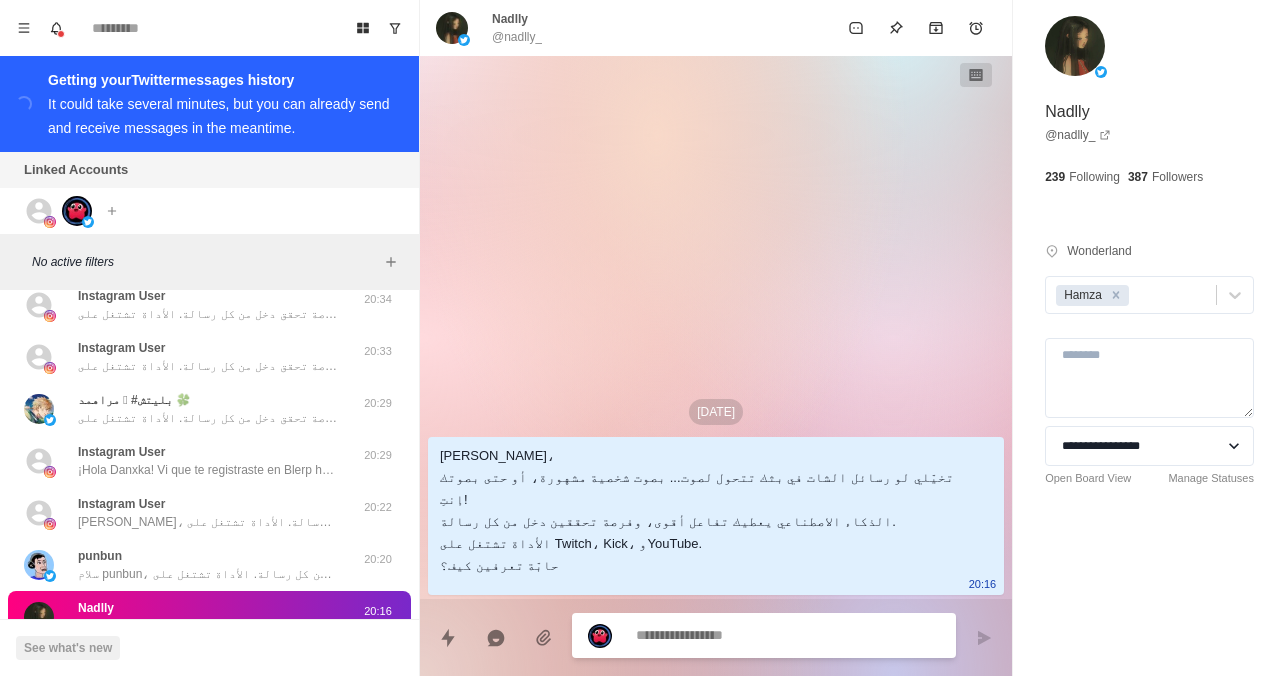scroll, scrollTop: 227, scrollLeft: 0, axis: vertical 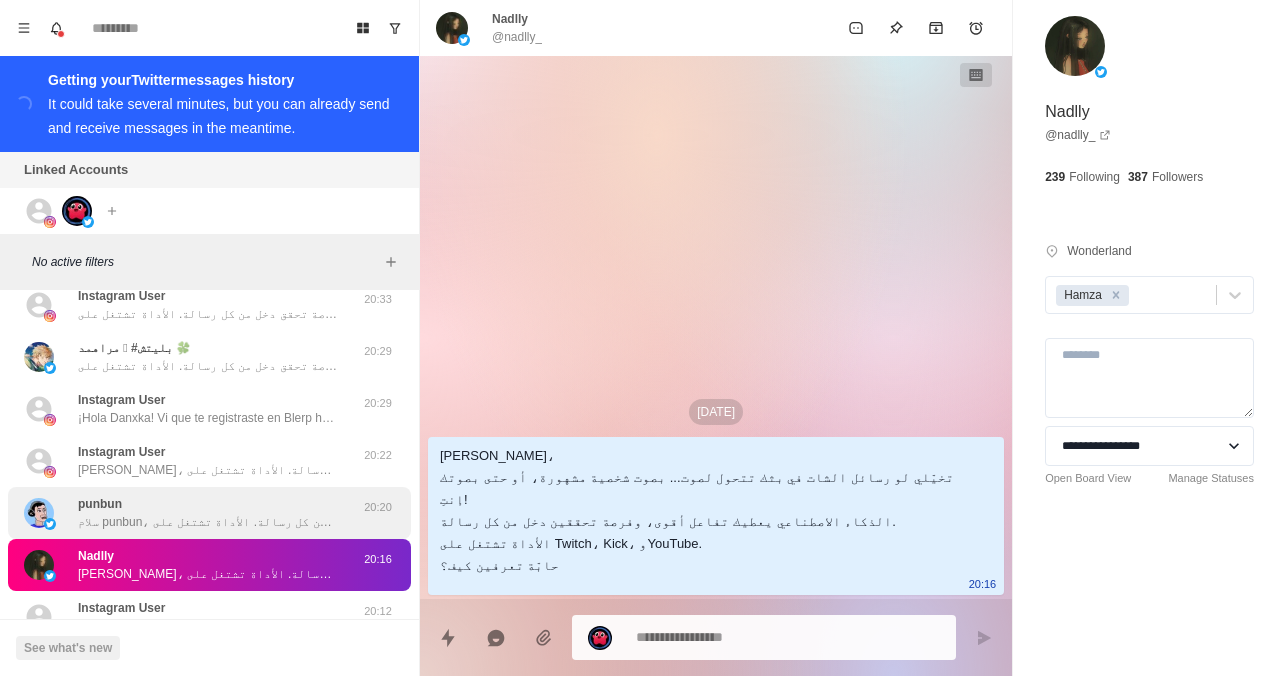 click on "punbun سلام punbun،
تخيّل لو رسائل الشات في بثك تتحول لصوت... بصوت شخصية مشهورة، أو حتى بصوتك!
الذكاء الاصطناعي يعطيك تفاعل أقوى، وفرصة تحقق دخل من كل رسالة.
الأداة تشتغل على Twitch، Kick، وYouTube.
حاب تعرف كيف؟ 20:20" at bounding box center (209, 513) 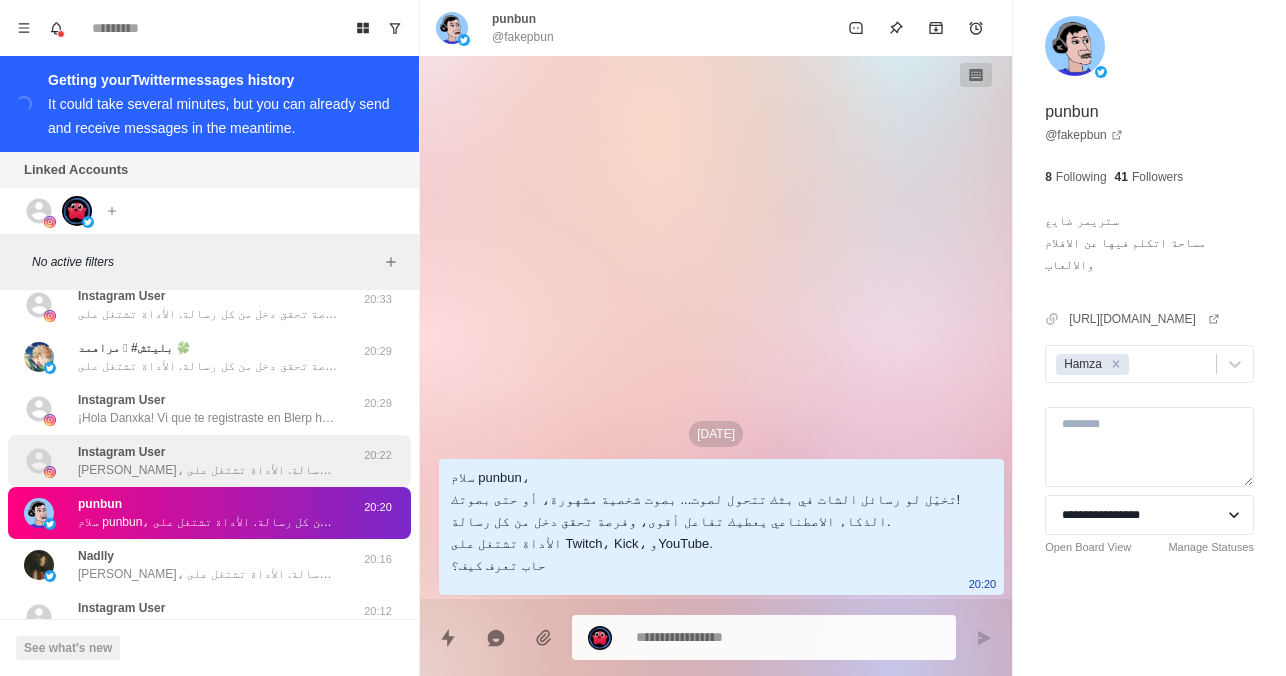 click on "Instagram User [PERSON_NAME]،
تخيّلي لو رسائل الشات في بثك تتحول لصوت... بصوت شخصية مشهورة، أو حتى بصوتك إنتِ!
الذكاء الاصطناعي يعطيك تفاعل أقوى، وفرصة تحققين دخل من كل رسالة.
الأداة تشتغل على Twitch، Kick، وYouTube.
حابّة تعرفين كيف؟" at bounding box center (208, 461) 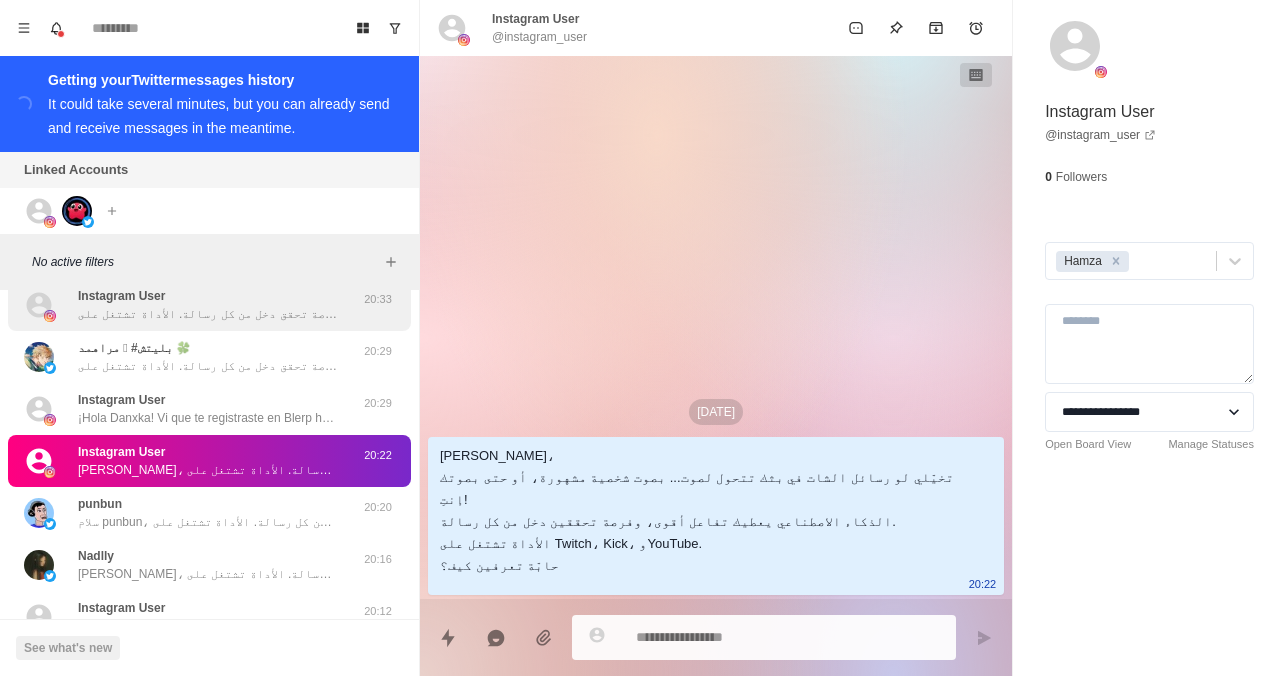 click on "سلام نزار،
تخيّل لو رسائل الشات في بثك تتحول لصوت... بصوت شخصية مشهورة، أو حتى بصوتك!
الذكاء الاصطناعي يعطيك تفاعل أقوى، وفرصة تحقق دخل من كل رسالة.
الأداة تشتغل على Twitch، Kick، وYouTube.
حاب تعرف كيف؟ 😉" at bounding box center (208, 314) 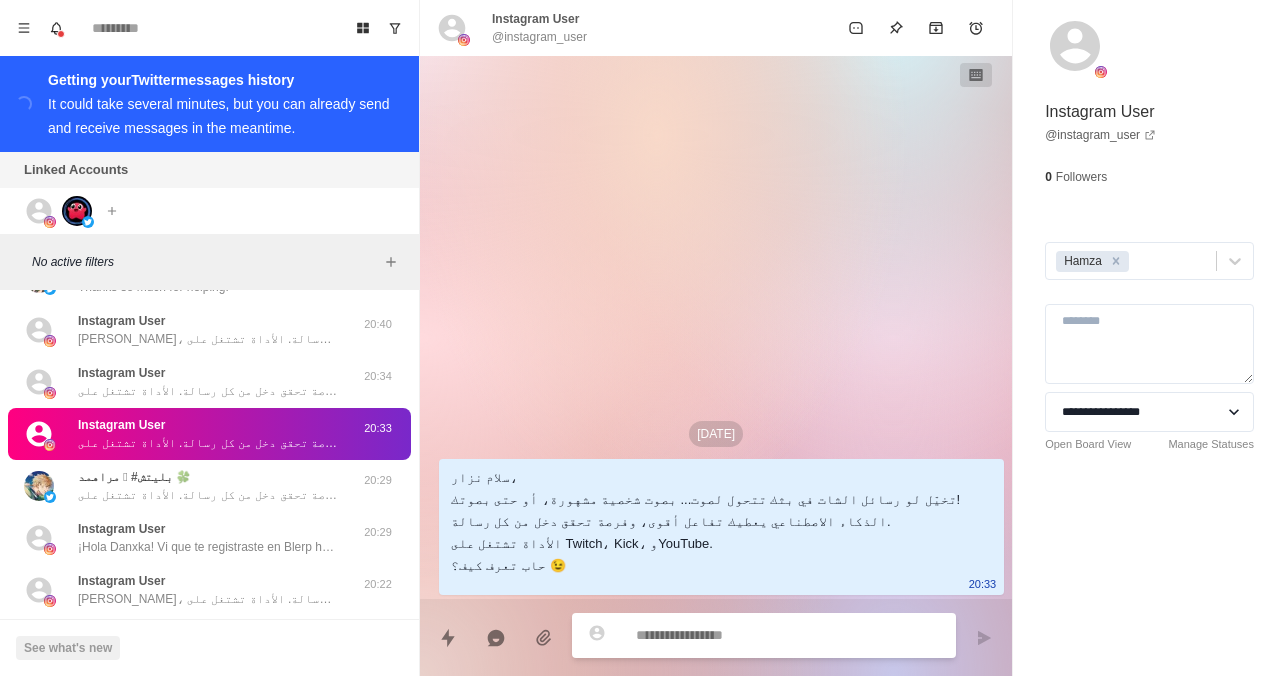 scroll, scrollTop: 0, scrollLeft: 0, axis: both 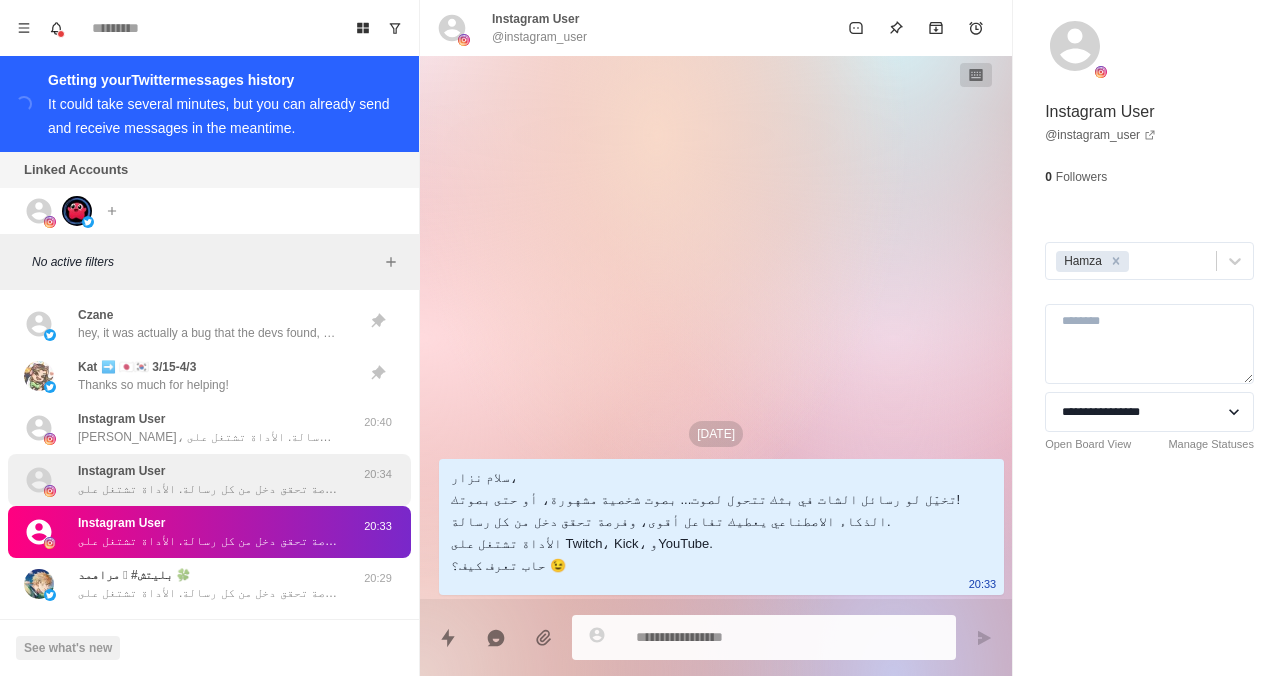 click on "سلام مهدي،
تخيّل لو رسائل الشات في بثك تتحول لصوت... بصوت شخصية مشهورة، أو حتى بصوتك!
الذكاء الاصطناعي يعطيك تفاعل أقوى، وفرصة تحقق دخل من كل رسالة.
الأداة تشتغل على Twitch، Kick، وYouTube.
حاب تعرف كيف؟ 😉" at bounding box center (208, 489) 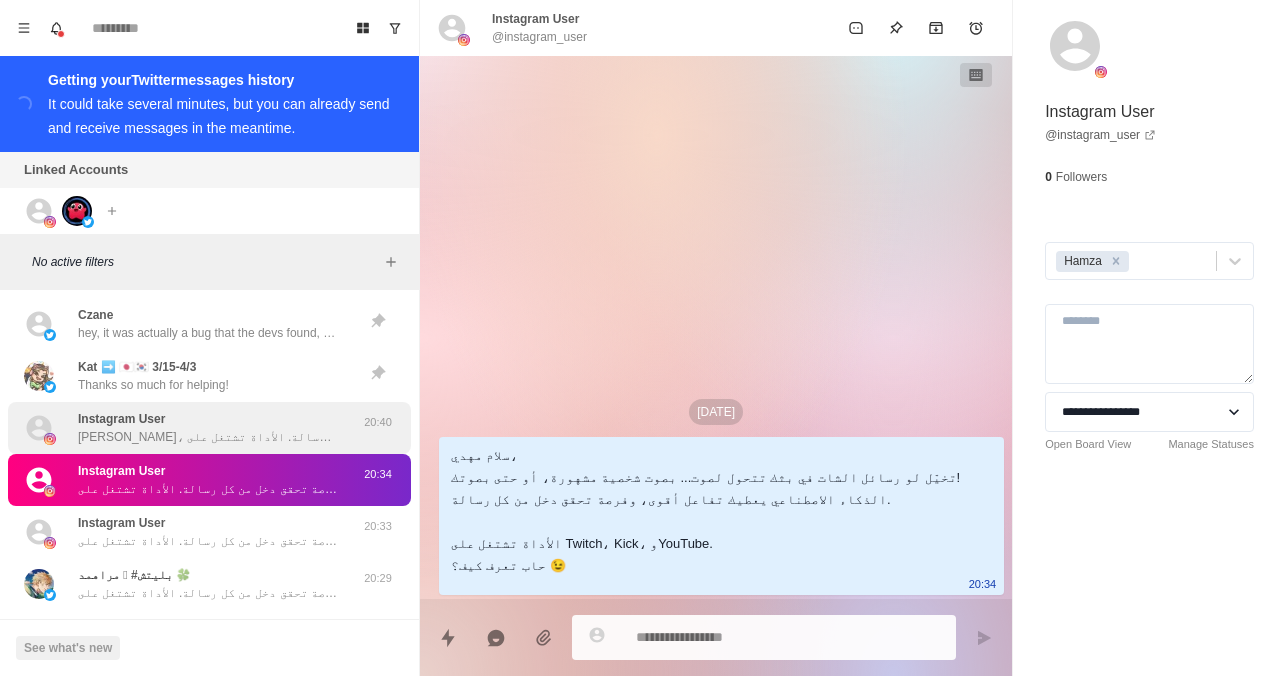 click on "[PERSON_NAME]،
تخيّلي لو رسائل الشات في بثك تتحول لصوت... بصوت شخصية مشهورة، أو حتى بصوتك إنتِ!
الذكاء الاصطناعي يعطيك تفاعل أقوى، وفرصة تحققين دخل من كل رسالة.
الأداة تشتغل على Twitch، Kick، وYouTube.
حابّة تعرفين كيف؟" at bounding box center [208, 437] 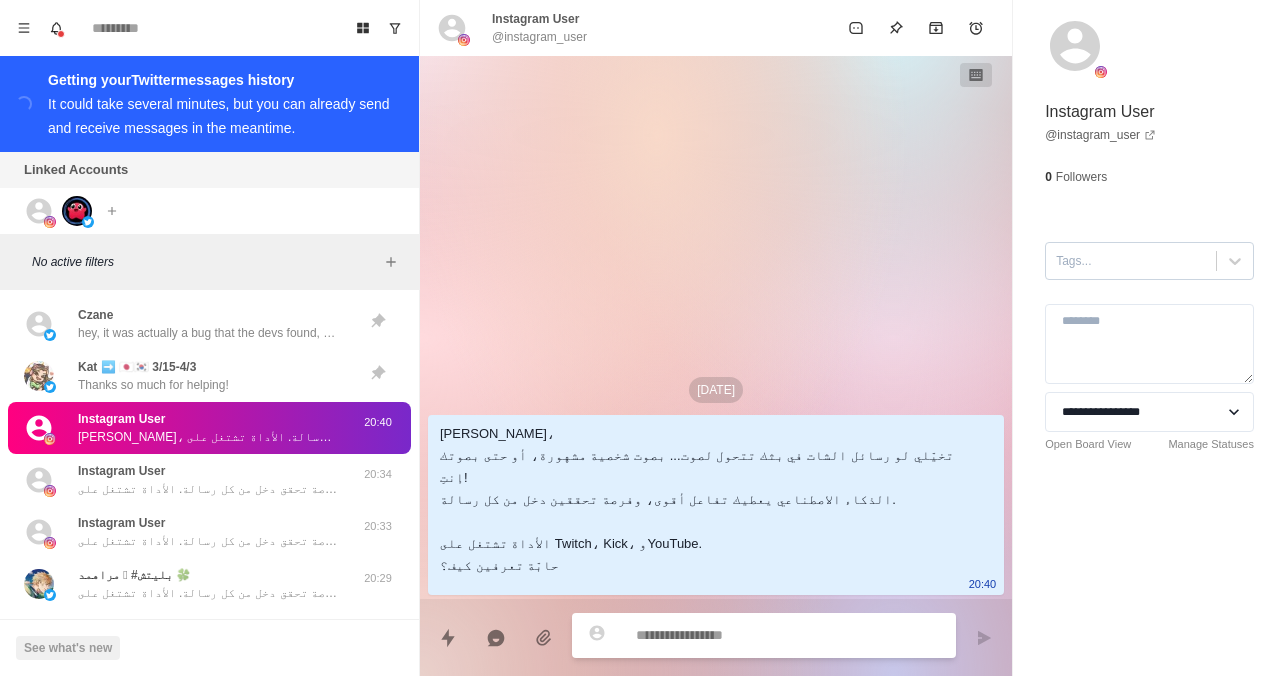 click at bounding box center [1131, 261] 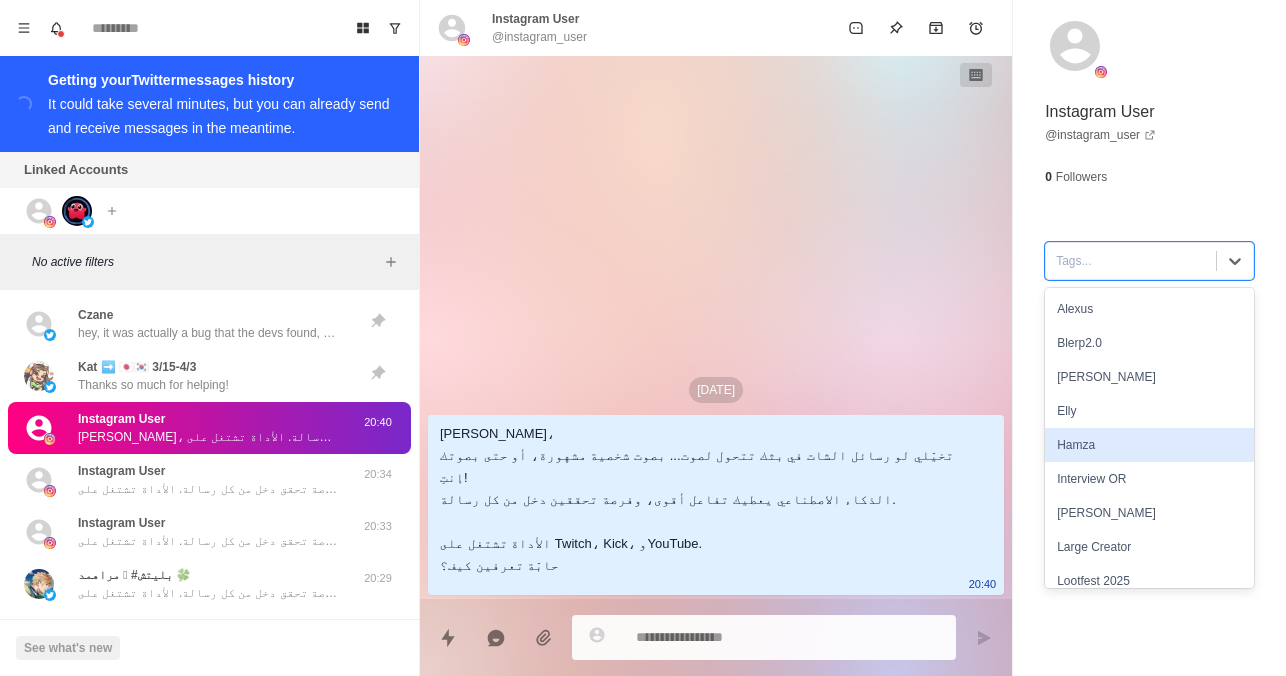 click on "Hamza" at bounding box center (1149, 445) 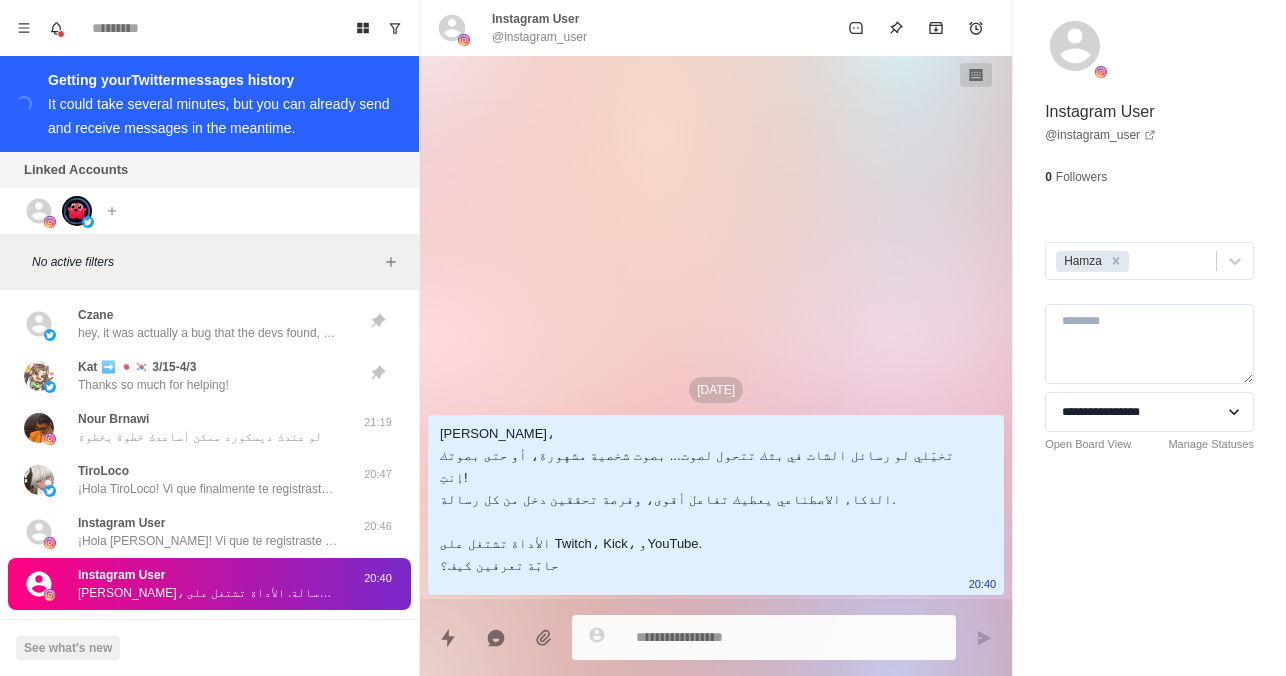 type on "*" 